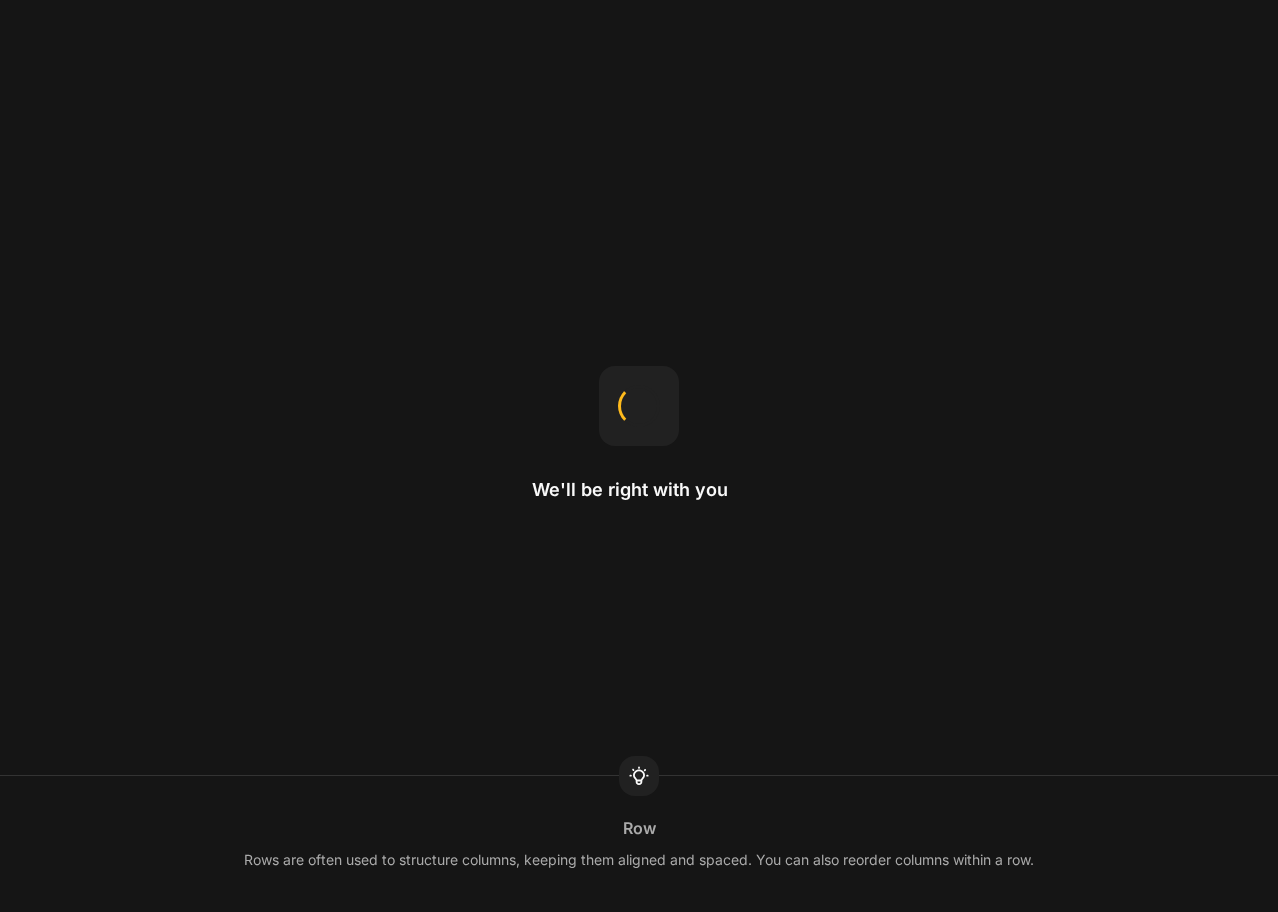 scroll, scrollTop: 0, scrollLeft: 0, axis: both 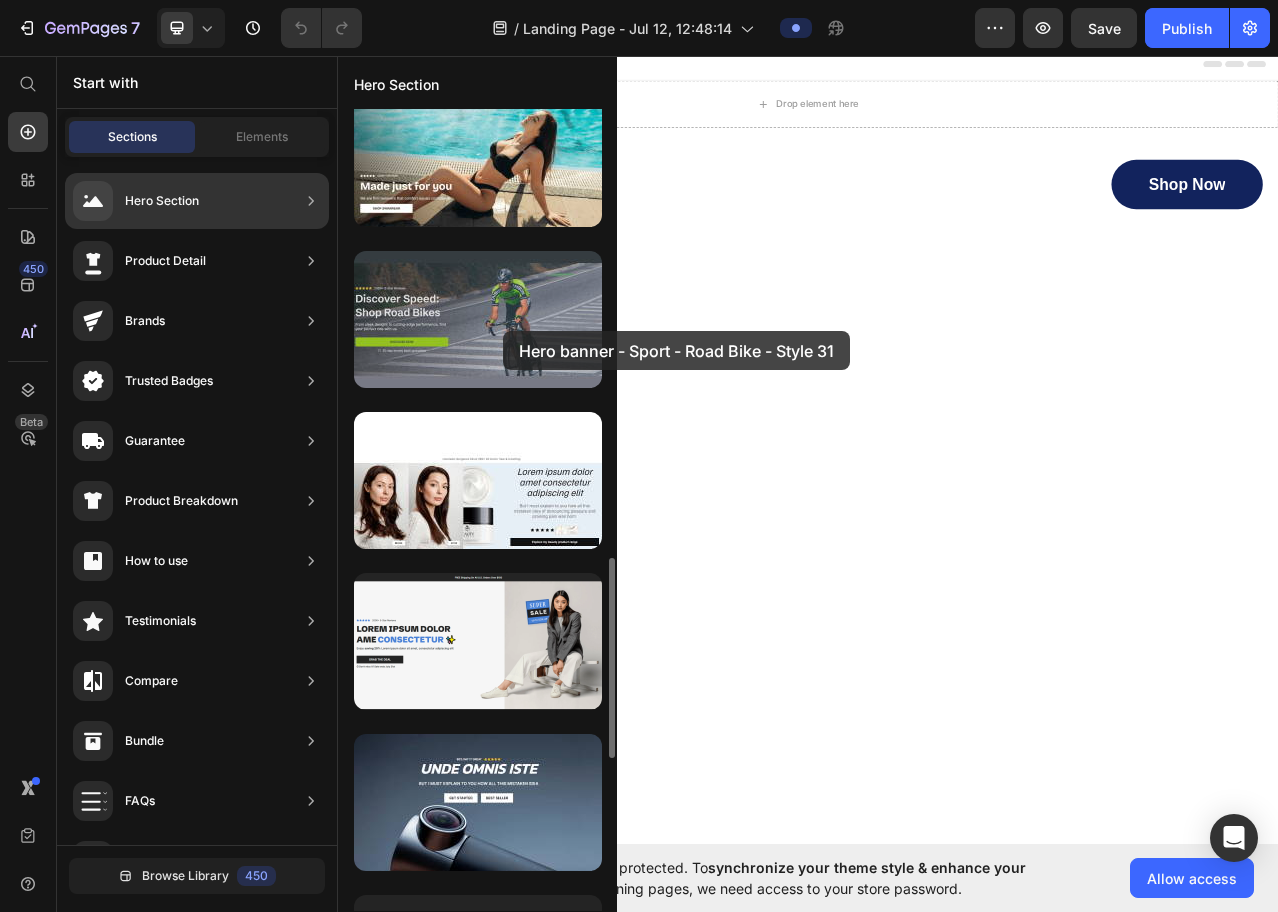 drag, startPoint x: 538, startPoint y: 313, endPoint x: 481, endPoint y: 330, distance: 59.48109 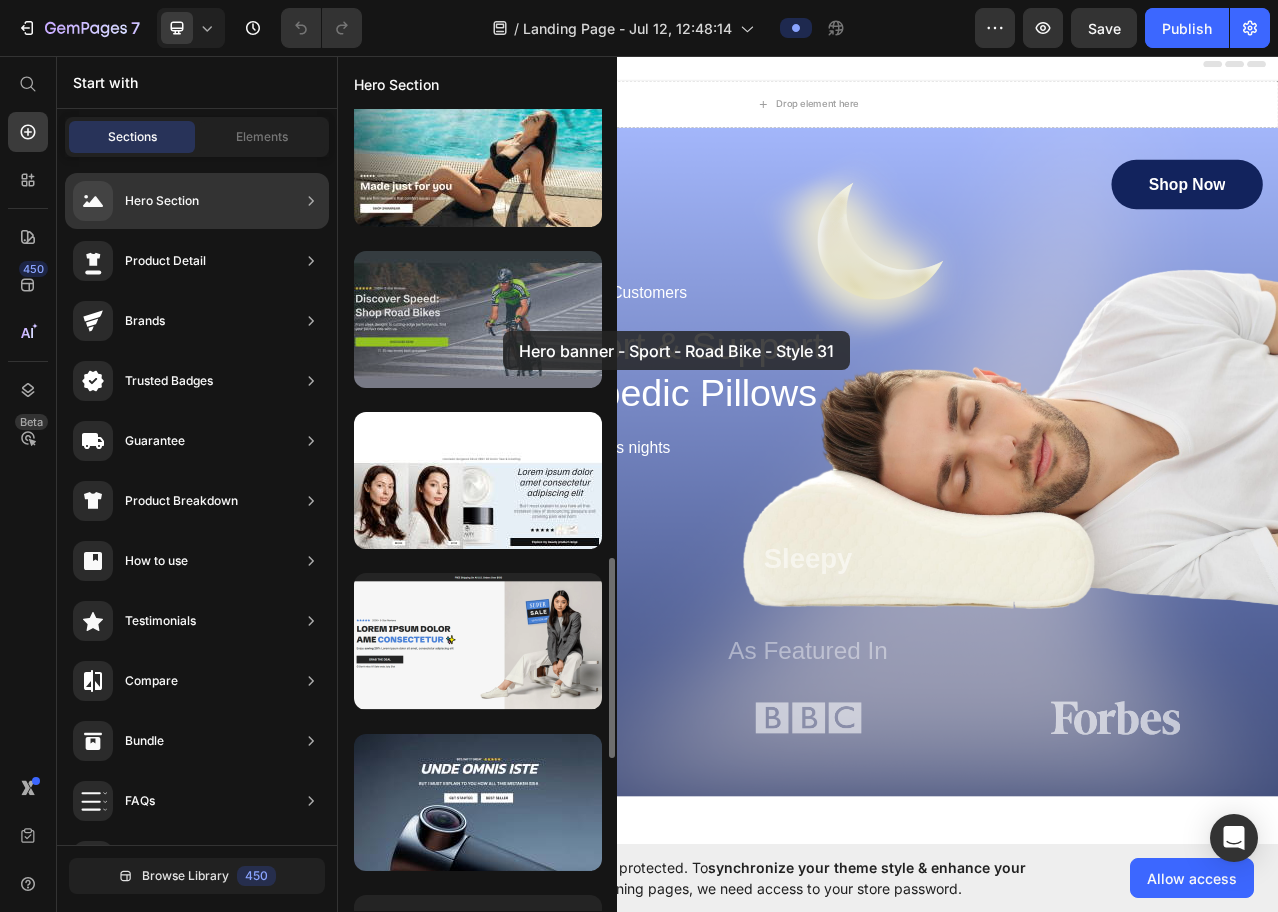 click at bounding box center (478, 319) 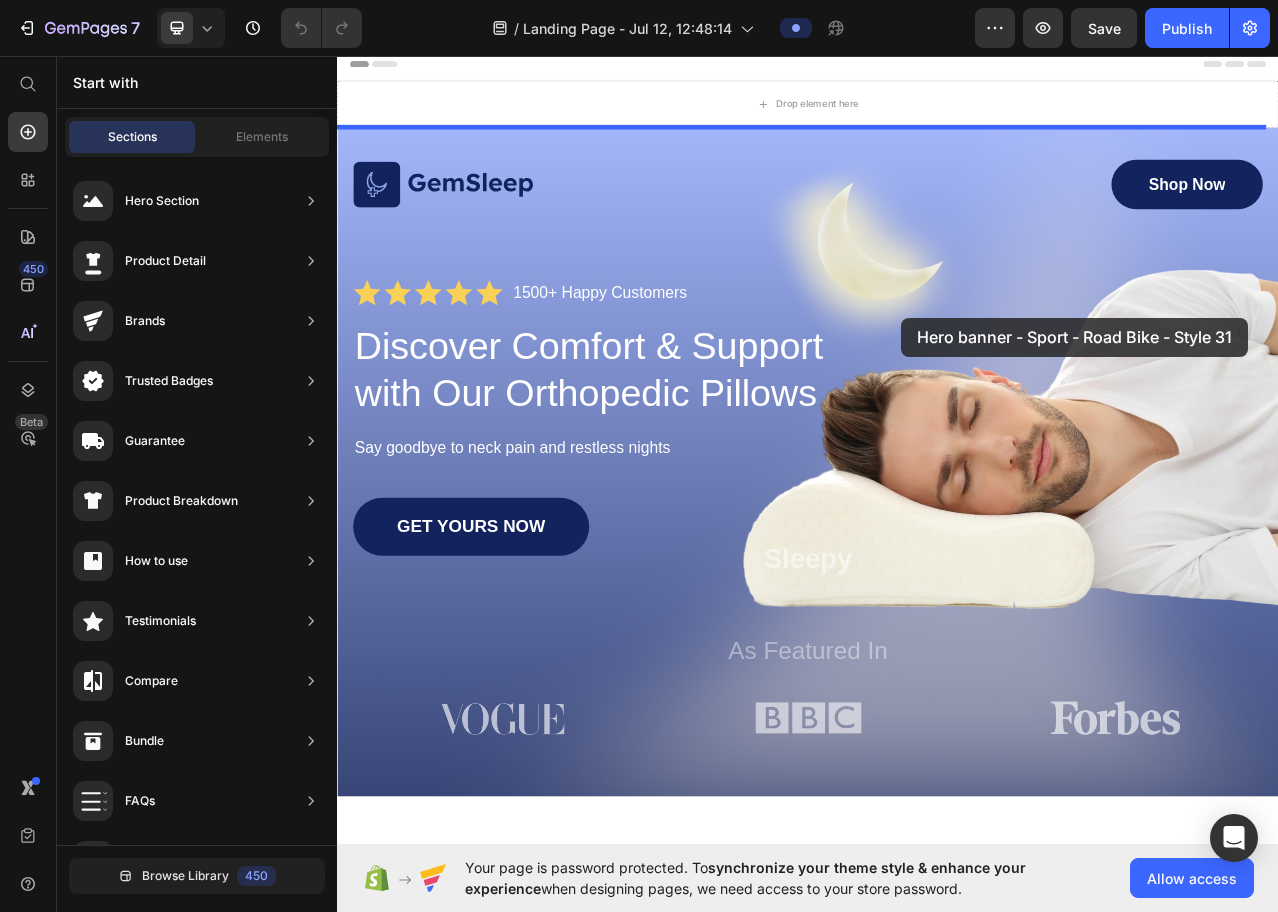 drag, startPoint x: 818, startPoint y: 378, endPoint x: 961, endPoint y: 280, distance: 173.35802 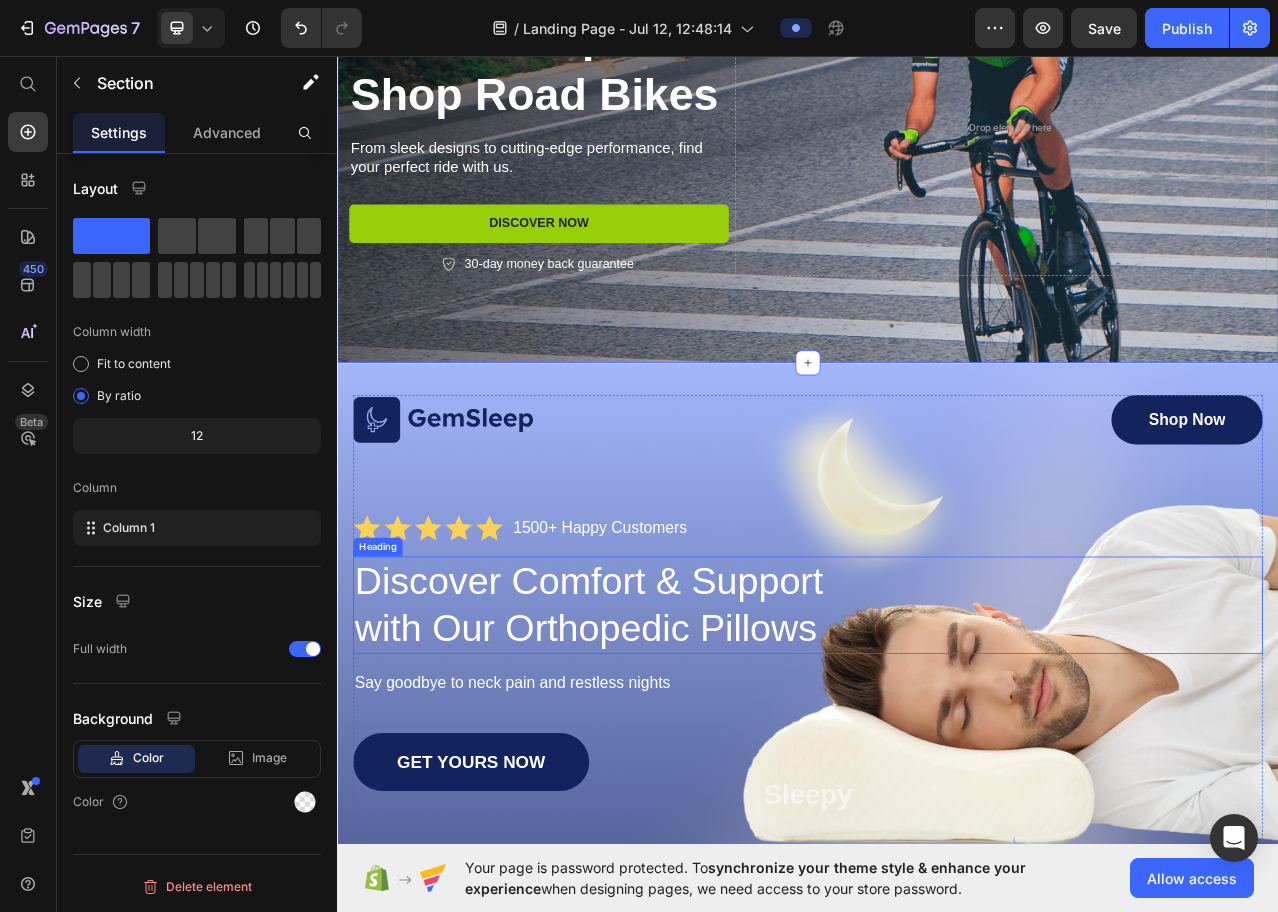 scroll, scrollTop: 0, scrollLeft: 0, axis: both 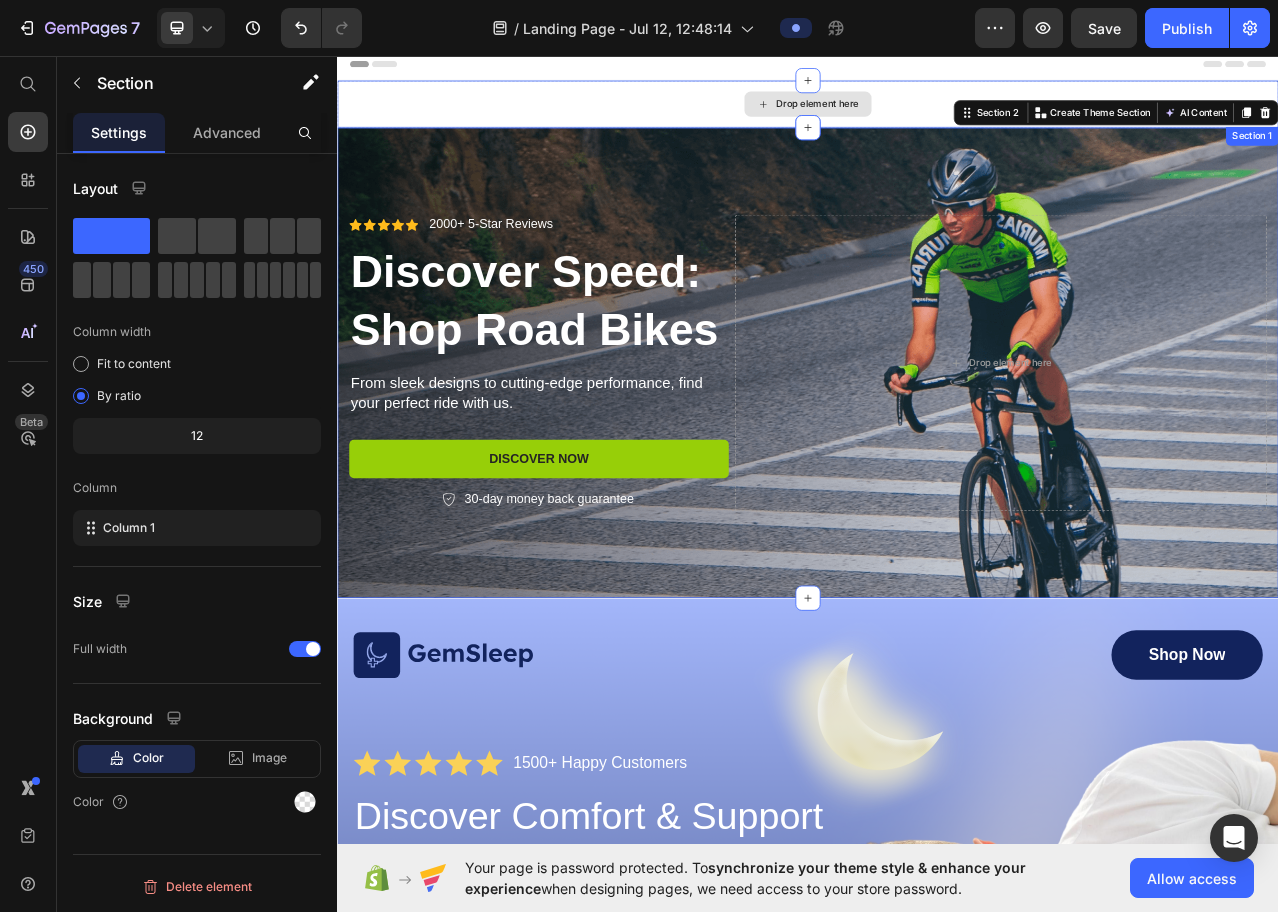 click on "Drop element here" at bounding box center [937, 119] 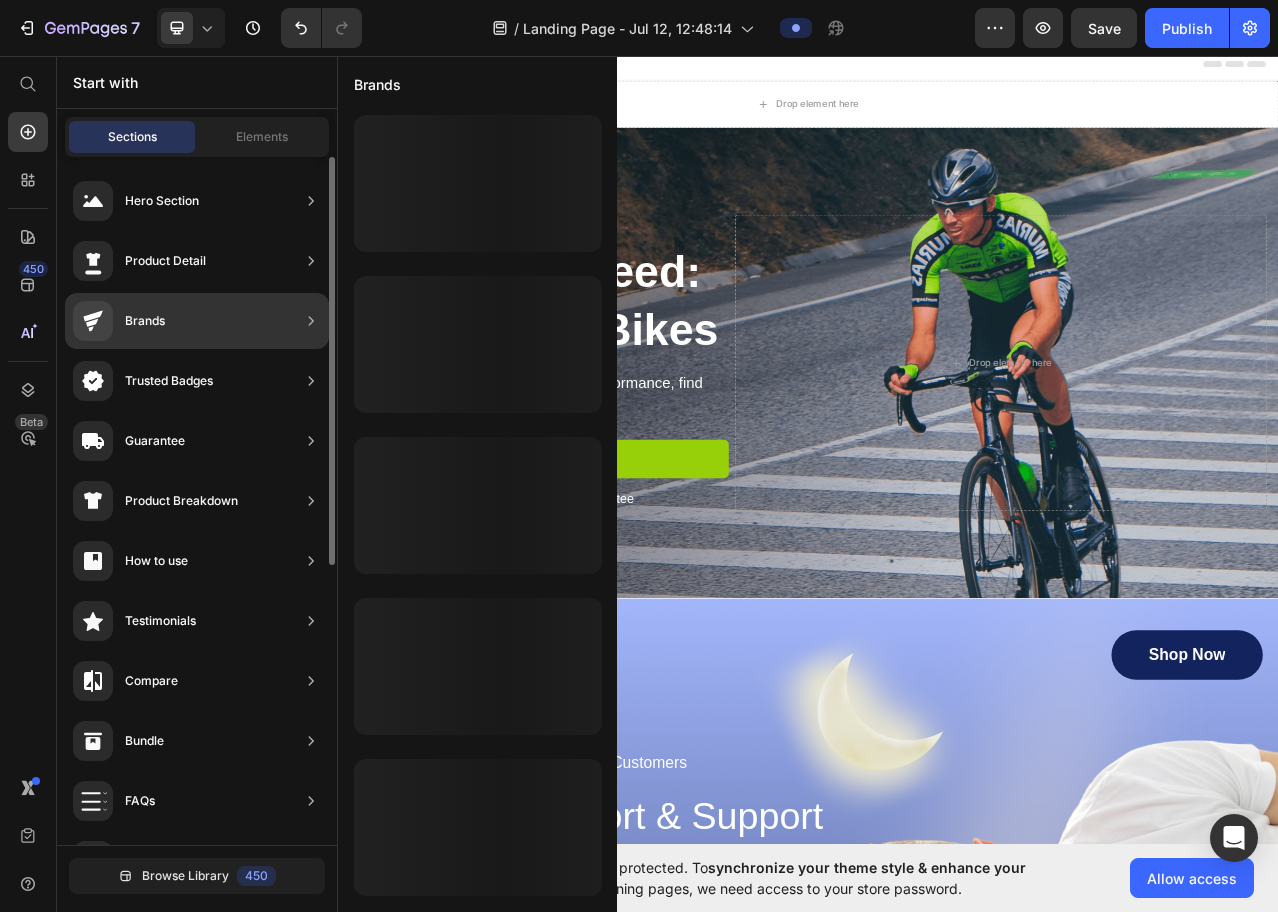 scroll, scrollTop: 0, scrollLeft: 0, axis: both 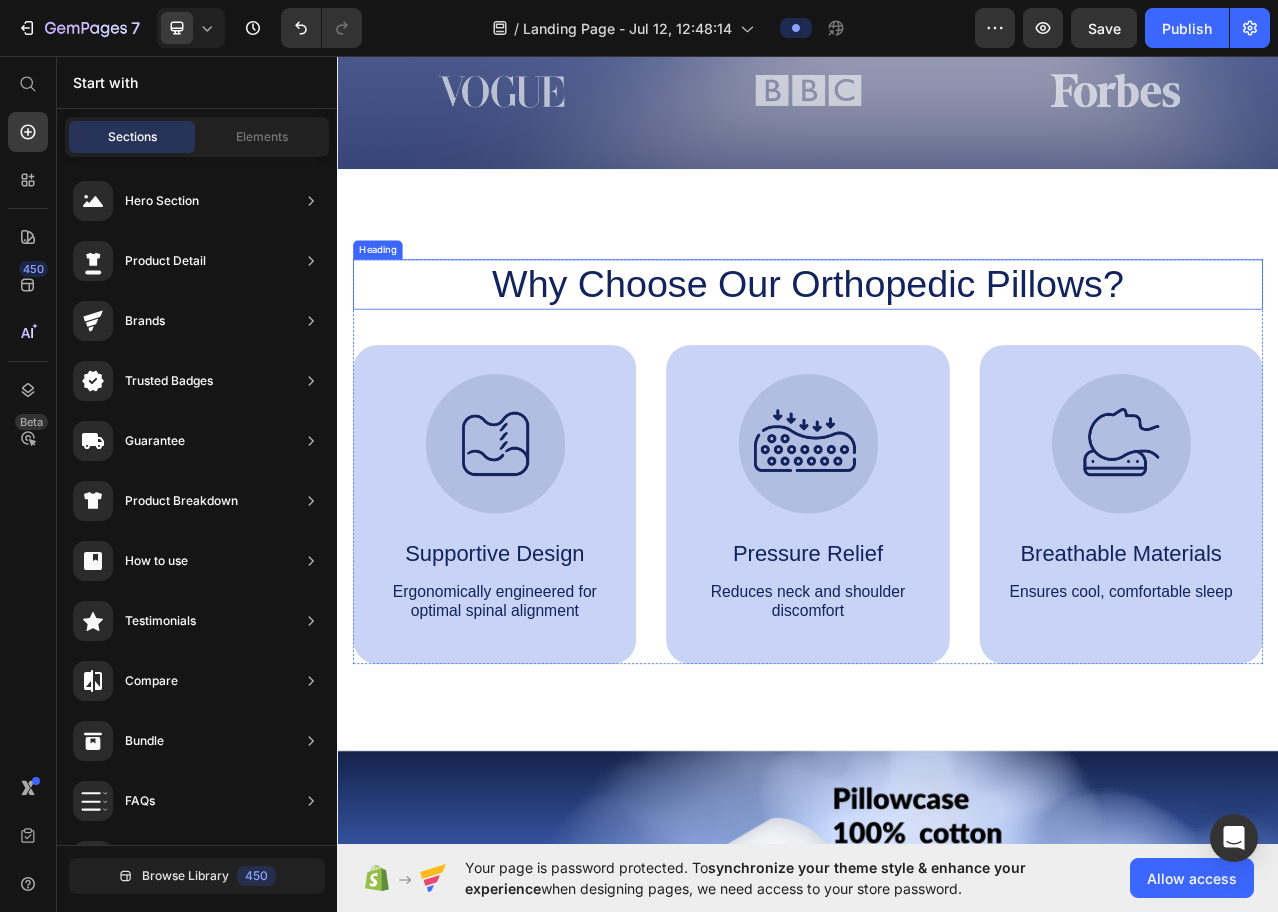 click on "Why Choose Our Orthopedic Pillows? Heading Image Supportive Design Text Block Ergonomically engineered for optimal spinal alignment Text Block Hero Banner Image Pressure Relief Text Block Reduces neck and shoulder discomfort Text Block Hero Banner Image Breathable Materials Text Block Ensures cool, comfortable sleep Text Block Hero Banner Row Image Supportive Design Text Block Ergonomically engineered for optimal spinal alignment Text Block Hero Banner Image Pressure Relief Text Block Reduces neck and shoulder discomfort Text Block Hero Banner Row Image Breathable Materials Text Block Ensures cool, comfortable sleep Text Block Hero Banner Row Section 4" at bounding box center (937, 572) 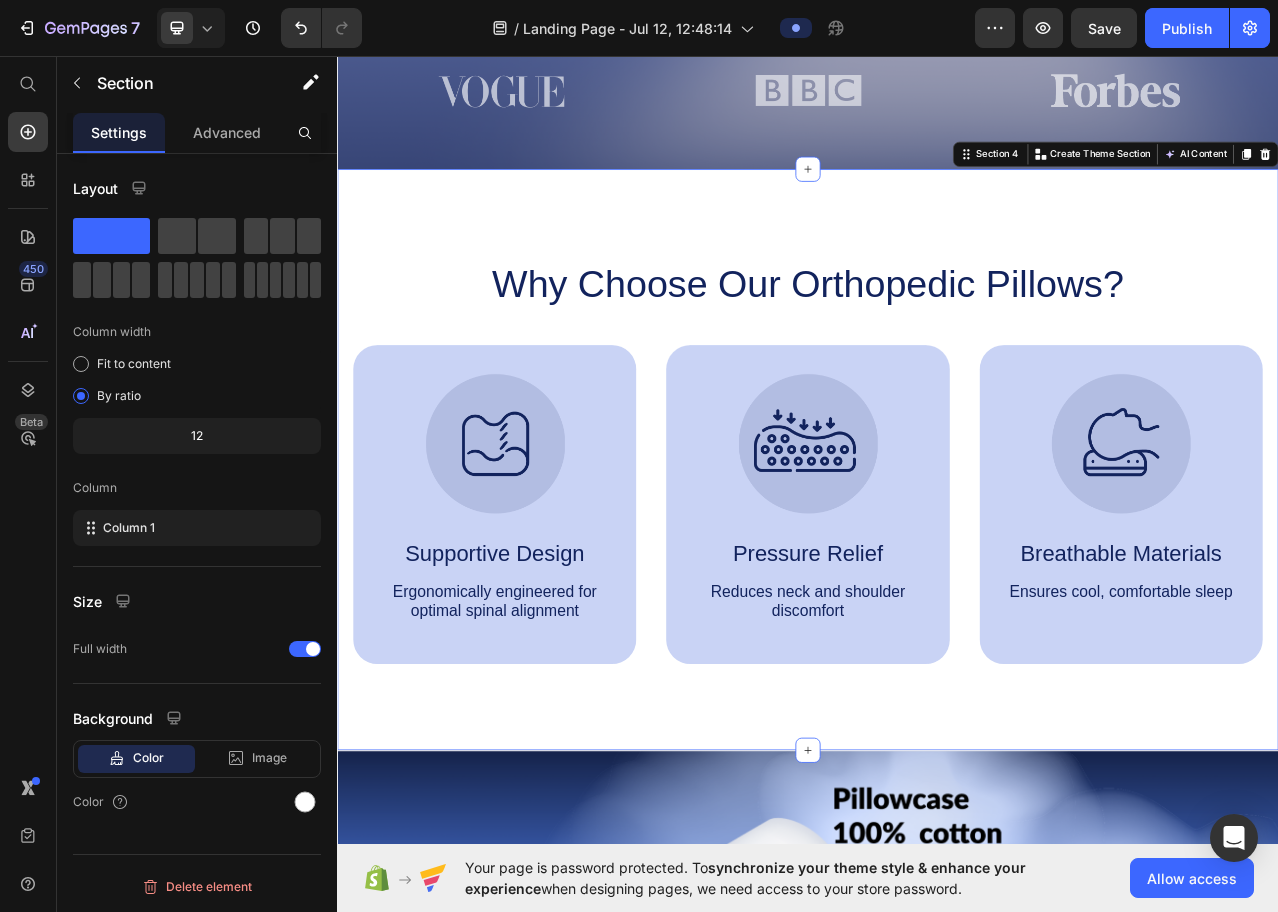 click on "Section 4   You can create reusable sections Create Theme Section AI Content Write with GemAI What would you like to describe here? Tone and Voice Persuasive Product Super Soft Car Microfiber Wheel Detailer Wash Glove Thickening Two-sided Car Detailing Pocket Mitt Car Wash Products Show more Generate" at bounding box center [1329, 183] 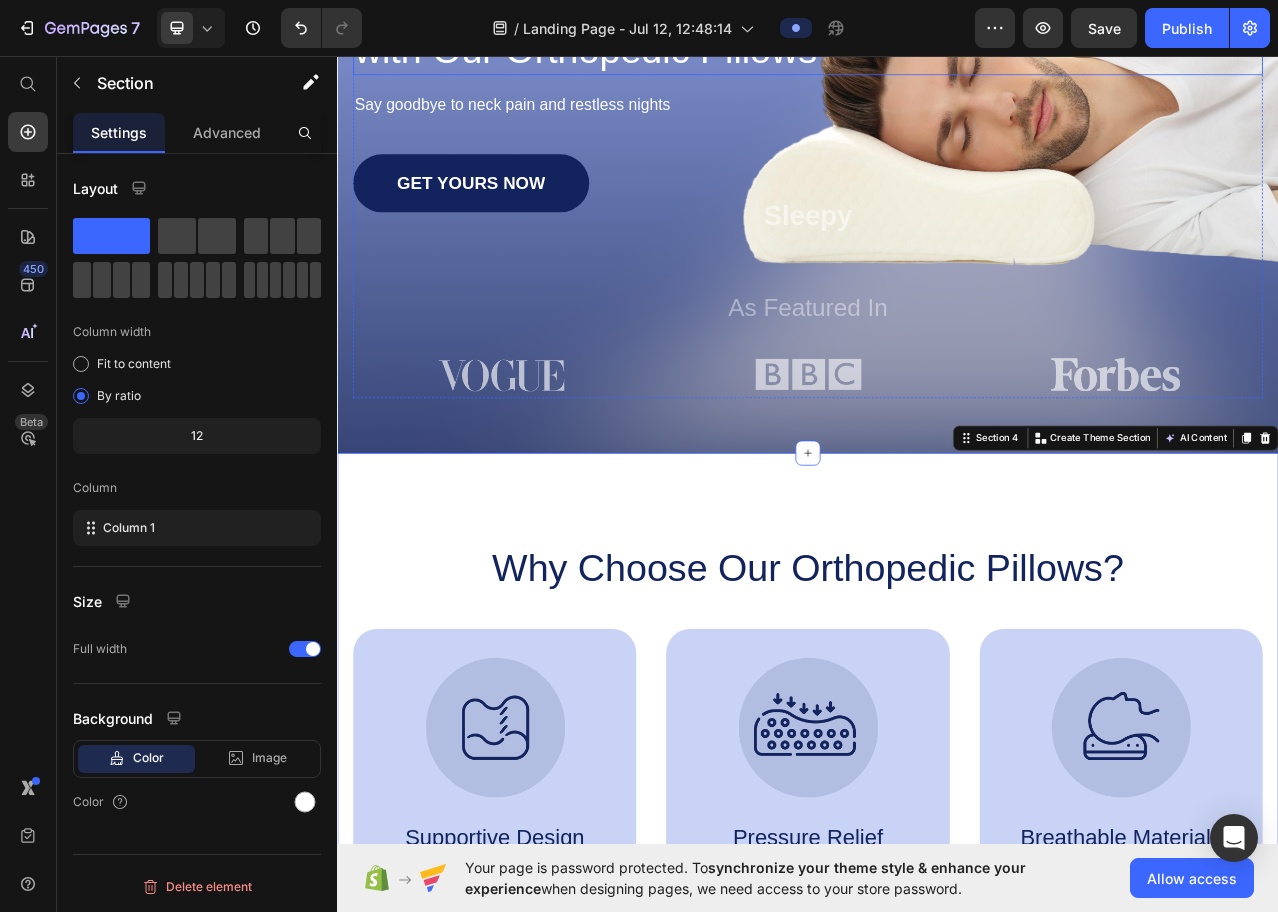 scroll, scrollTop: 1100, scrollLeft: 0, axis: vertical 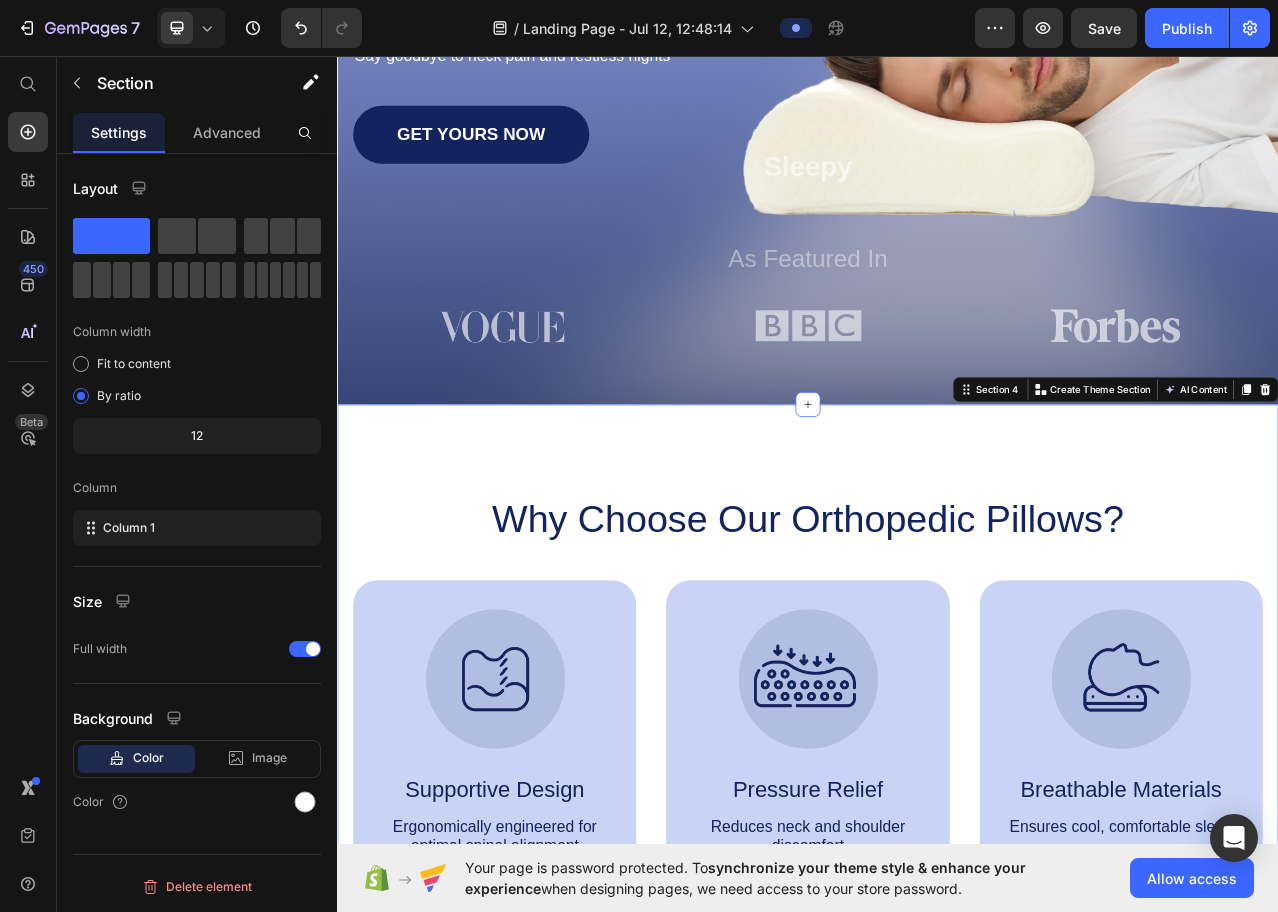 click on "Why Choose Our Orthopedic Pillows? Heading Image Supportive Design Text Block Ergonomically engineered for optimal spinal alignment Text Block Hero Banner Image Pressure Relief Text Block Reduces neck and shoulder discomfort Text Block Hero Banner Row Image Supportive Design Text Block Ergonomically engineered for optimal spinal alignment Text Block Hero Banner Image Pressure Relief Text Block Reduces neck and shoulder discomfort Text Block Hero Banner Row Image Breathable Materials Text Block Ensures cool, comfortable sleep Text Block Hero Banner Row Section 4   You can create reusable sections Create Theme Section AI Content Write with GemAI What would you like to describe here? Tone and Voice Persuasive Product Super Soft Car Microfiber Wheel Detailer Wash Glove Thickening Two-sided Car Detailing Pocket Mitt Car Wash Products Show more Generate" at bounding box center (937, 872) 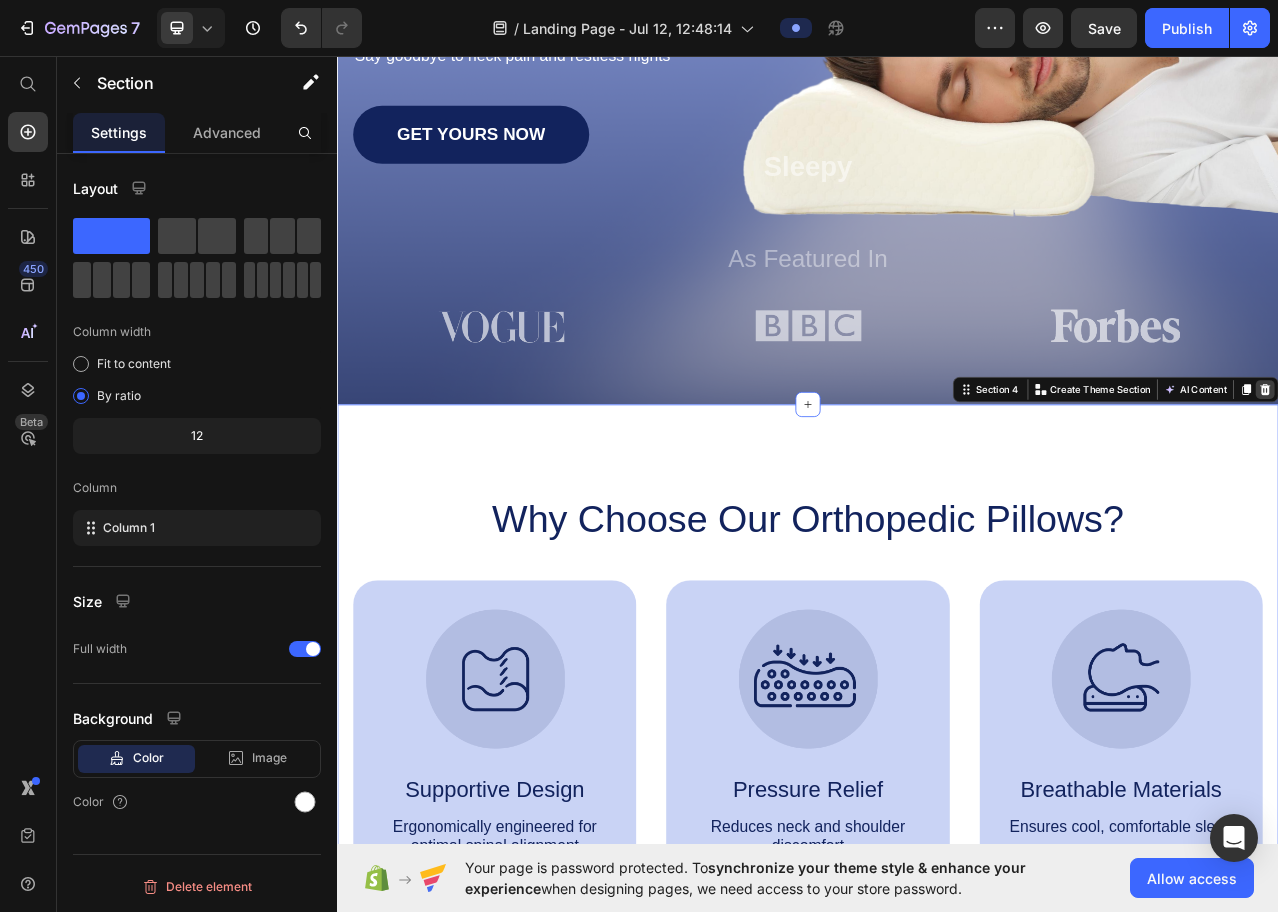 click 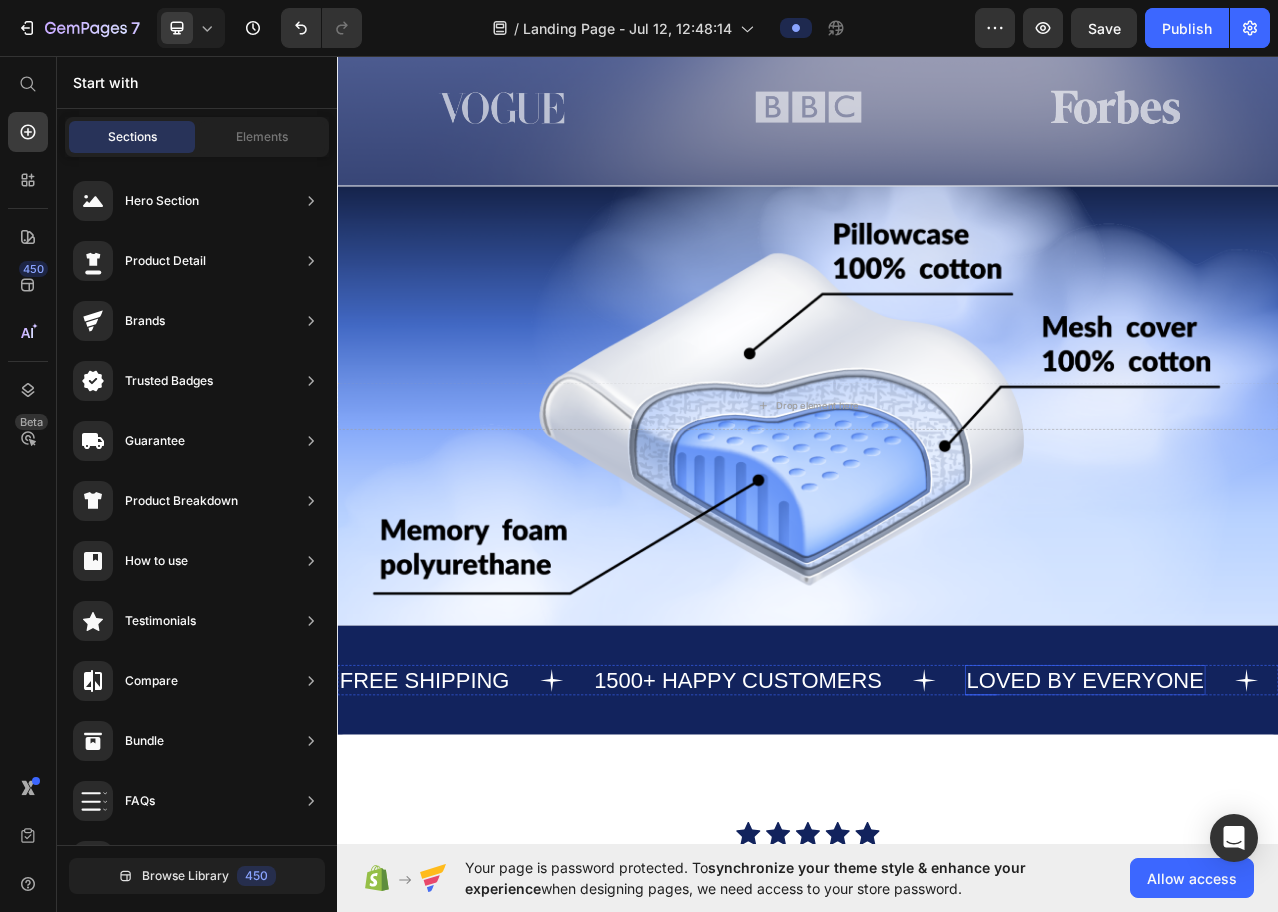scroll, scrollTop: 1300, scrollLeft: 0, axis: vertical 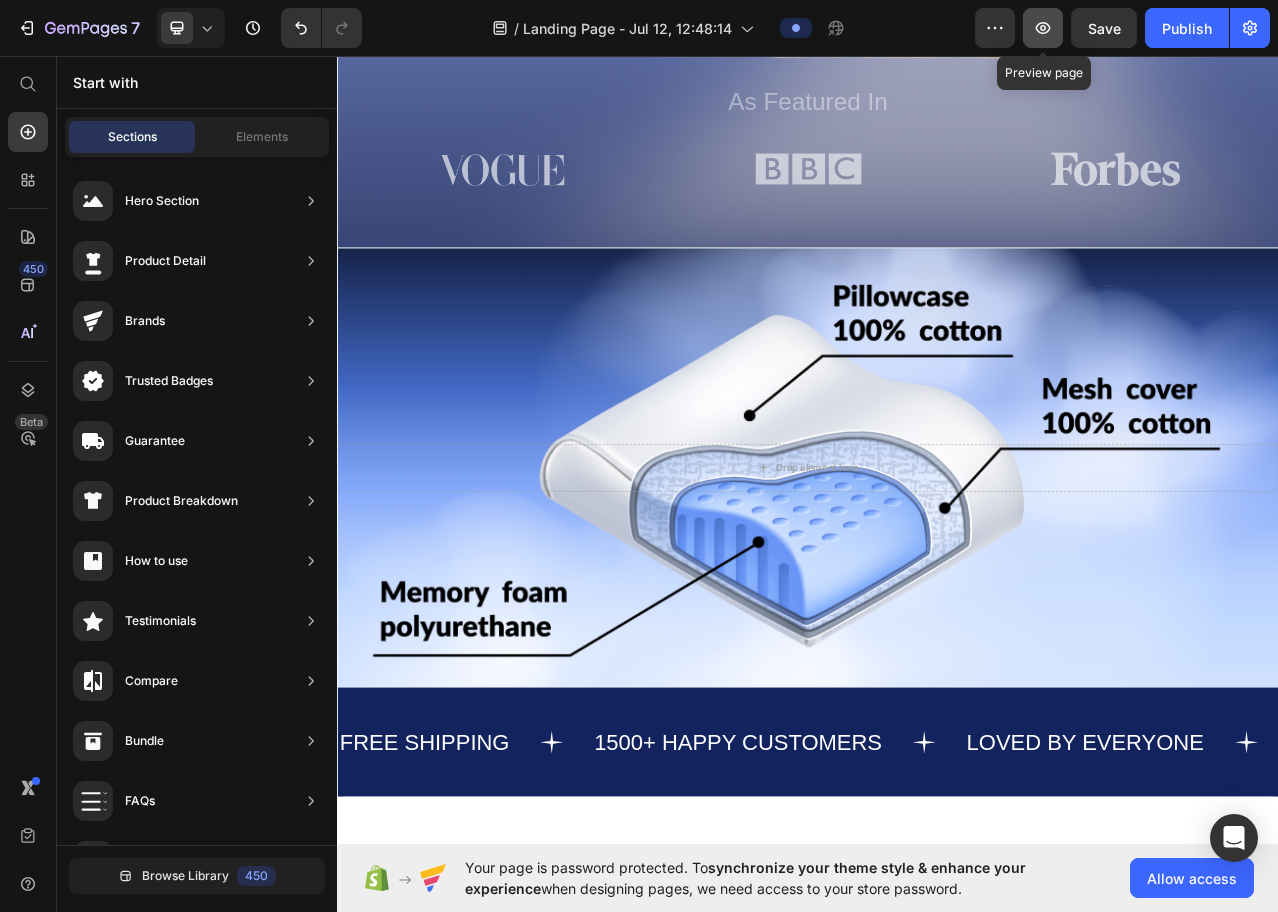 click 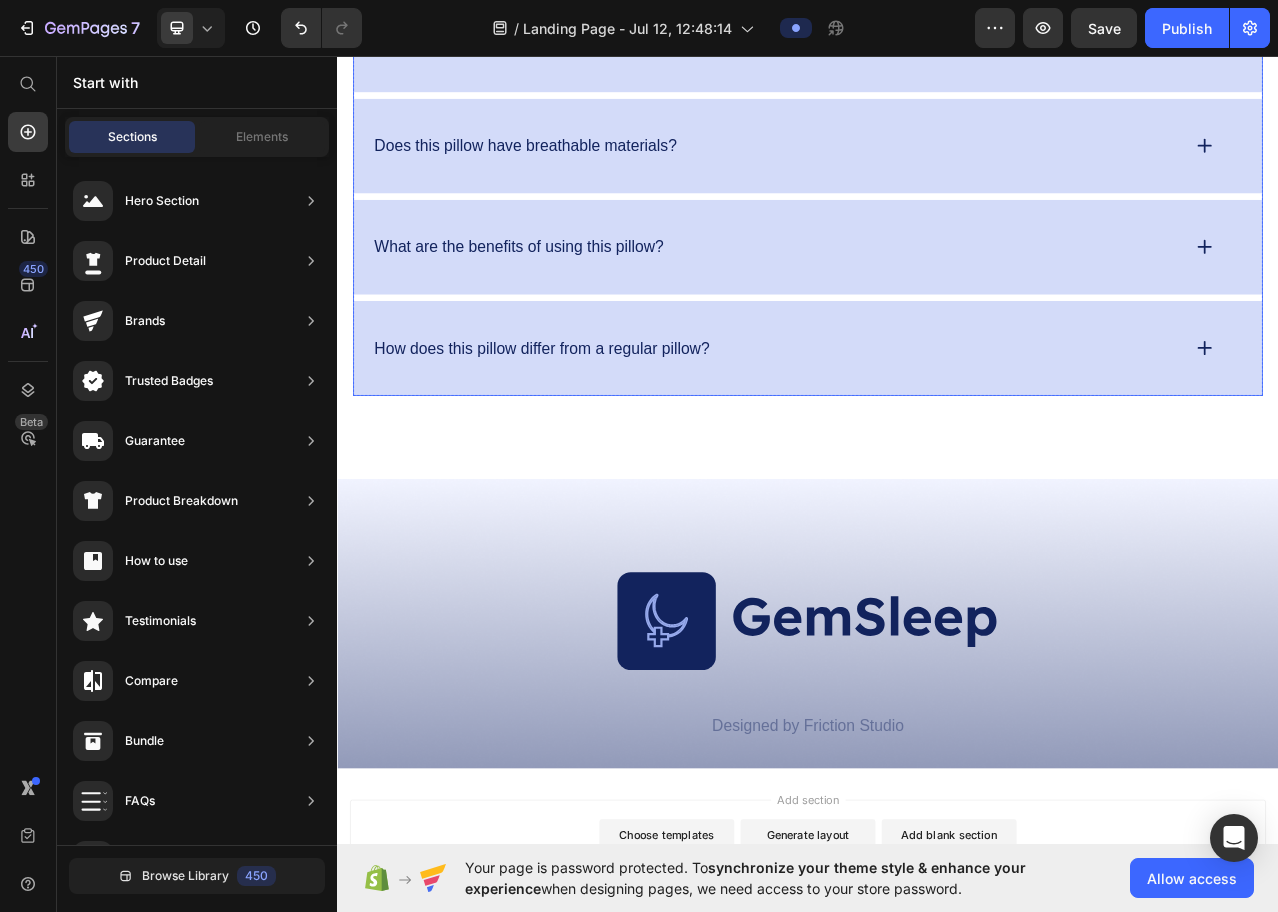 scroll, scrollTop: 7742, scrollLeft: 0, axis: vertical 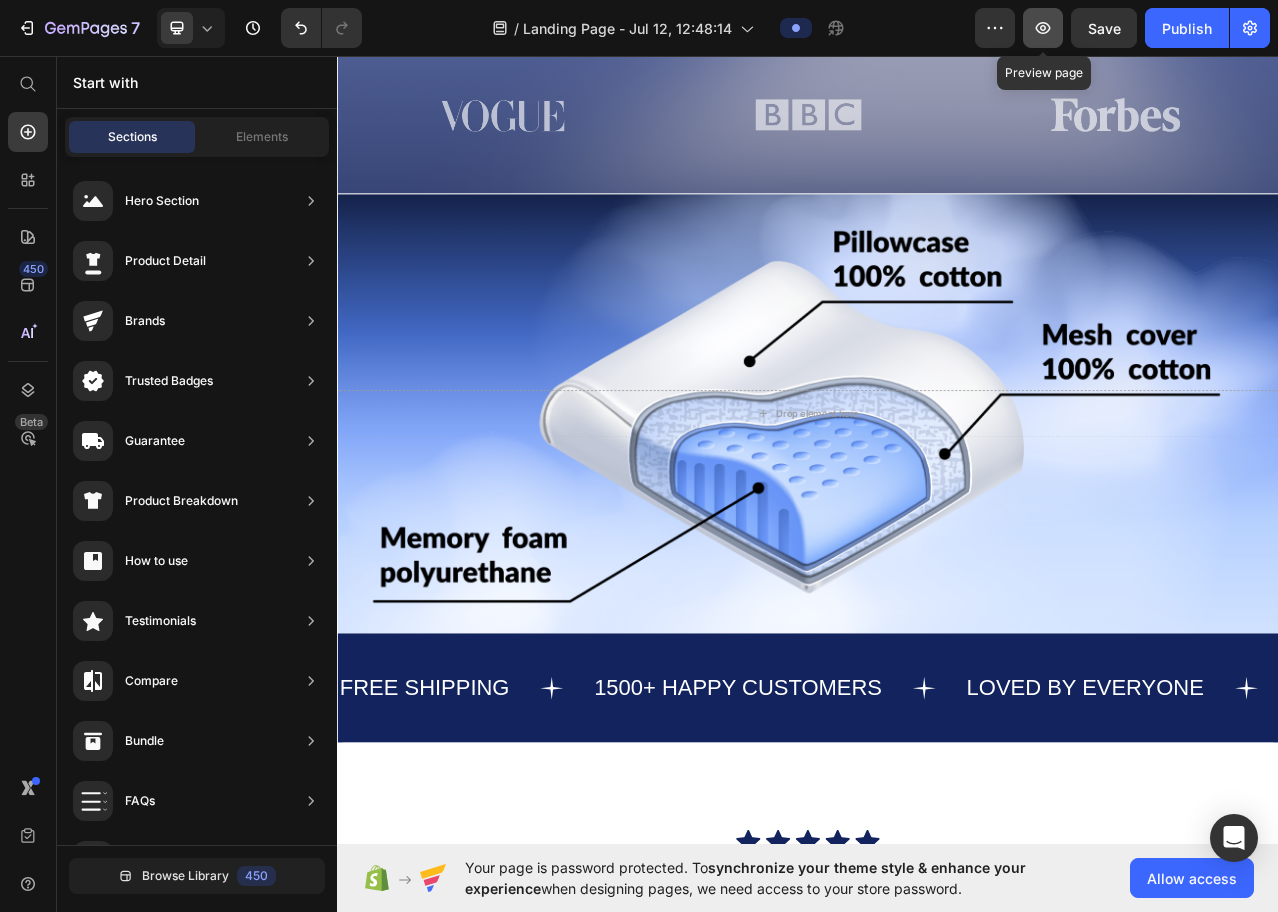 click 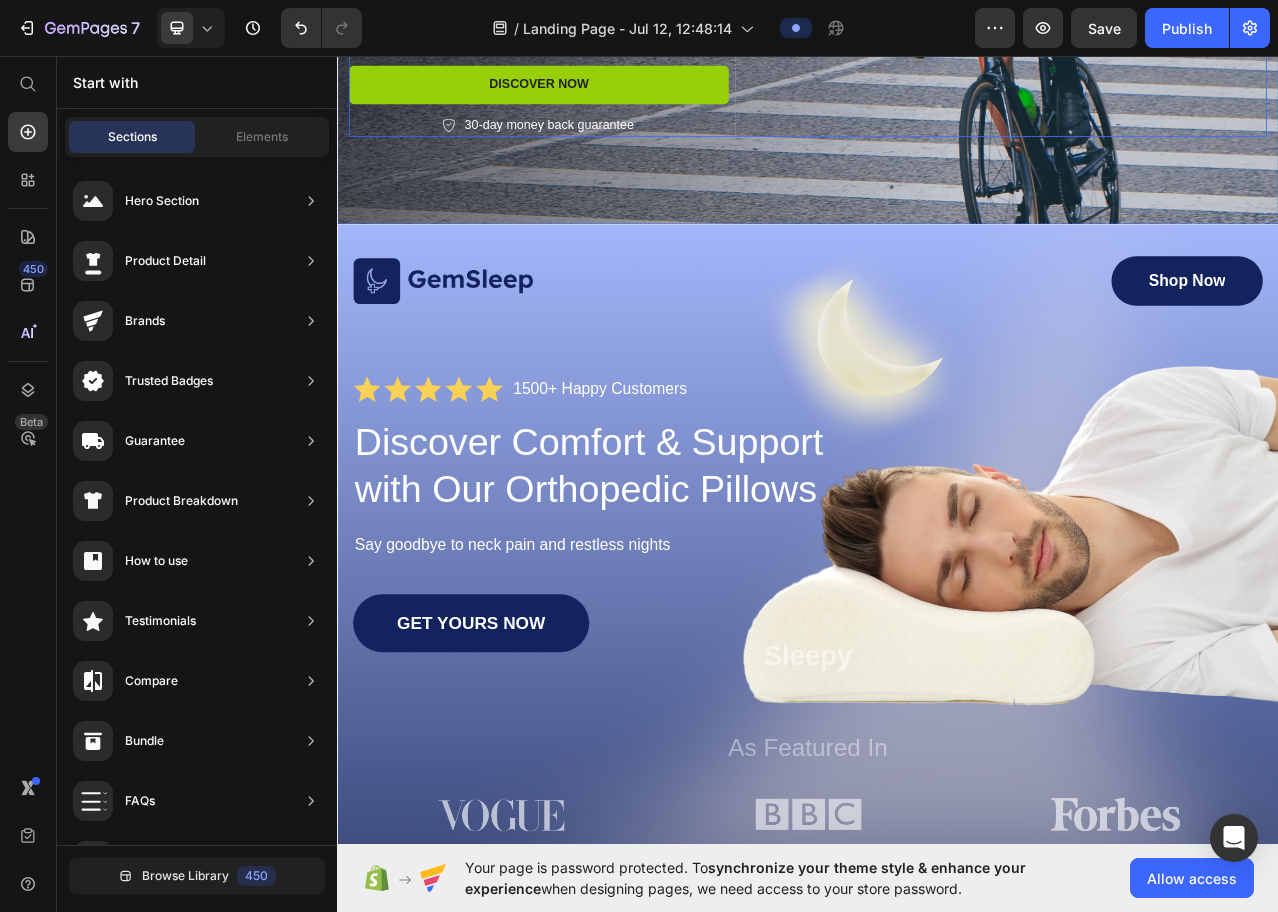 scroll, scrollTop: 500, scrollLeft: 0, axis: vertical 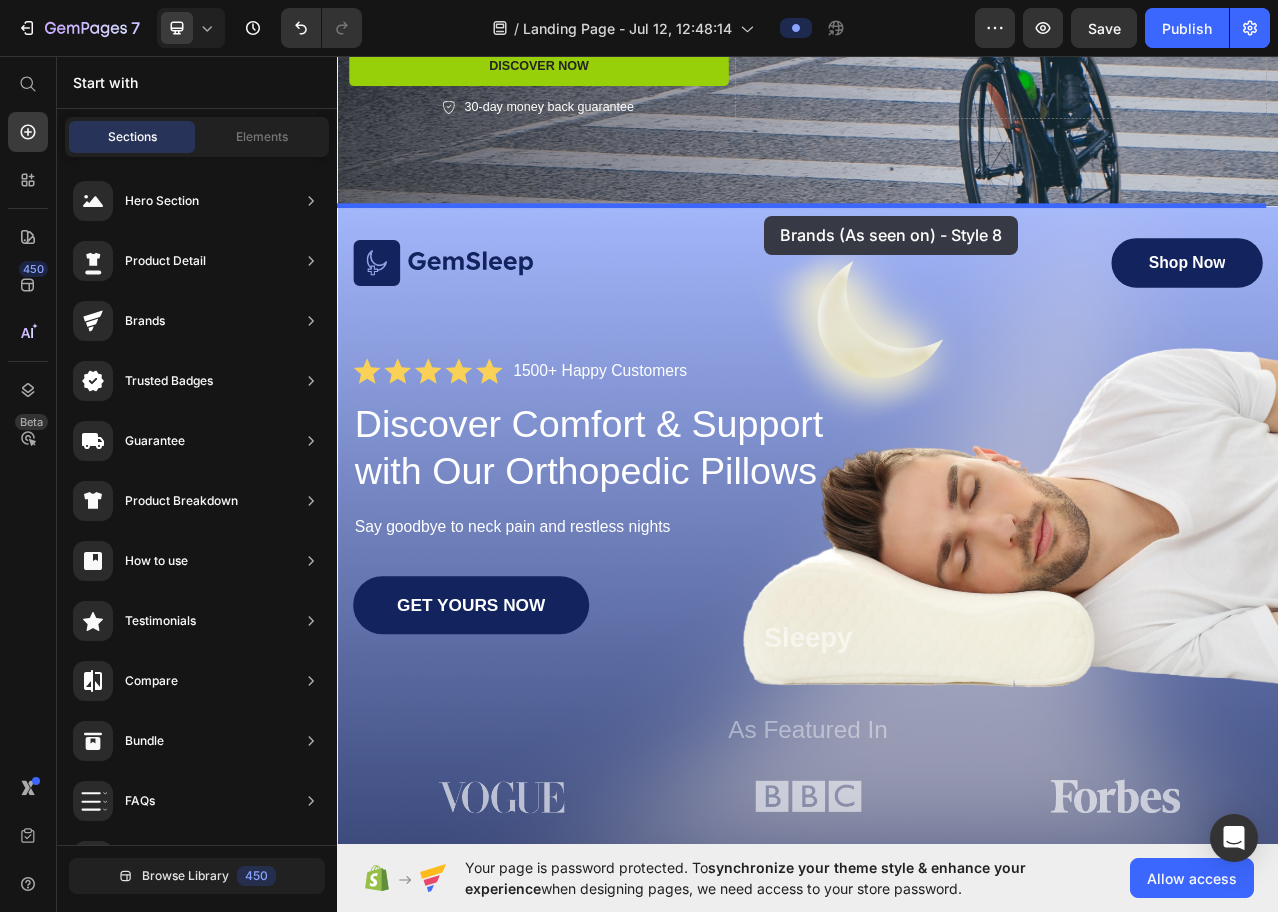 drag, startPoint x: 822, startPoint y: 538, endPoint x: 881, endPoint y: 260, distance: 284.19183 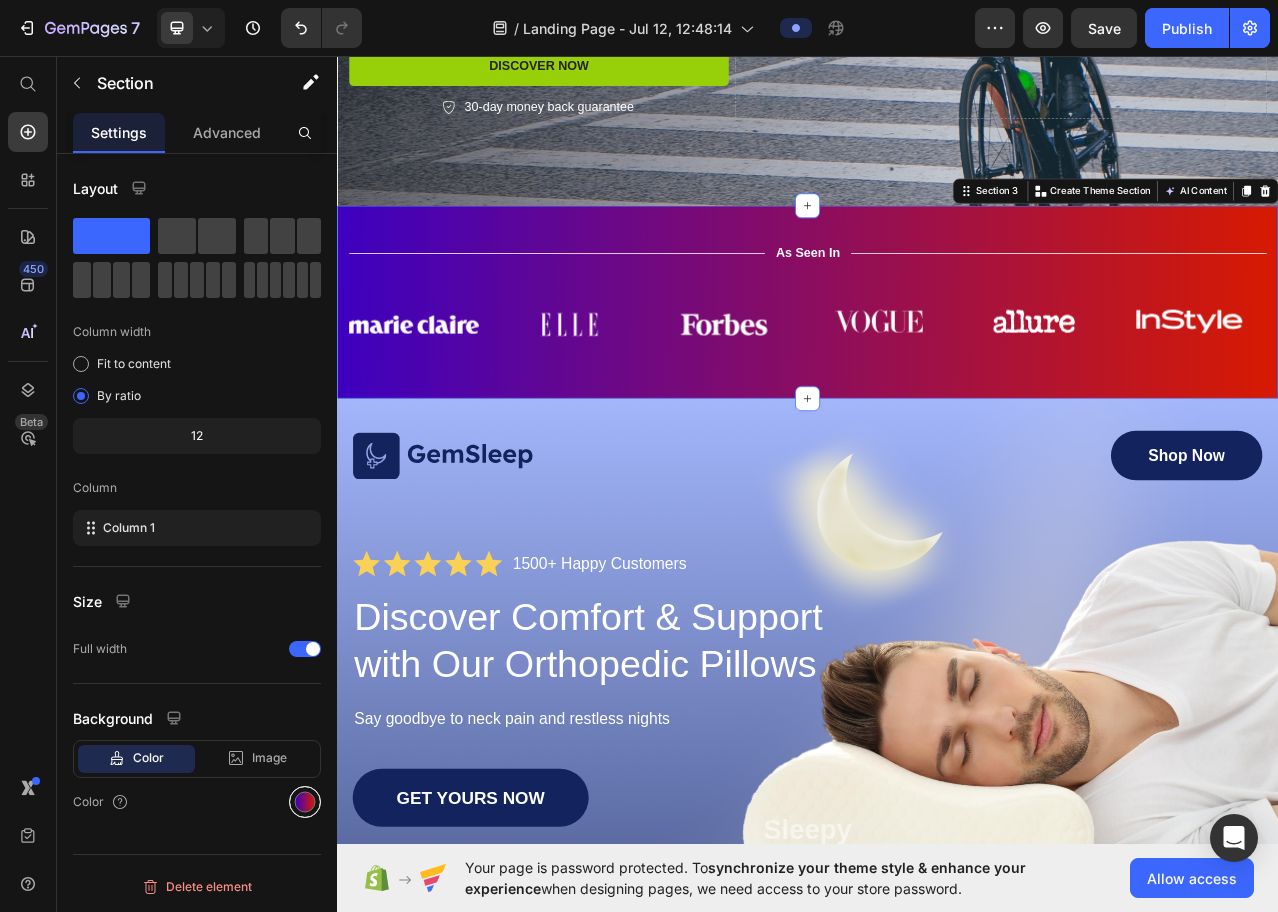 click at bounding box center [305, 802] 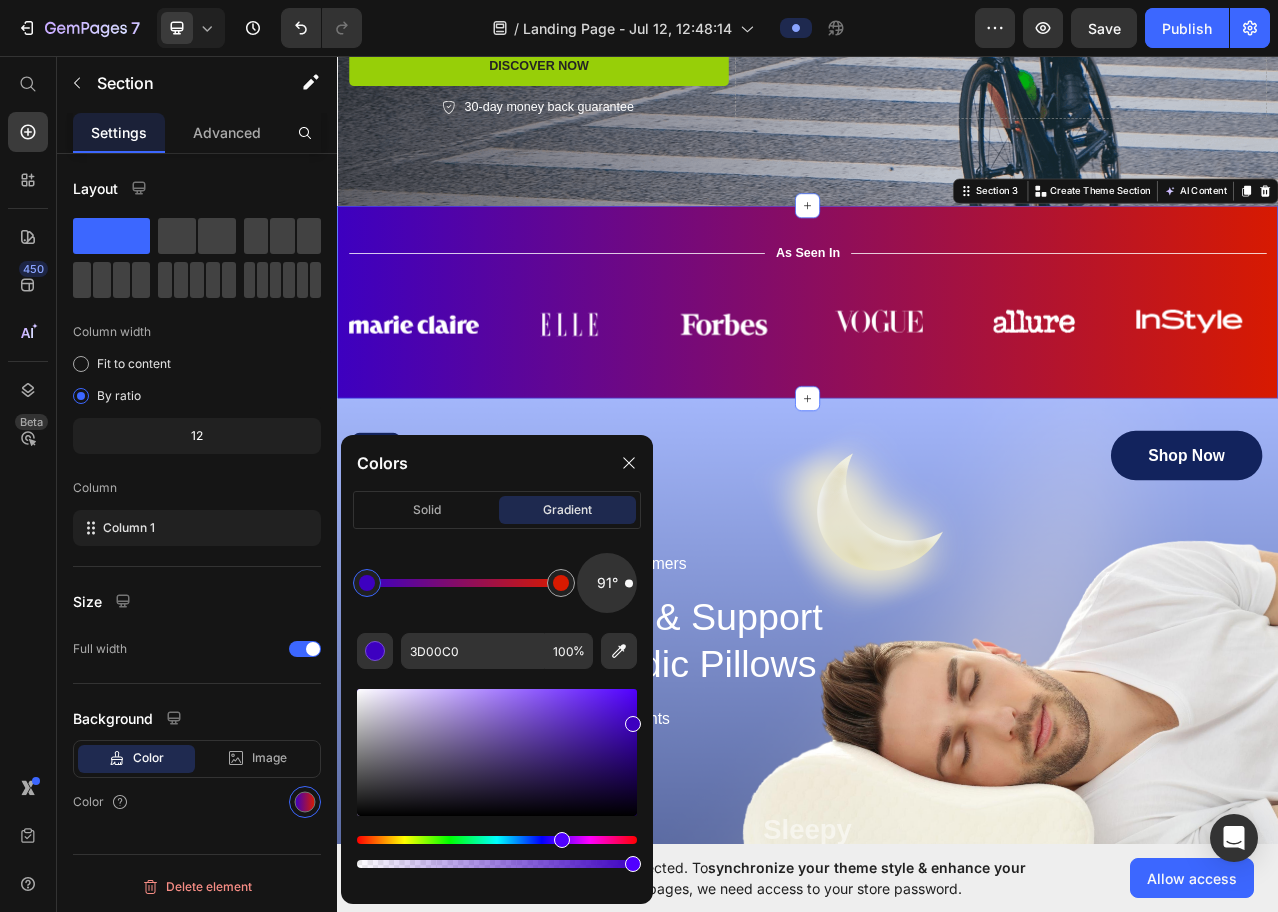 click at bounding box center [367, 583] 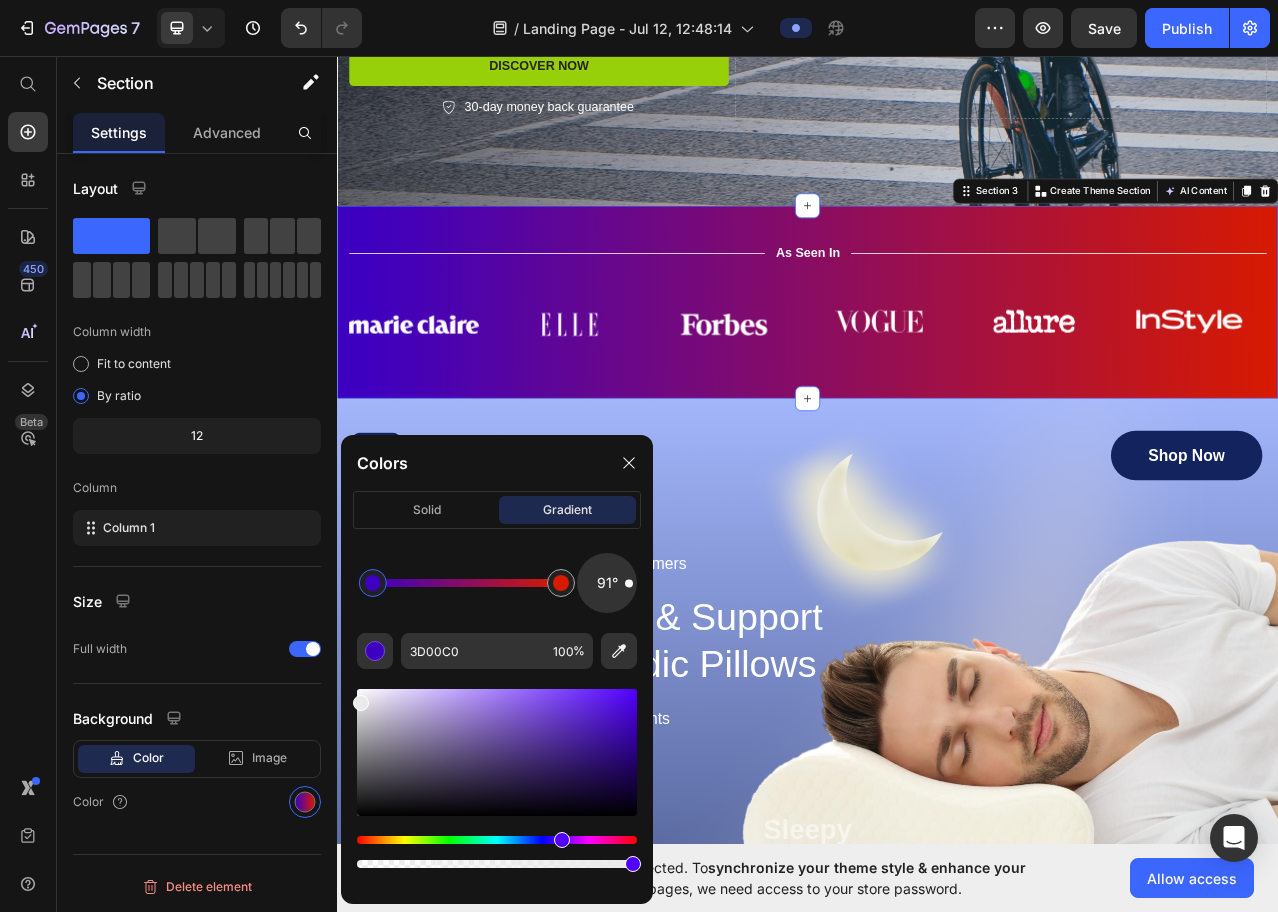 drag, startPoint x: 490, startPoint y: 741, endPoint x: 1, endPoint y: 830, distance: 497.0332 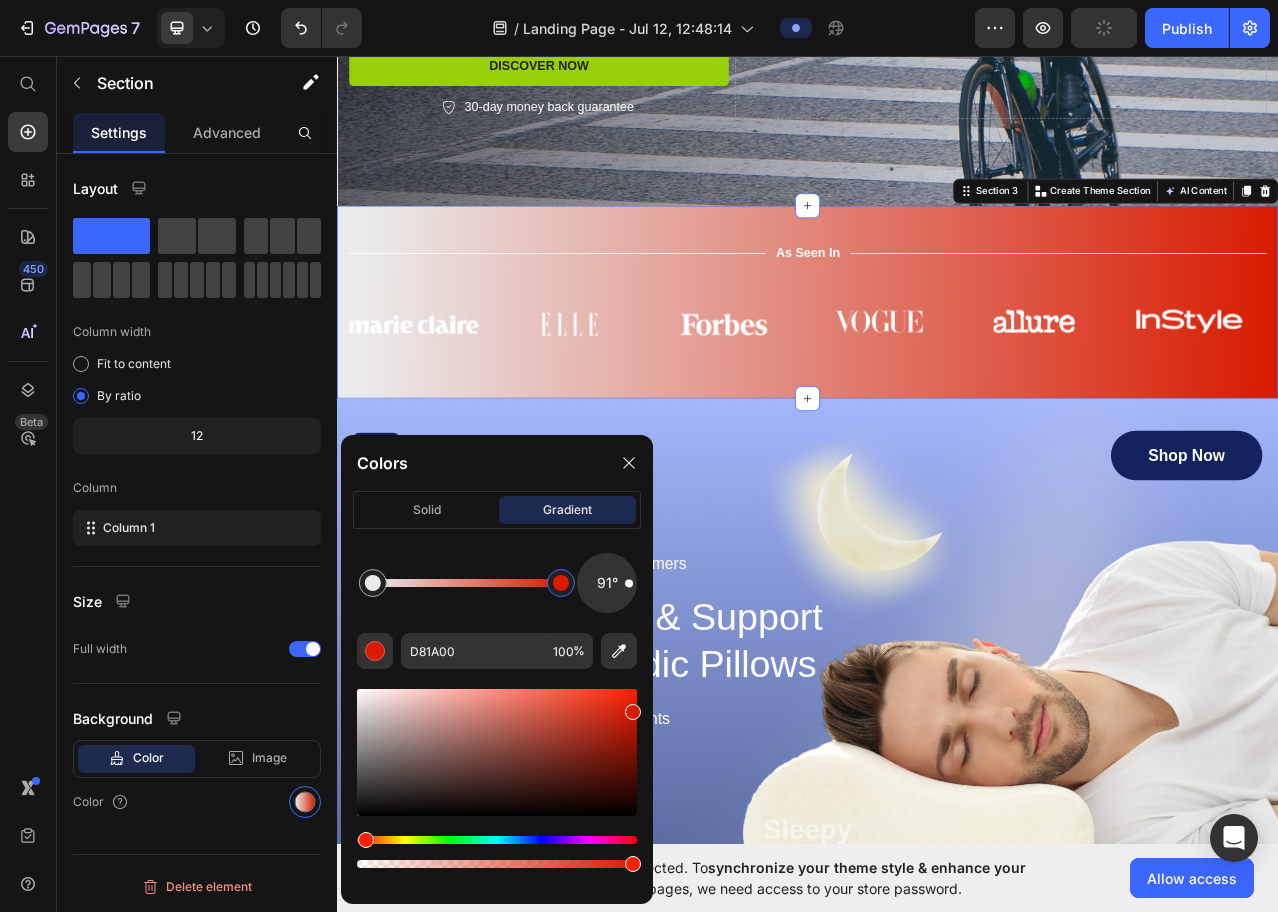 click at bounding box center (561, 583) 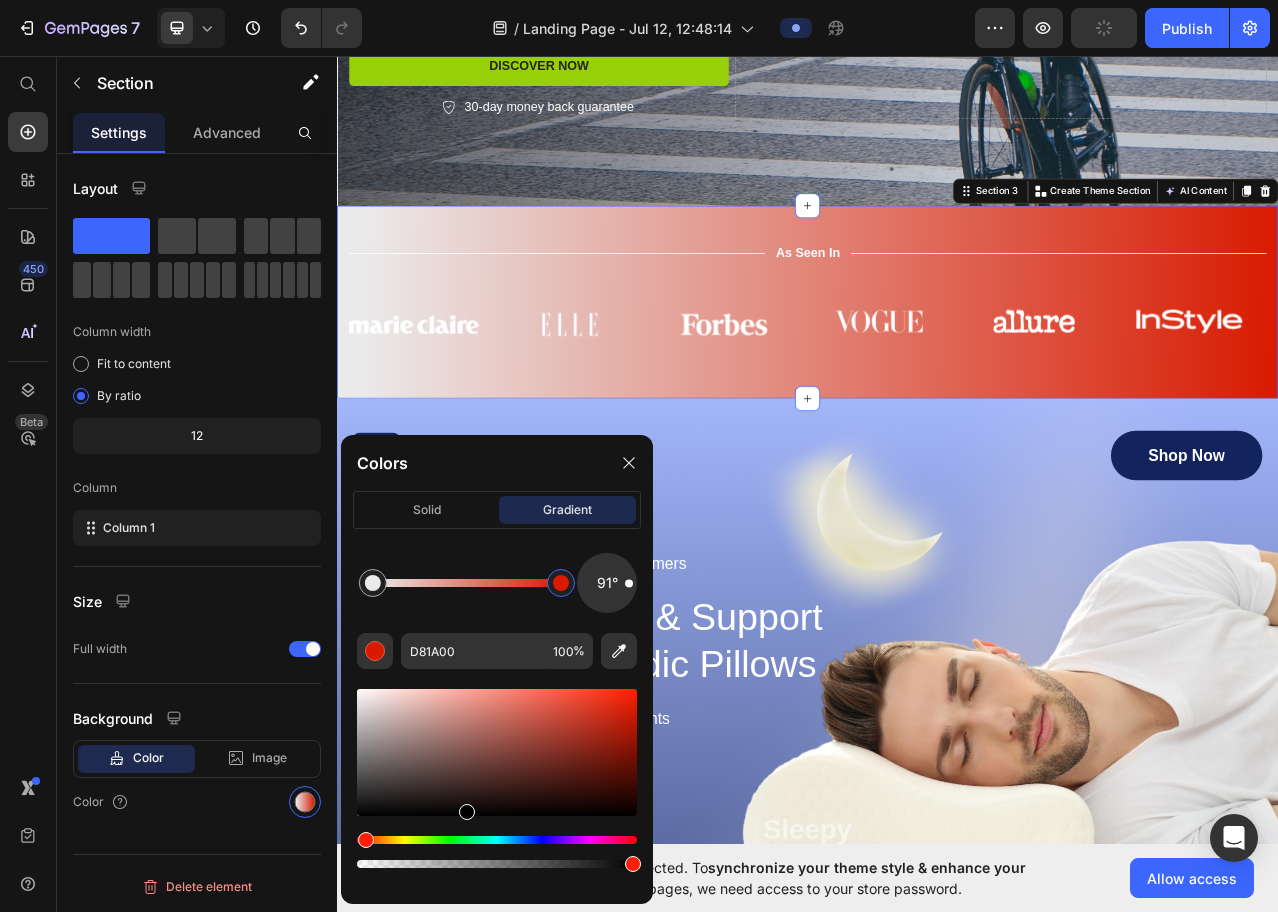 type on "000000" 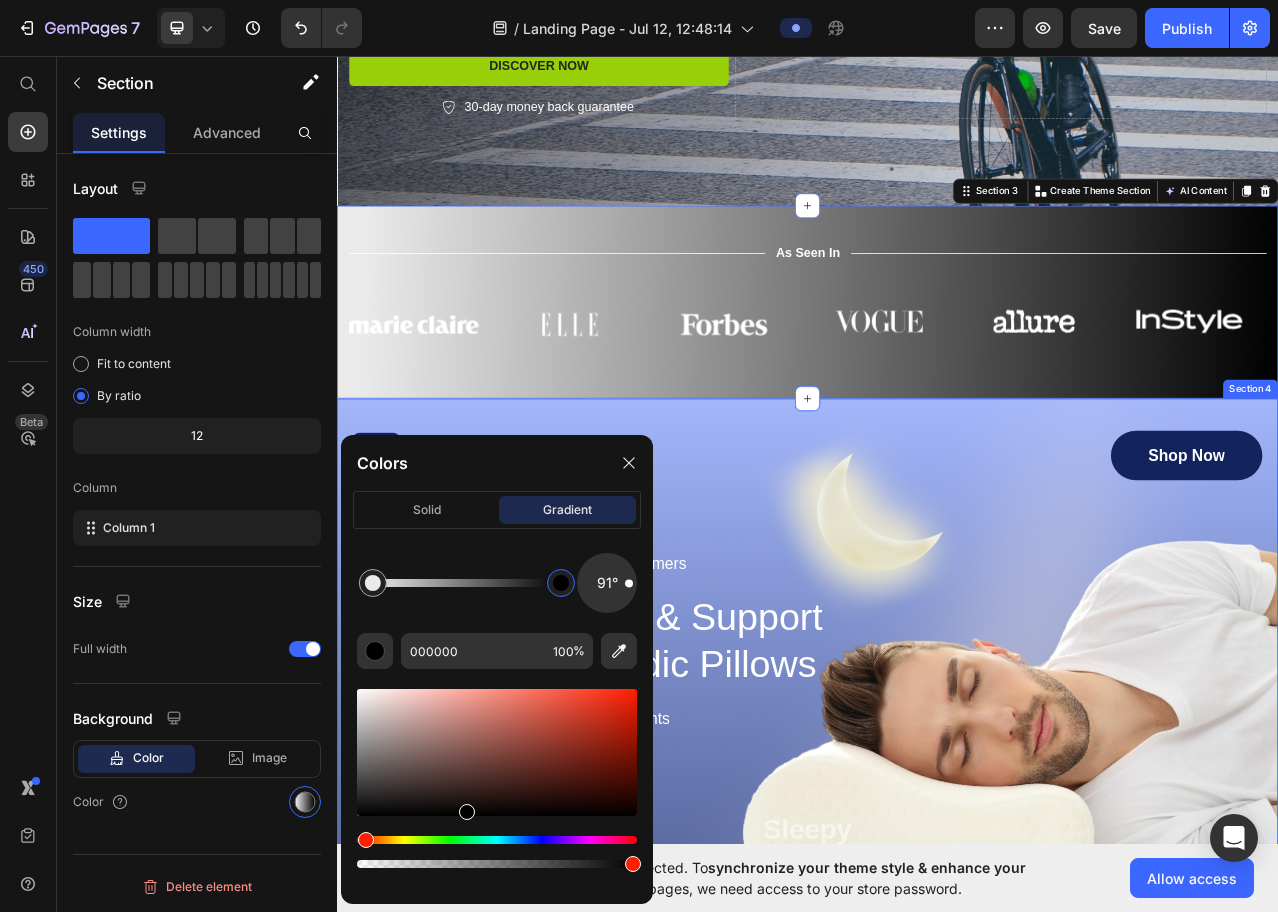click on "Image Shop Now Button Row
Icon
Icon
Icon
Icon
Icon Icon List 1500+ Happy Customers Text Block Row Discover Comfort & Support with Our Orthopedic Pillows Heading Say goodbye to neck pain and restless nights Text Block GET YOURS NOW Button Sleepy Text Block As Featured In Text Block Image Image Image Row Row Section 4" at bounding box center [937, 921] 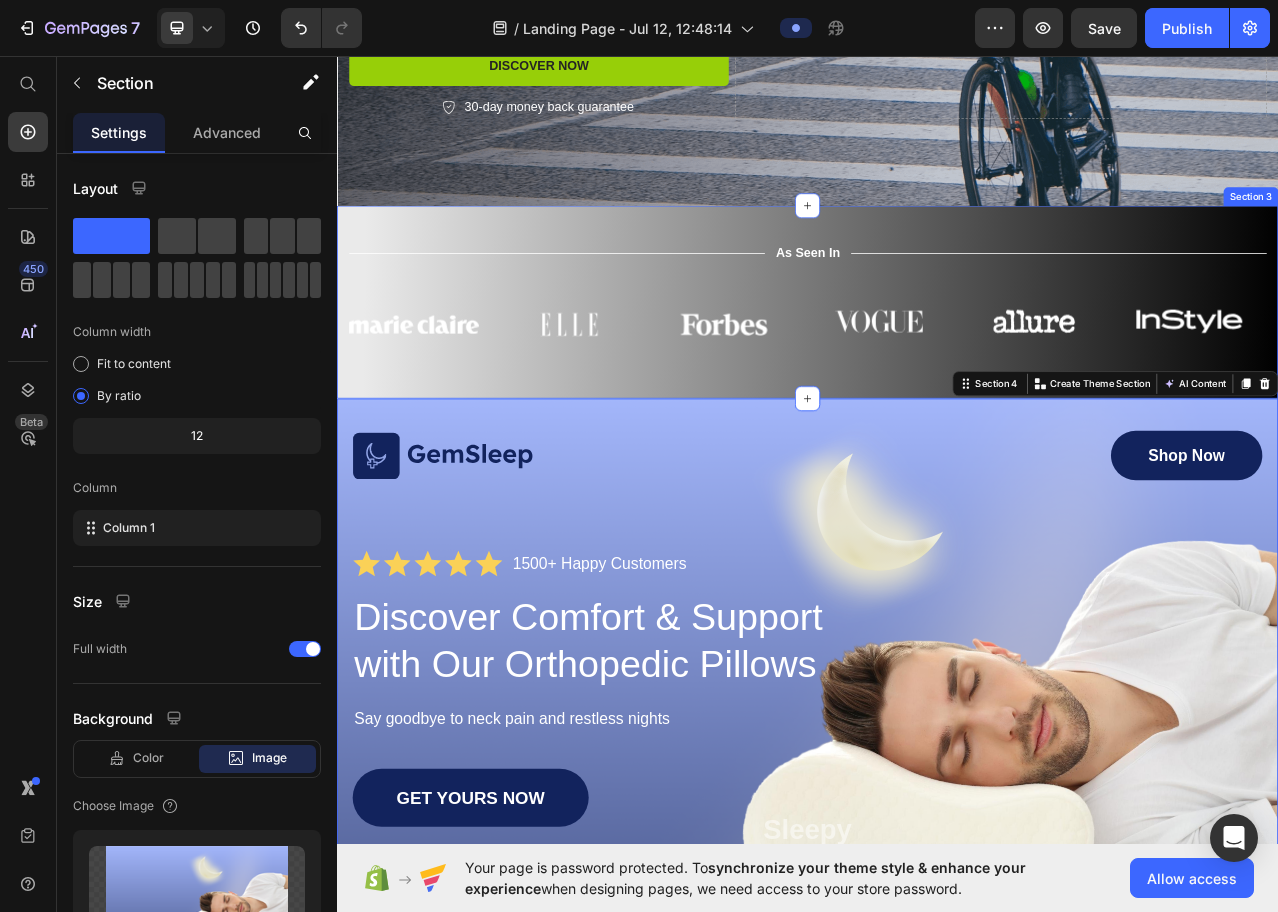 scroll, scrollTop: 0, scrollLeft: 0, axis: both 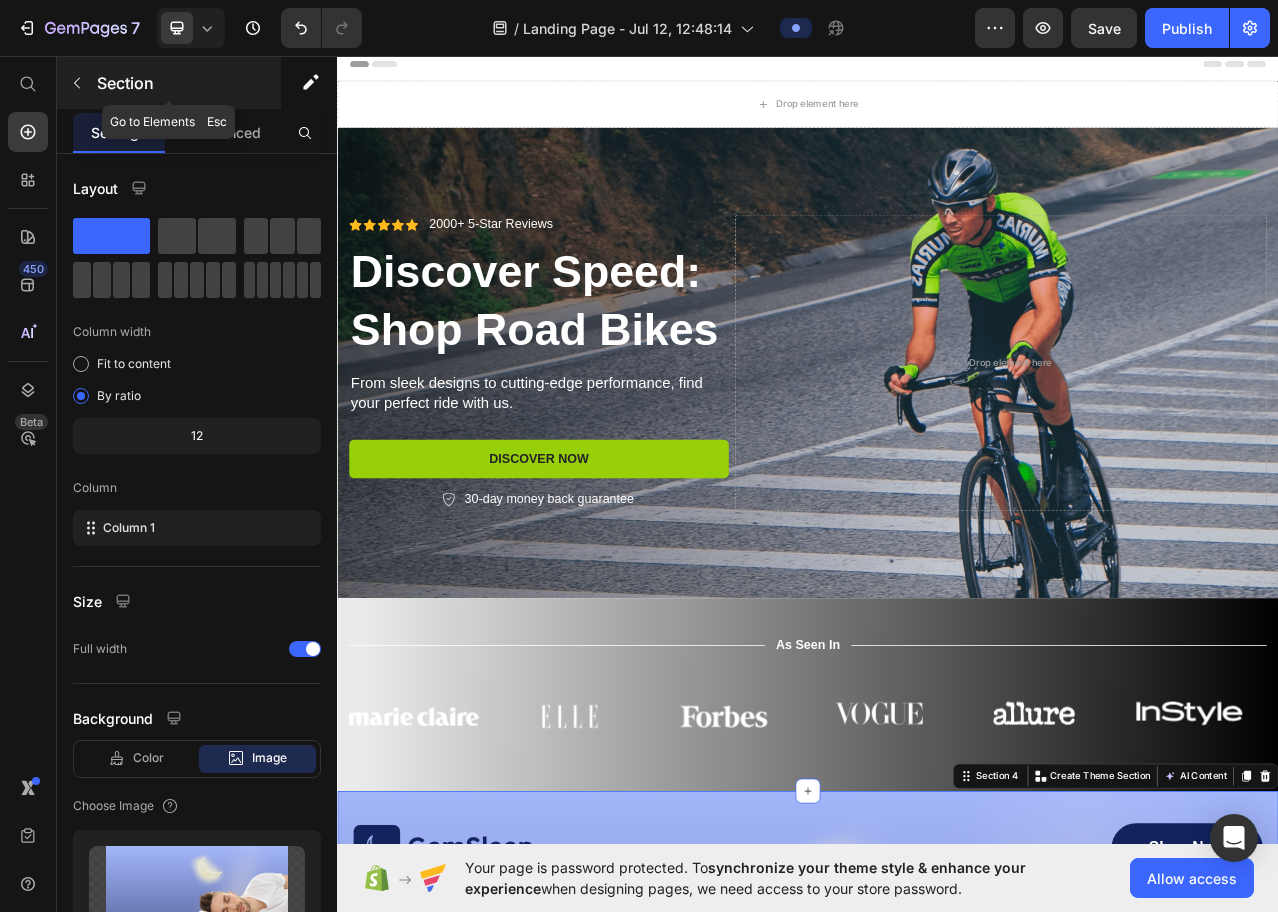 click 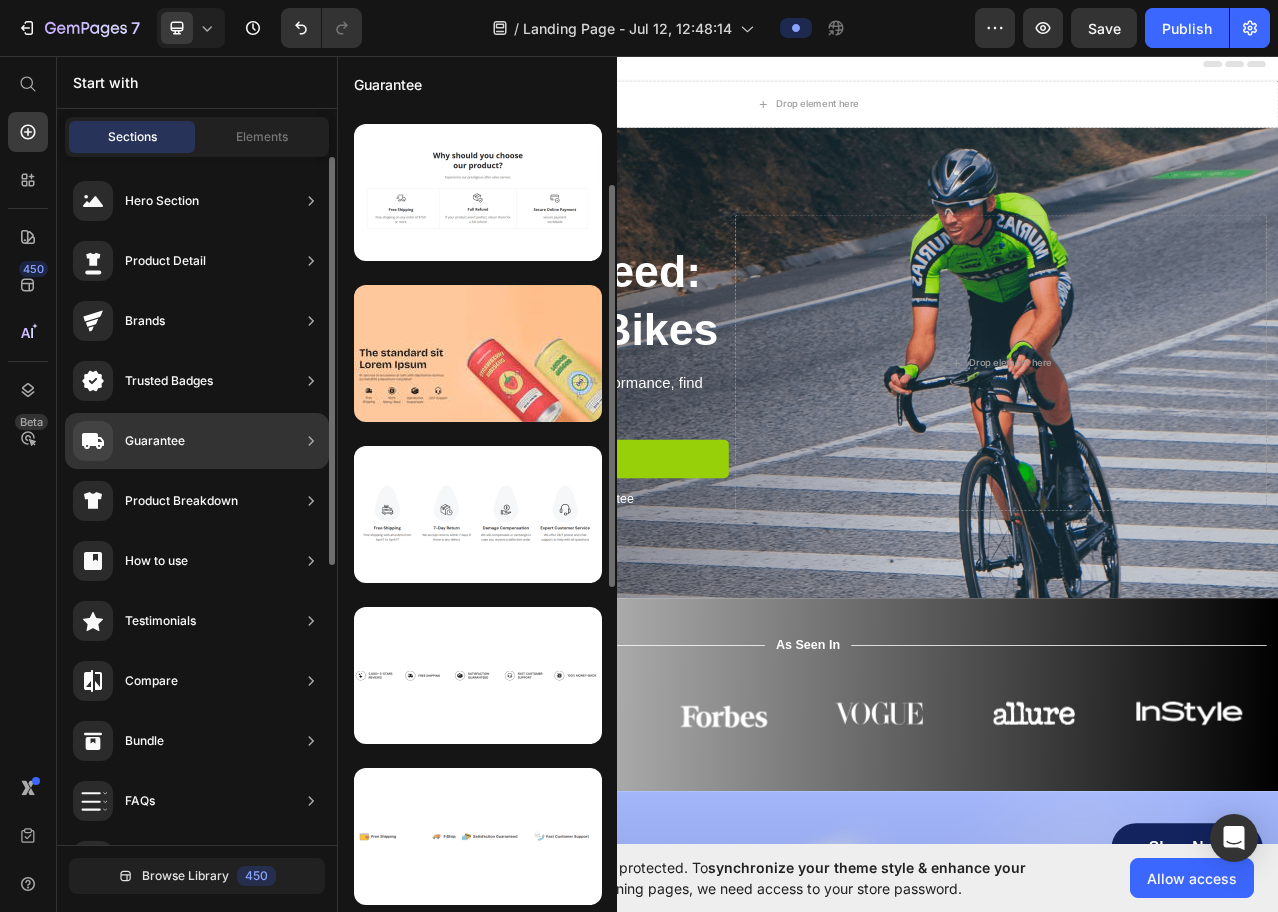 scroll, scrollTop: 0, scrollLeft: 0, axis: both 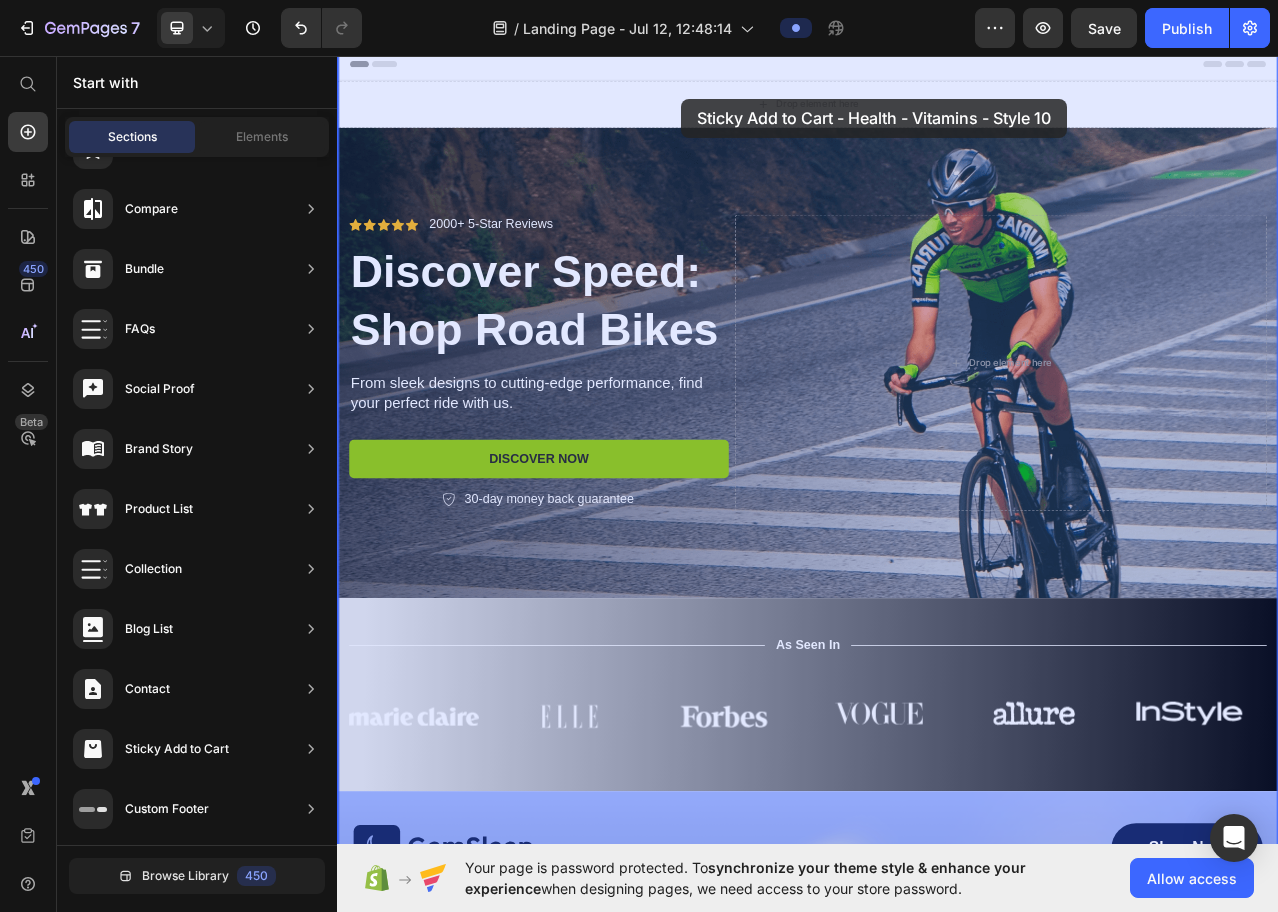 drag, startPoint x: 847, startPoint y: 601, endPoint x: 785, endPoint y: 277, distance: 329.87875 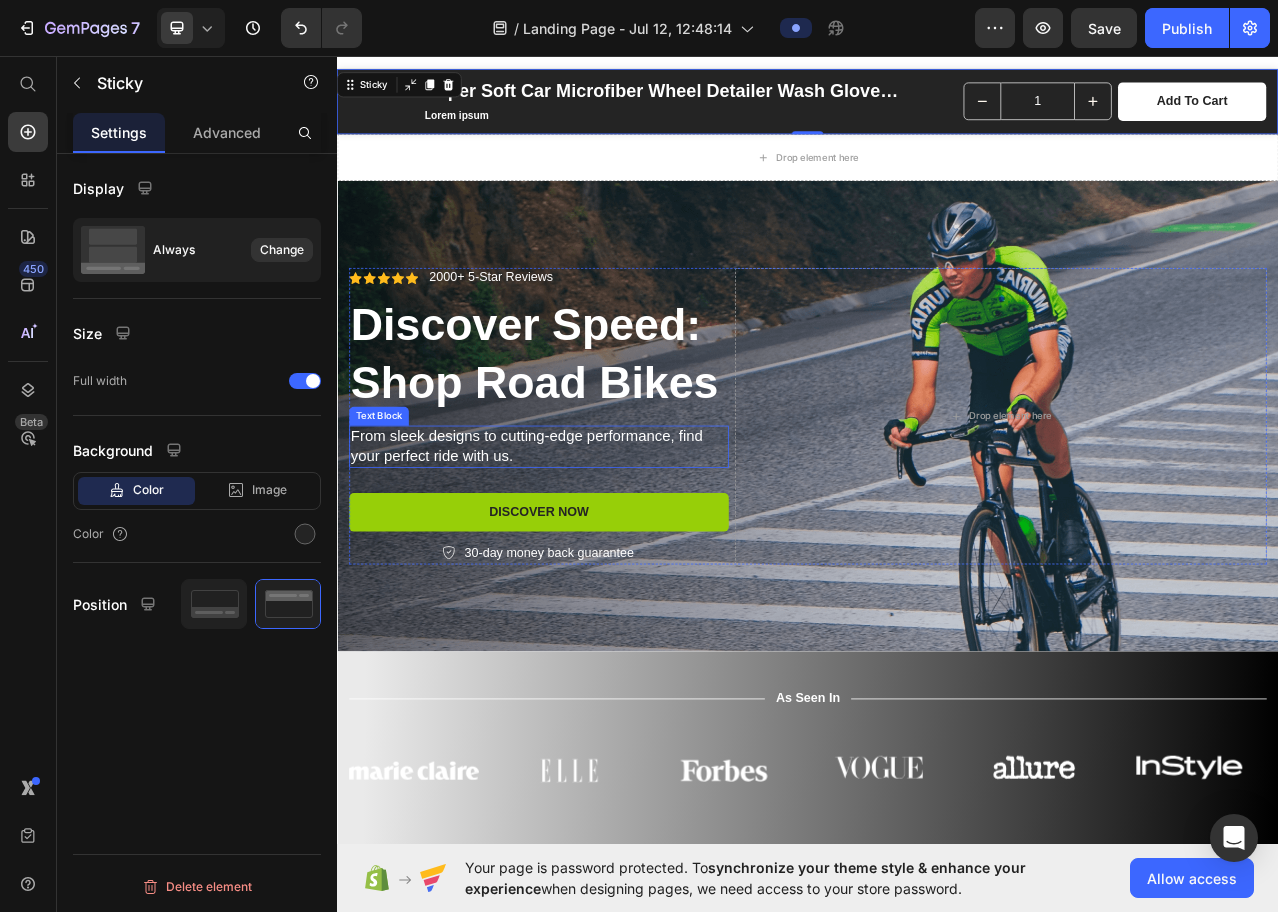 scroll, scrollTop: 0, scrollLeft: 0, axis: both 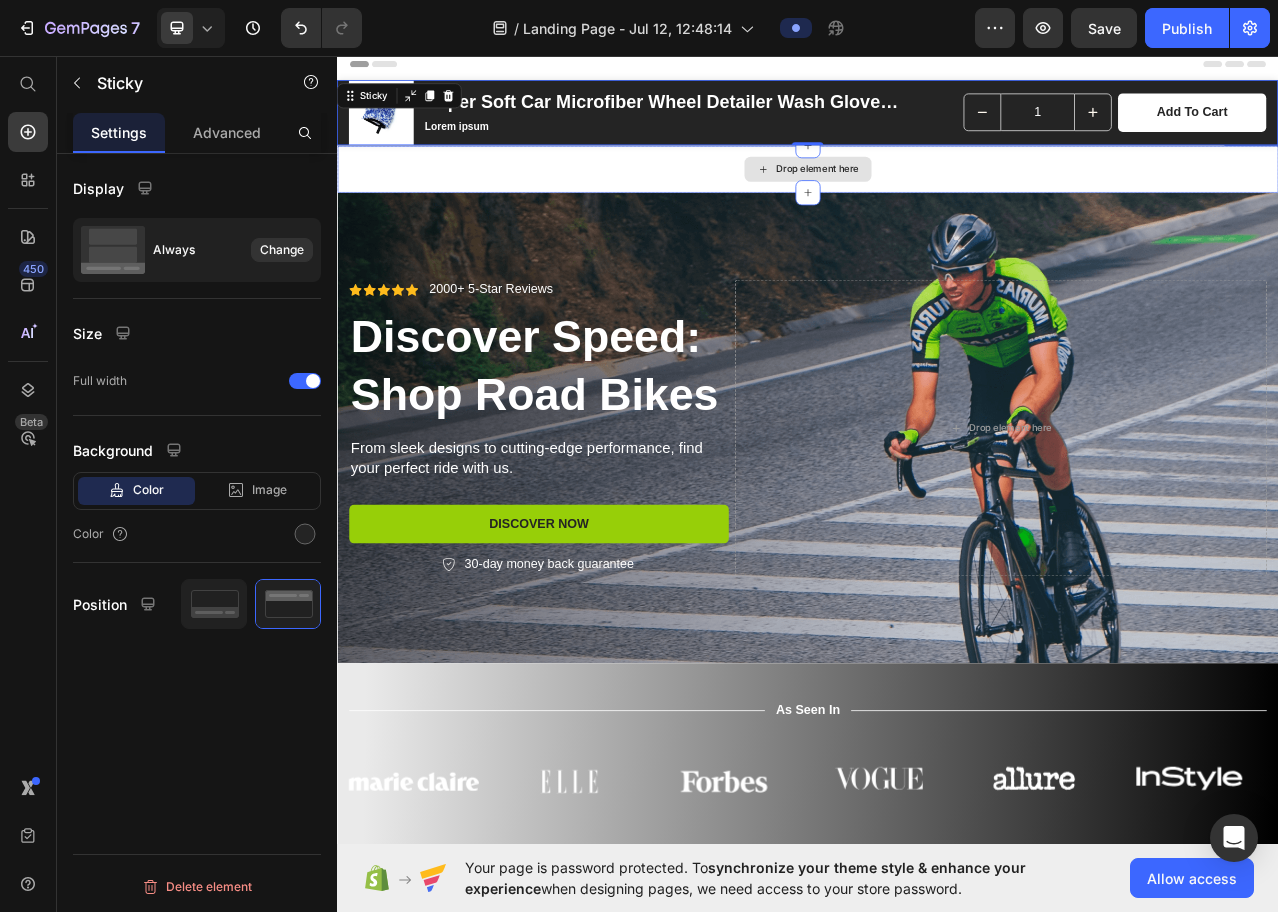 click on "Drop element here" at bounding box center [937, 202] 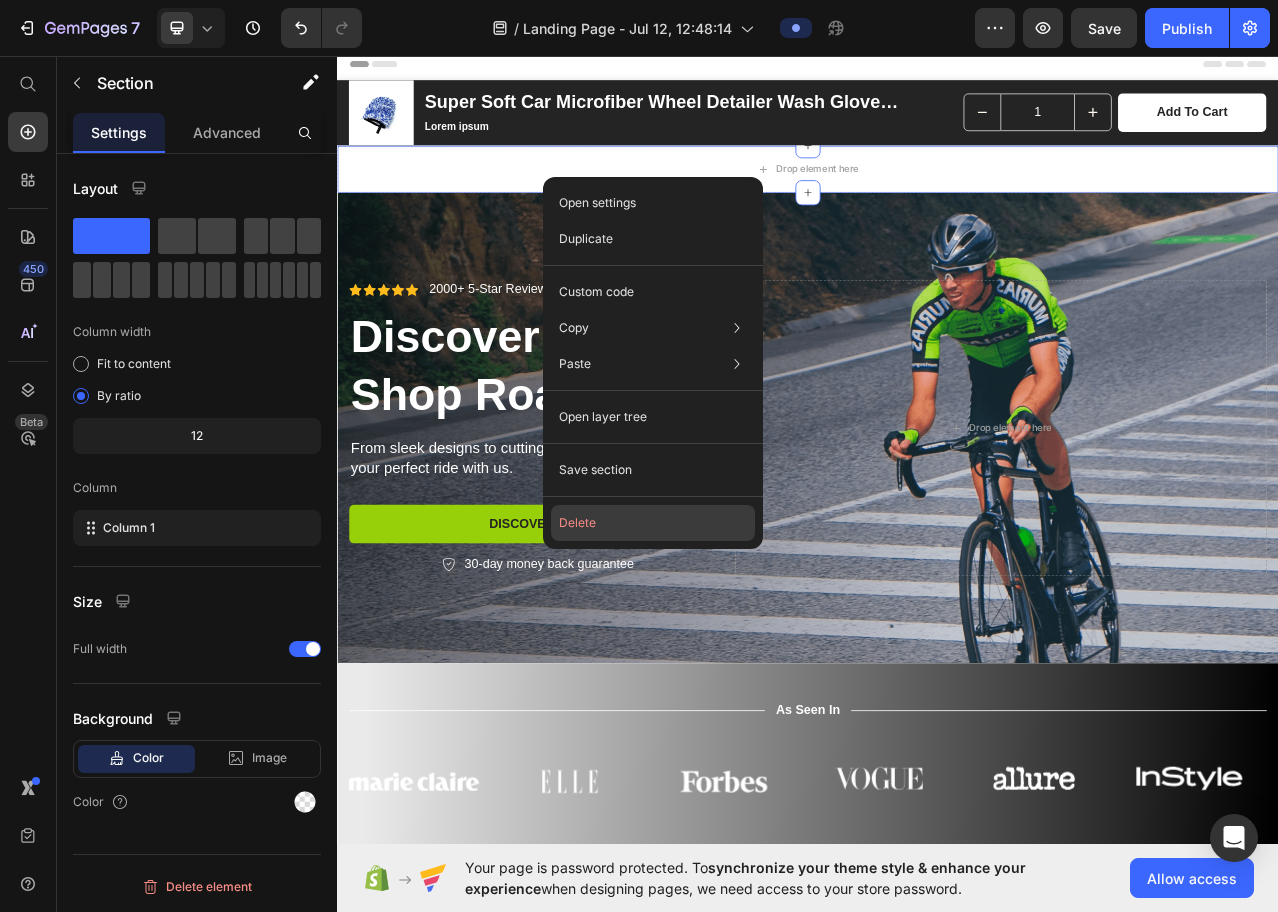 click on "Delete" 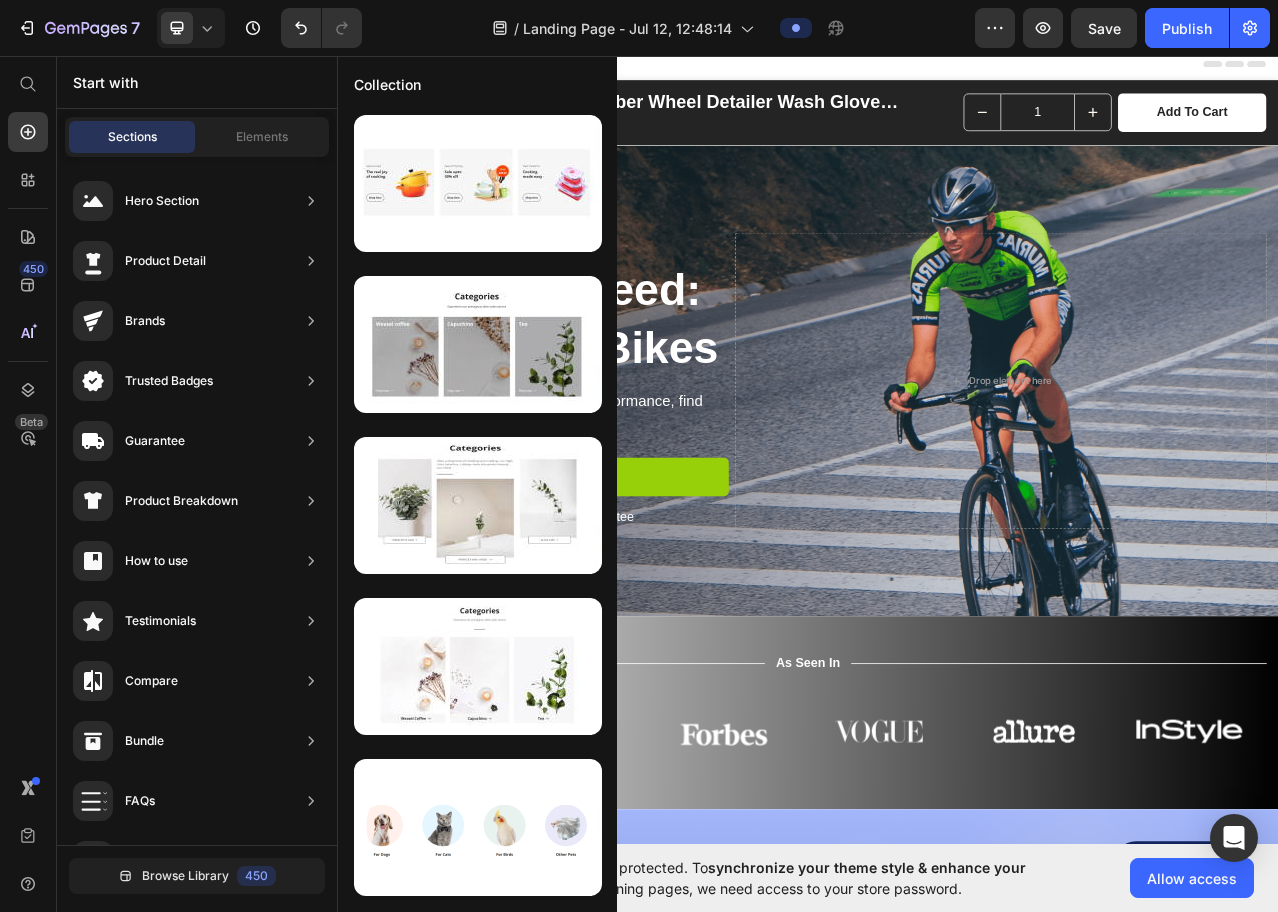 scroll, scrollTop: 472, scrollLeft: 0, axis: vertical 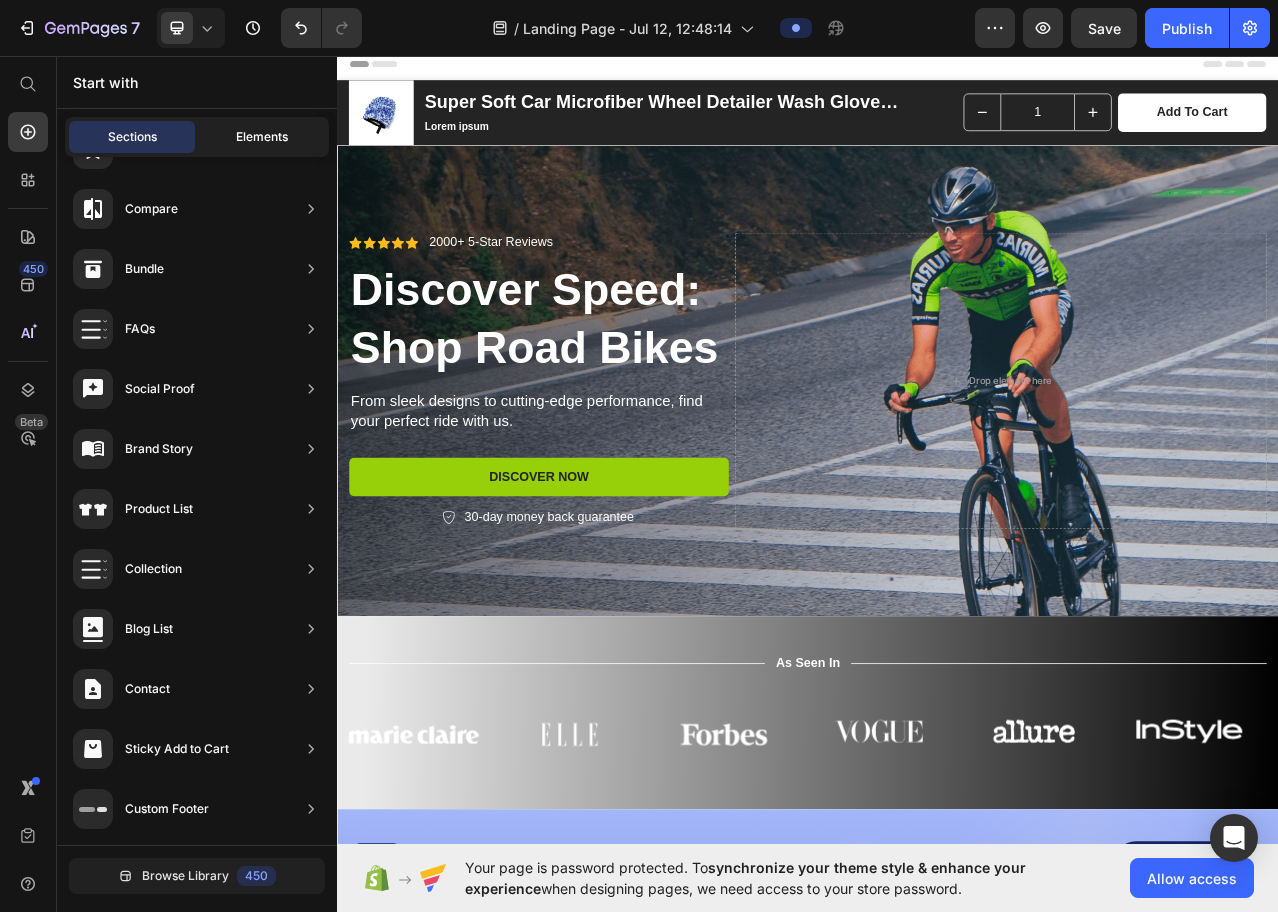 click on "Elements" at bounding box center (262, 137) 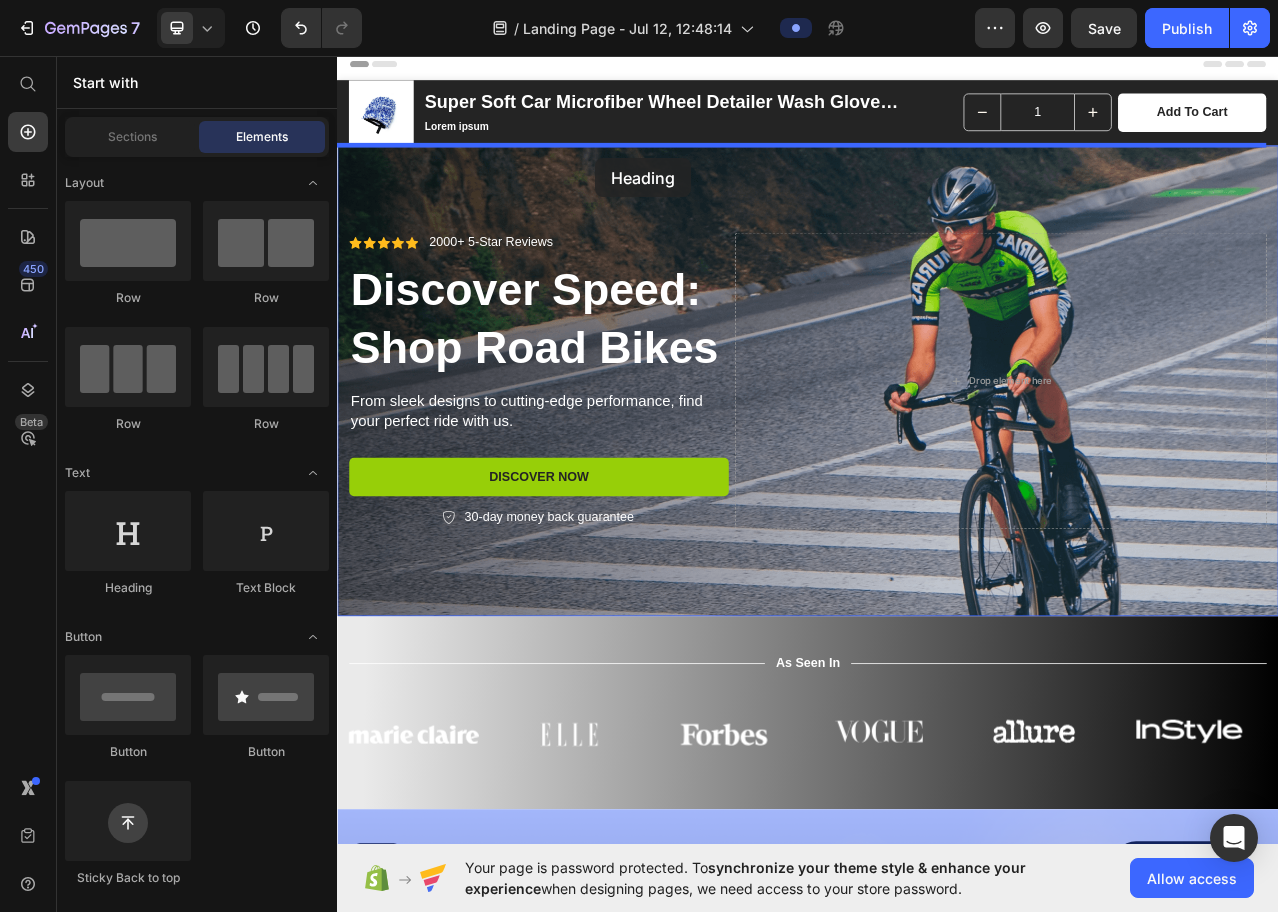 drag, startPoint x: 477, startPoint y: 596, endPoint x: 666, endPoint y: 188, distance: 449.64987 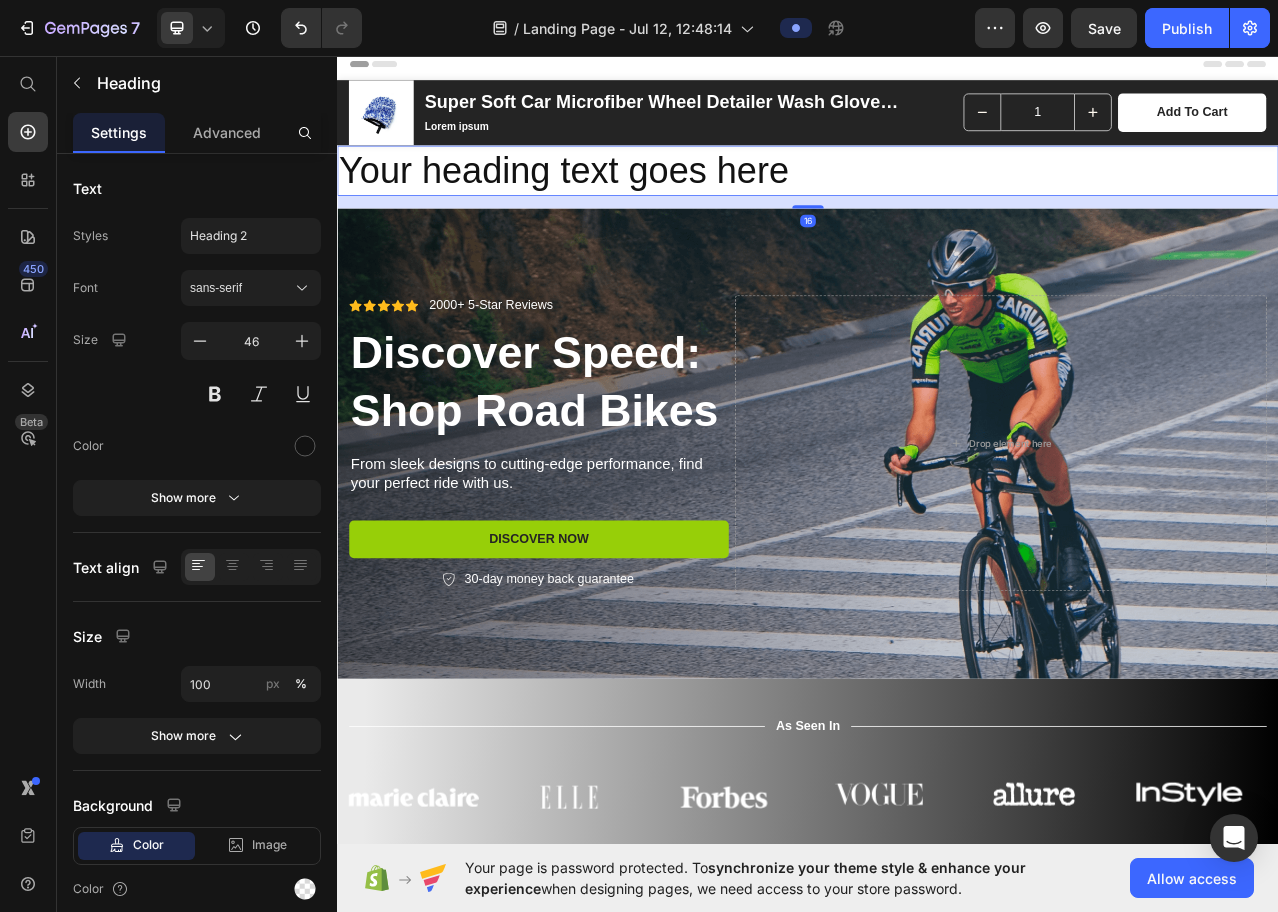 click on "Your heading text goes here" at bounding box center (937, 204) 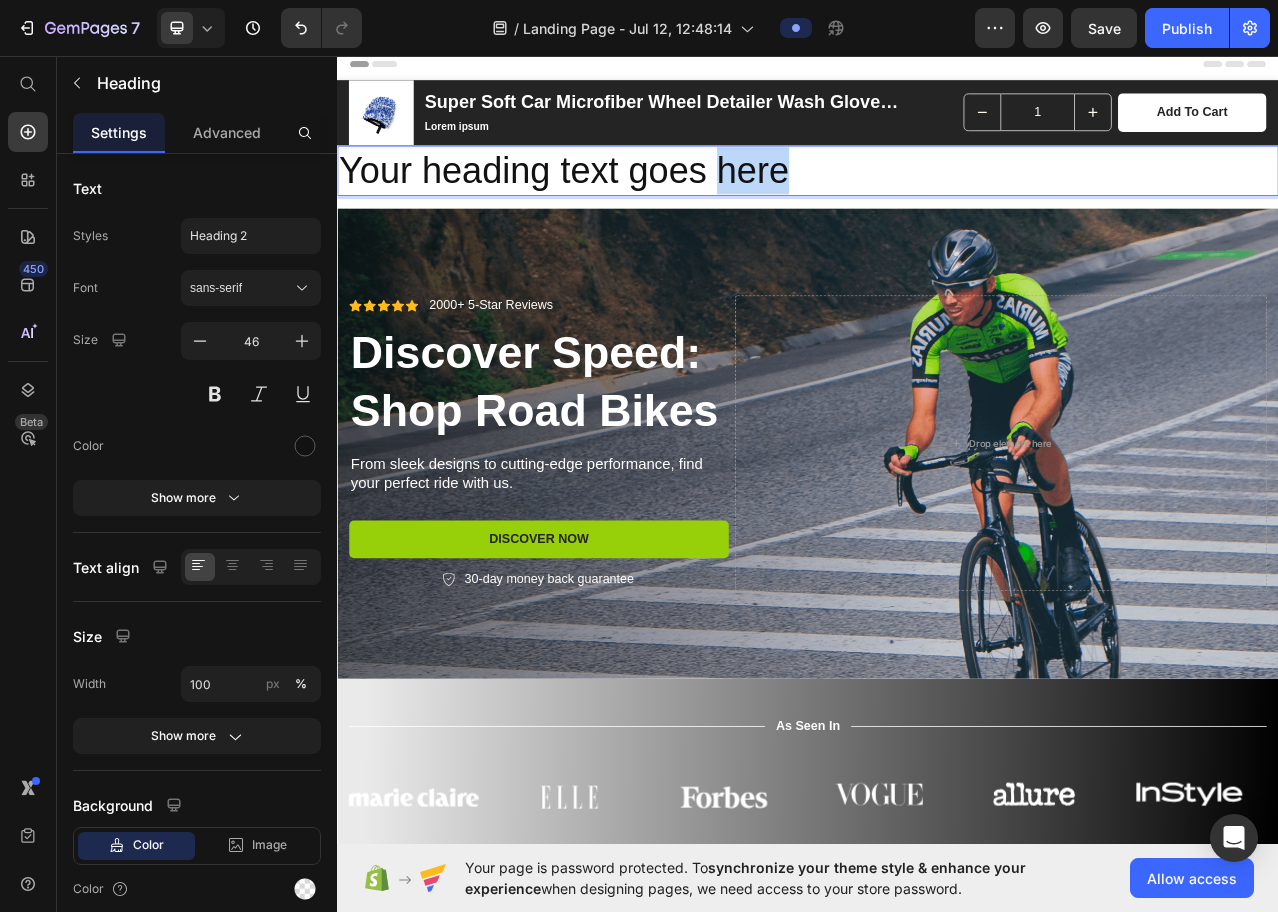 click on "Your heading text goes here" at bounding box center (937, 204) 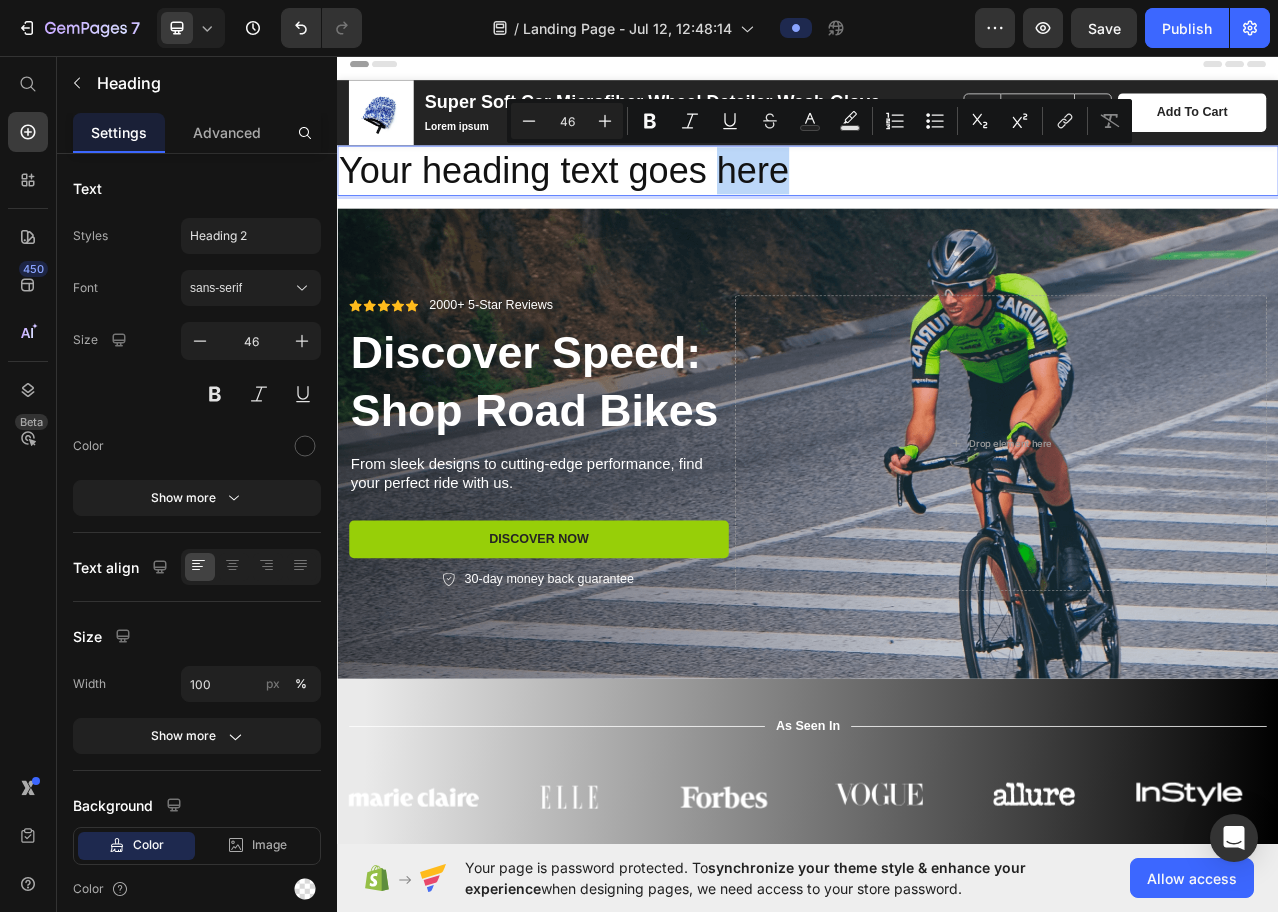click on "Your heading text goes here" at bounding box center [937, 204] 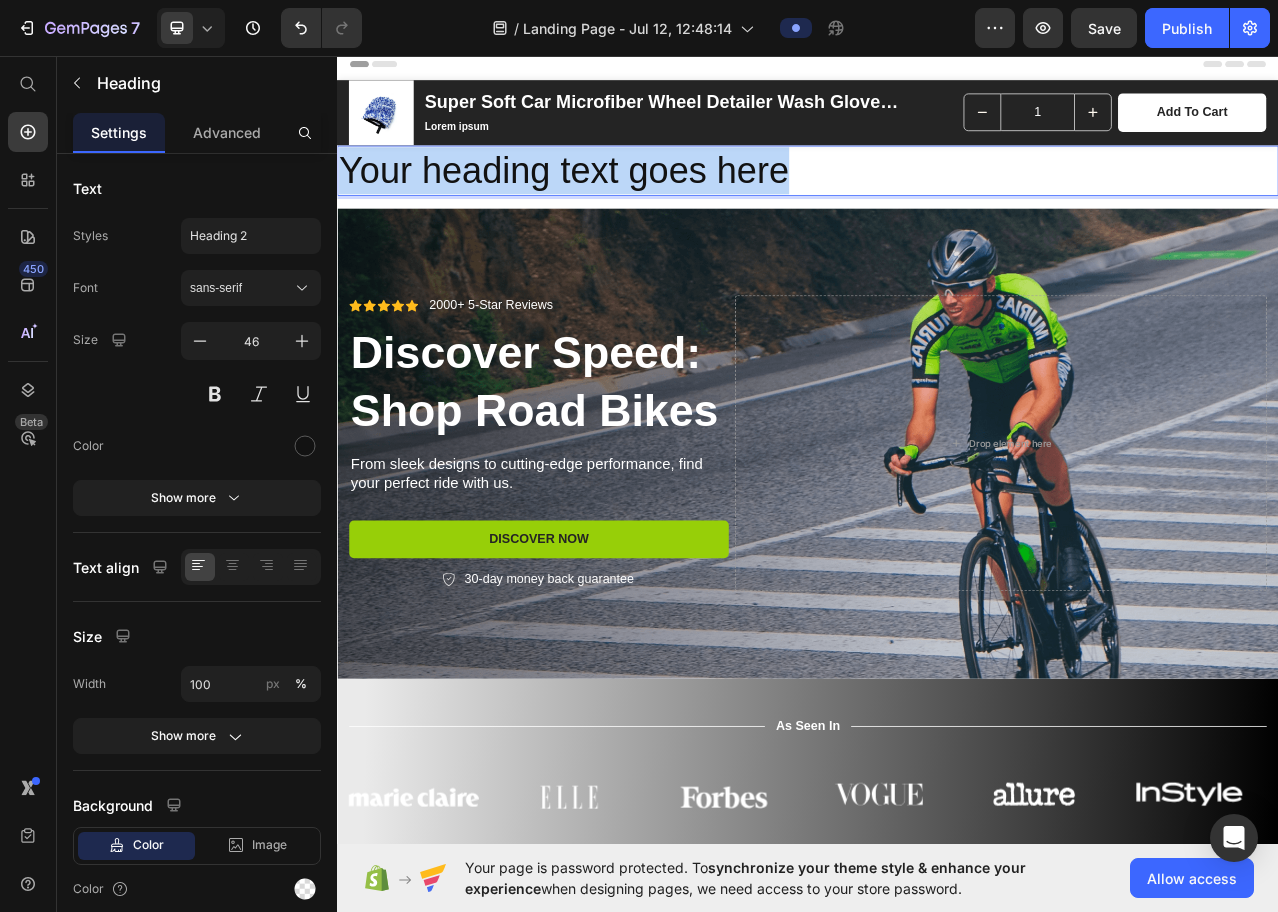 drag, startPoint x: 937, startPoint y: 201, endPoint x: 351, endPoint y: 184, distance: 586.2465 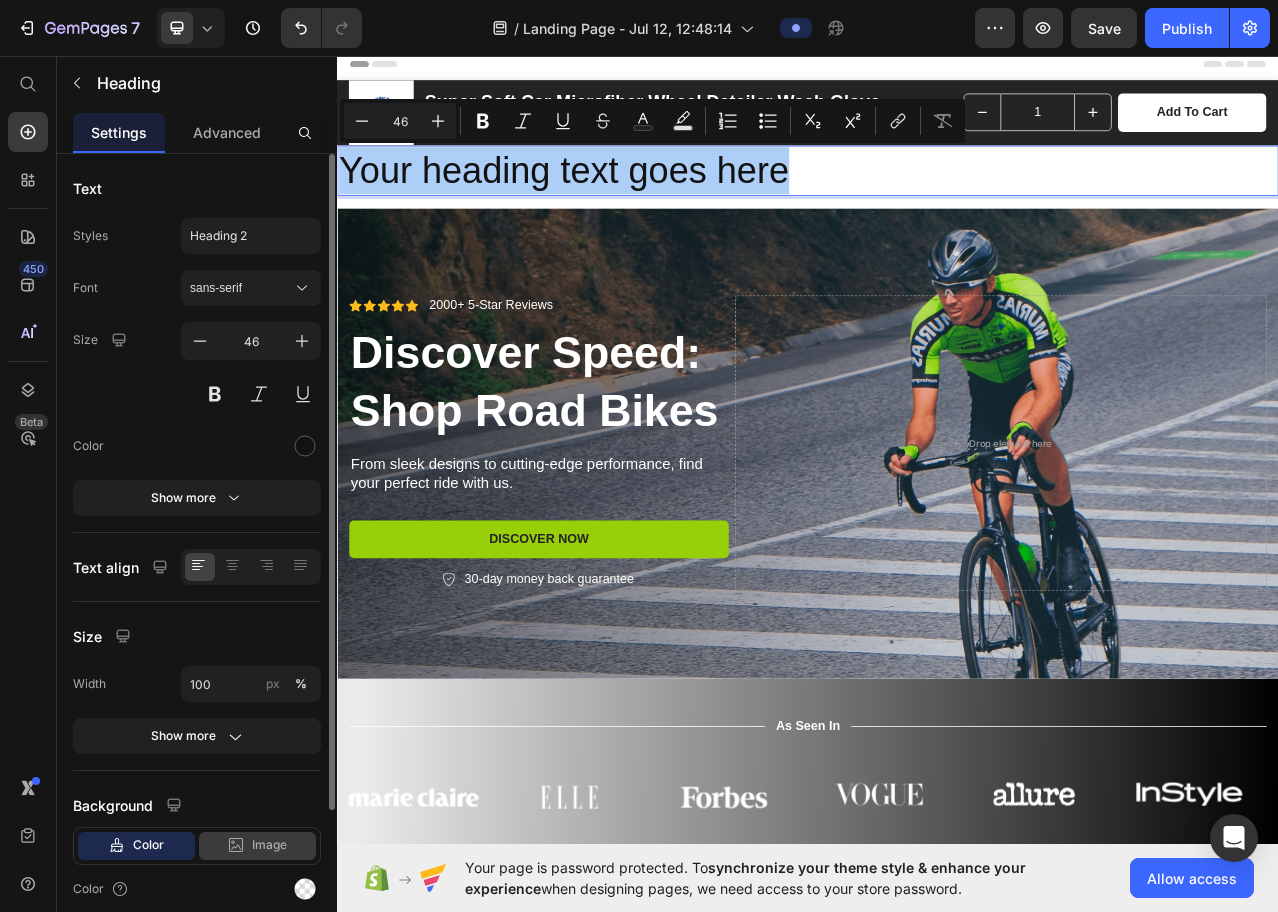 click on "Image" 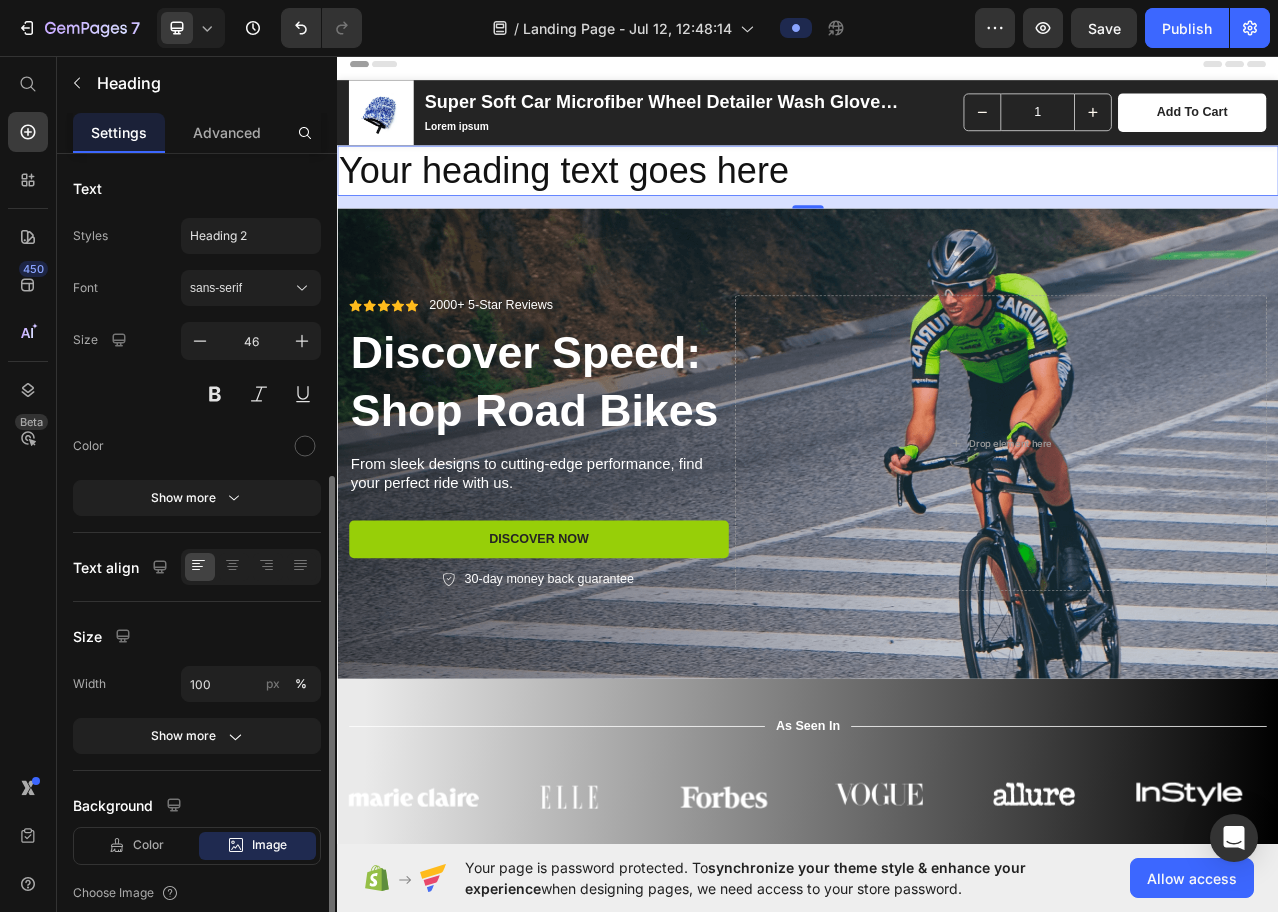 scroll, scrollTop: 200, scrollLeft: 0, axis: vertical 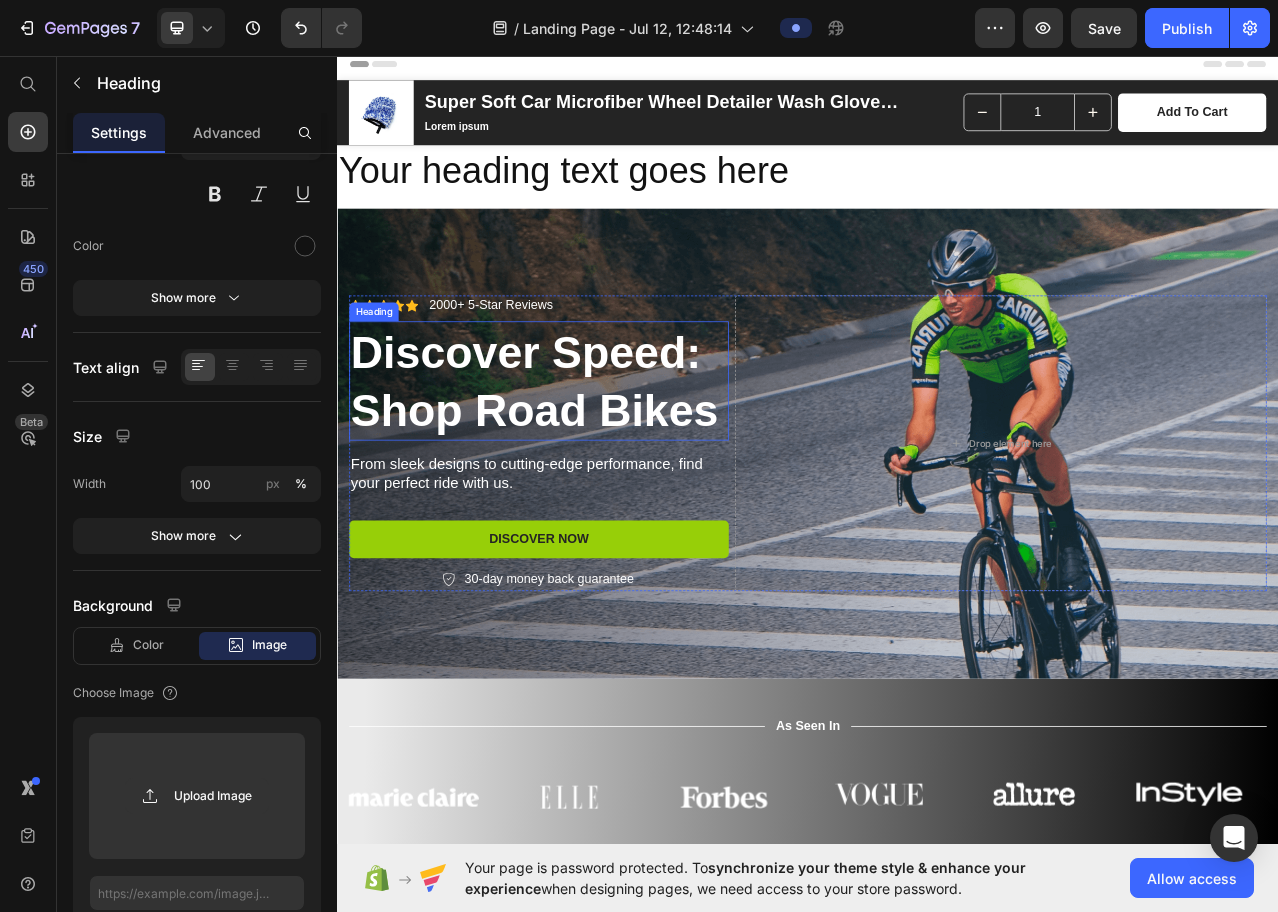 click on "Drop element here" at bounding box center [1183, 551] 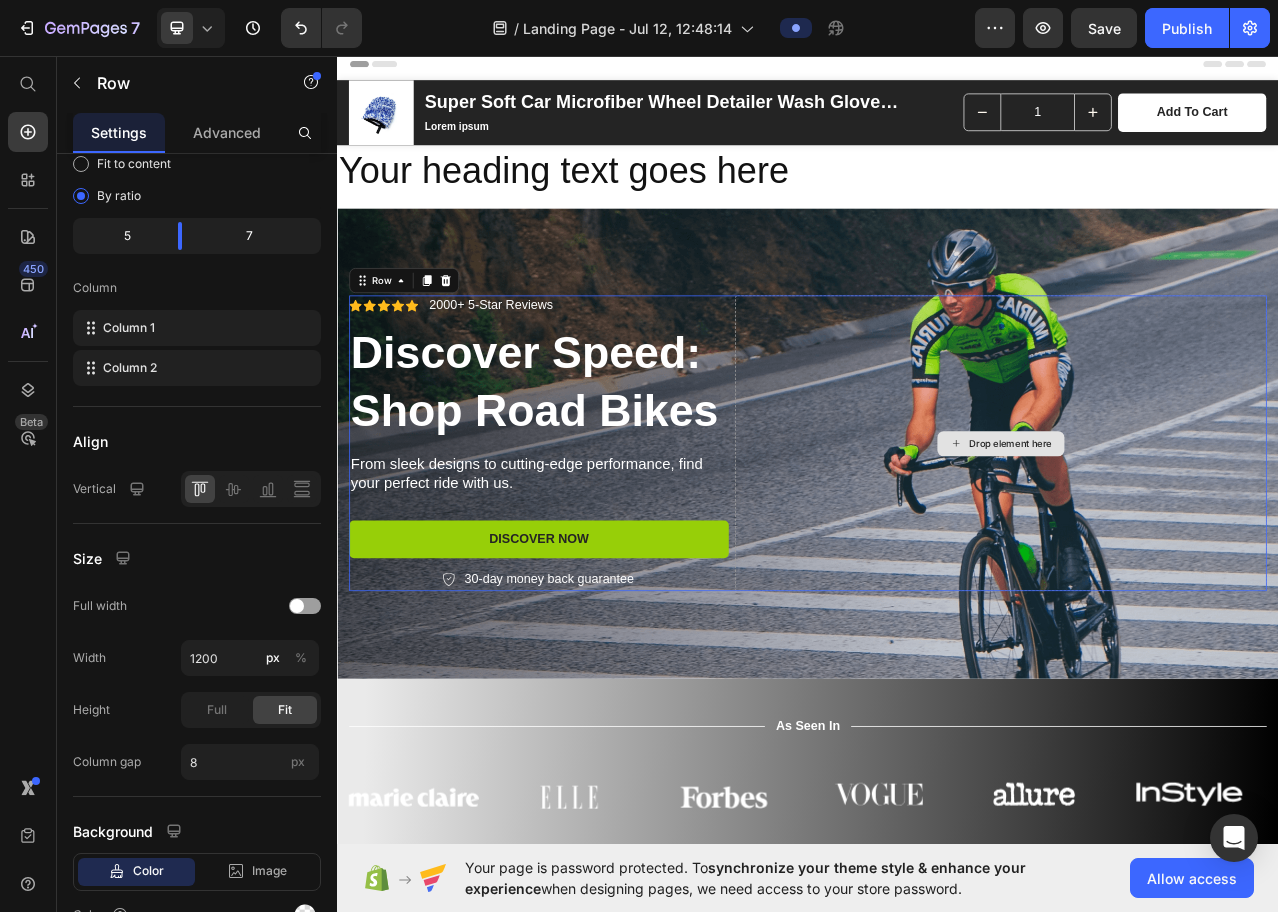 scroll, scrollTop: 836, scrollLeft: 0, axis: vertical 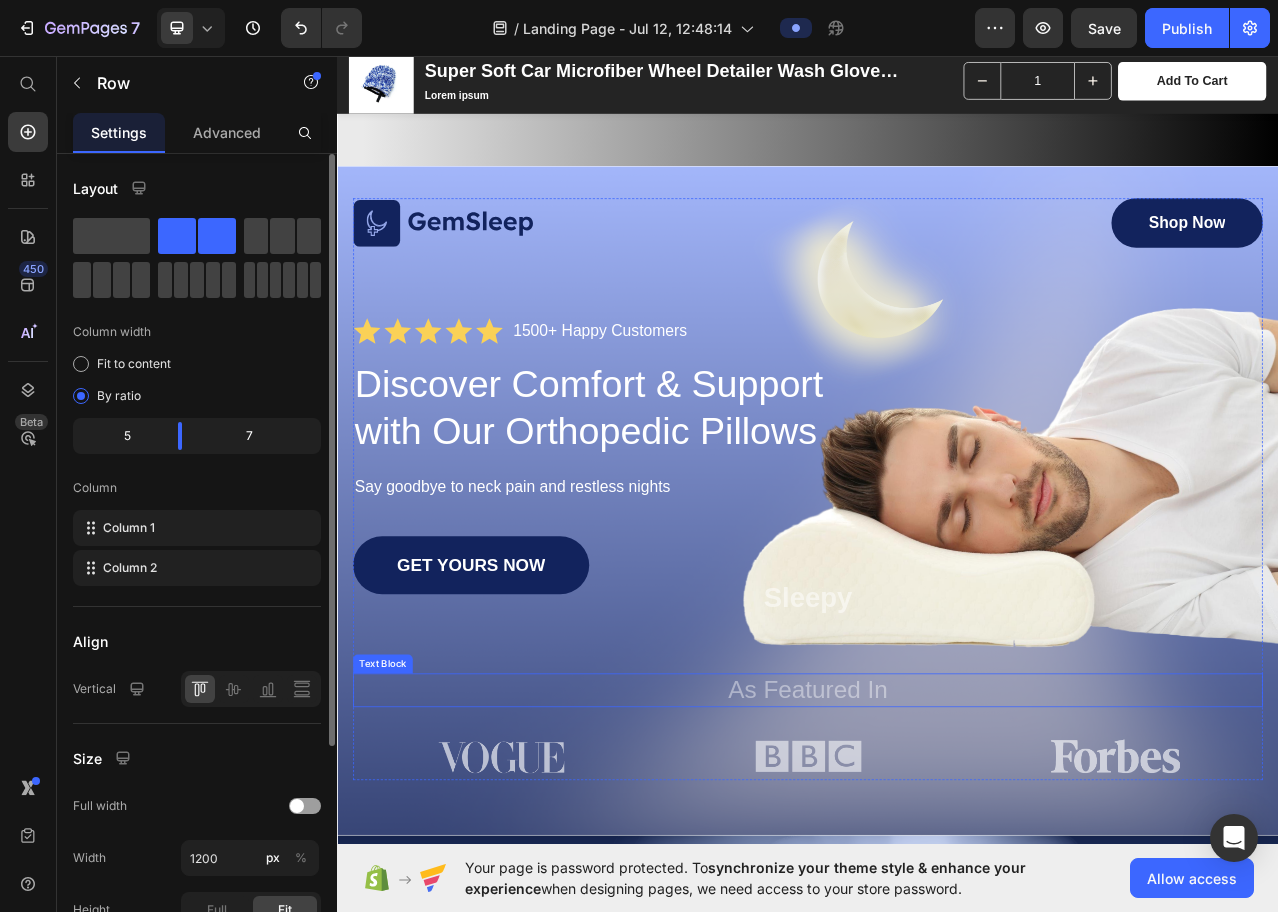 click at bounding box center (937, 951) 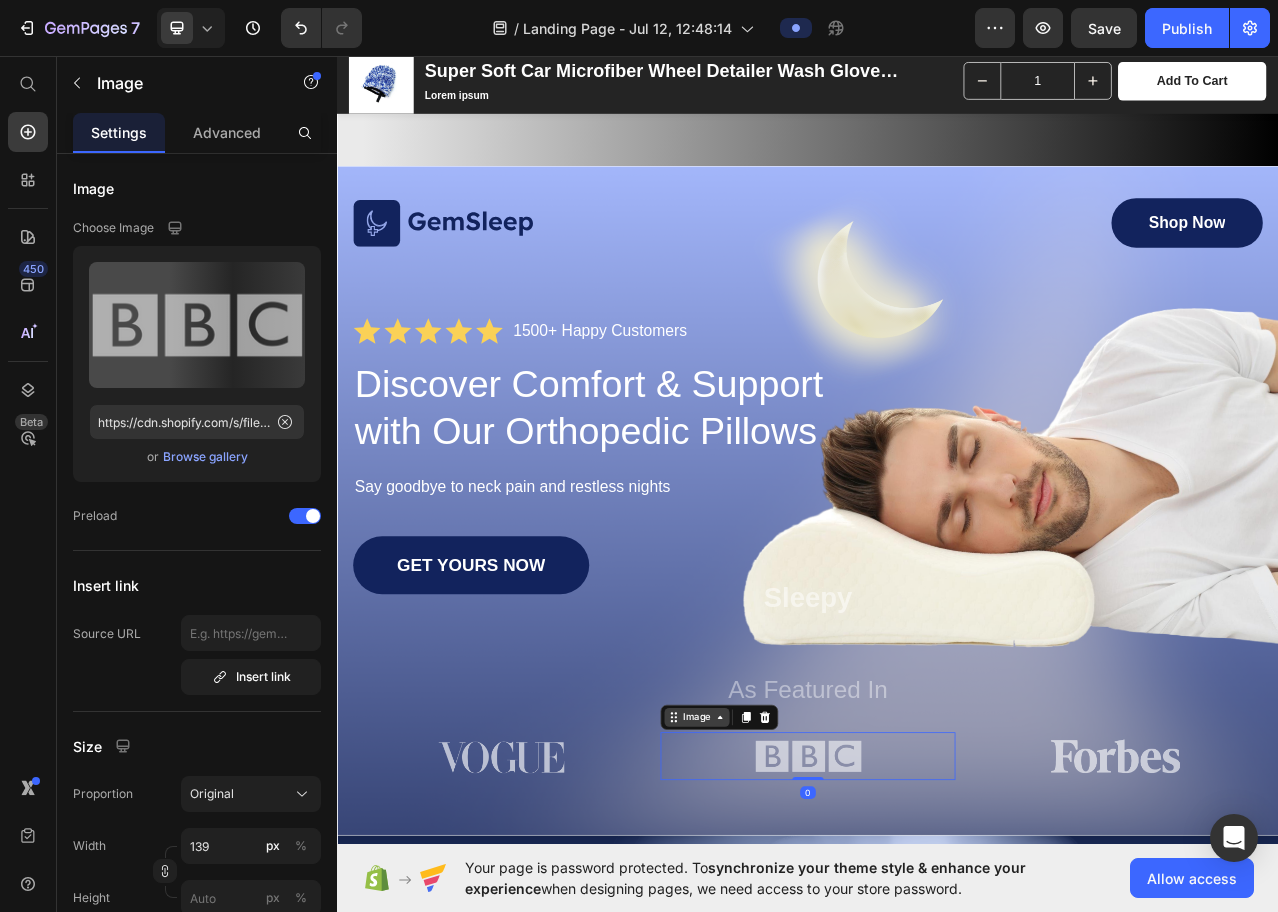 click 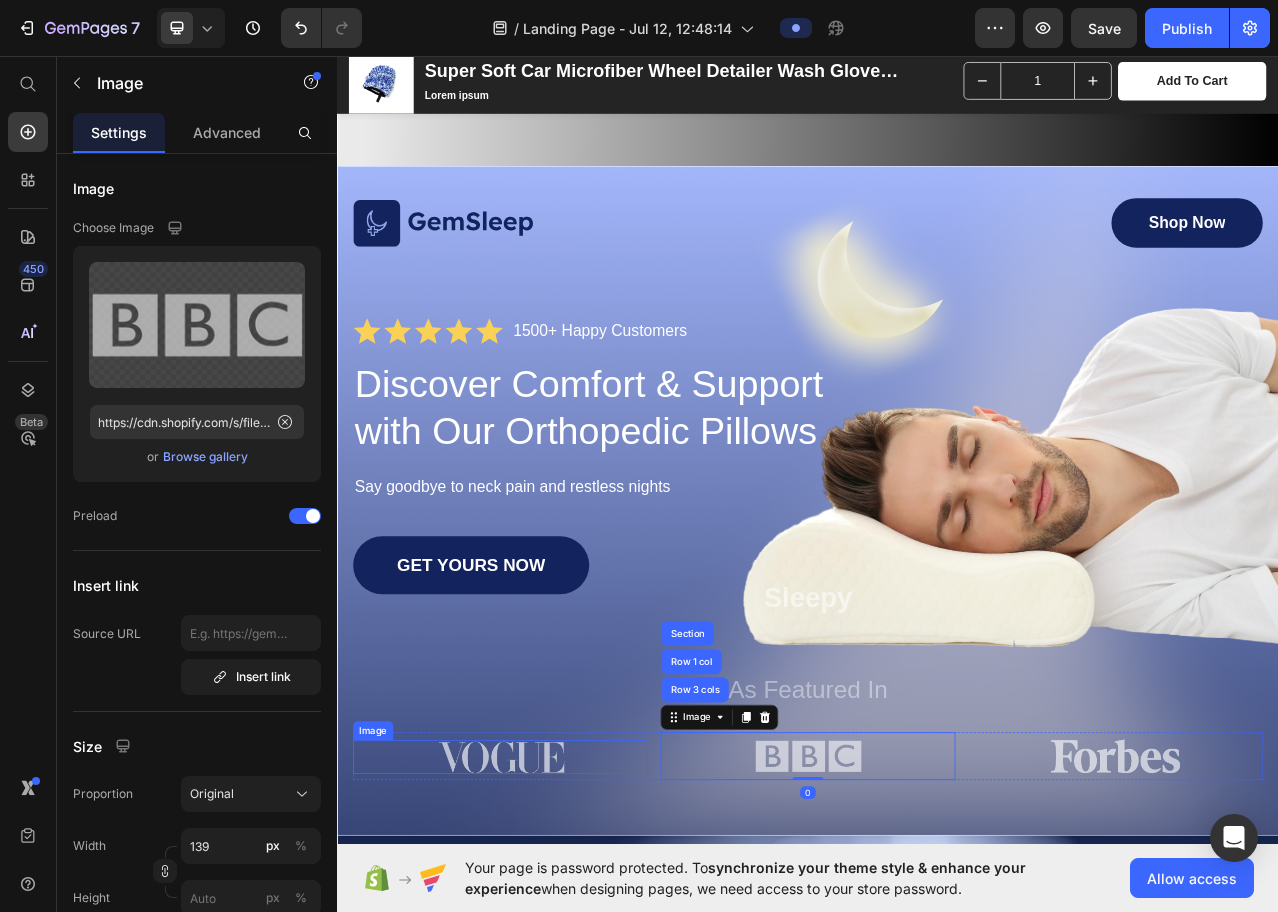 click on "Image" at bounding box center [545, 951] 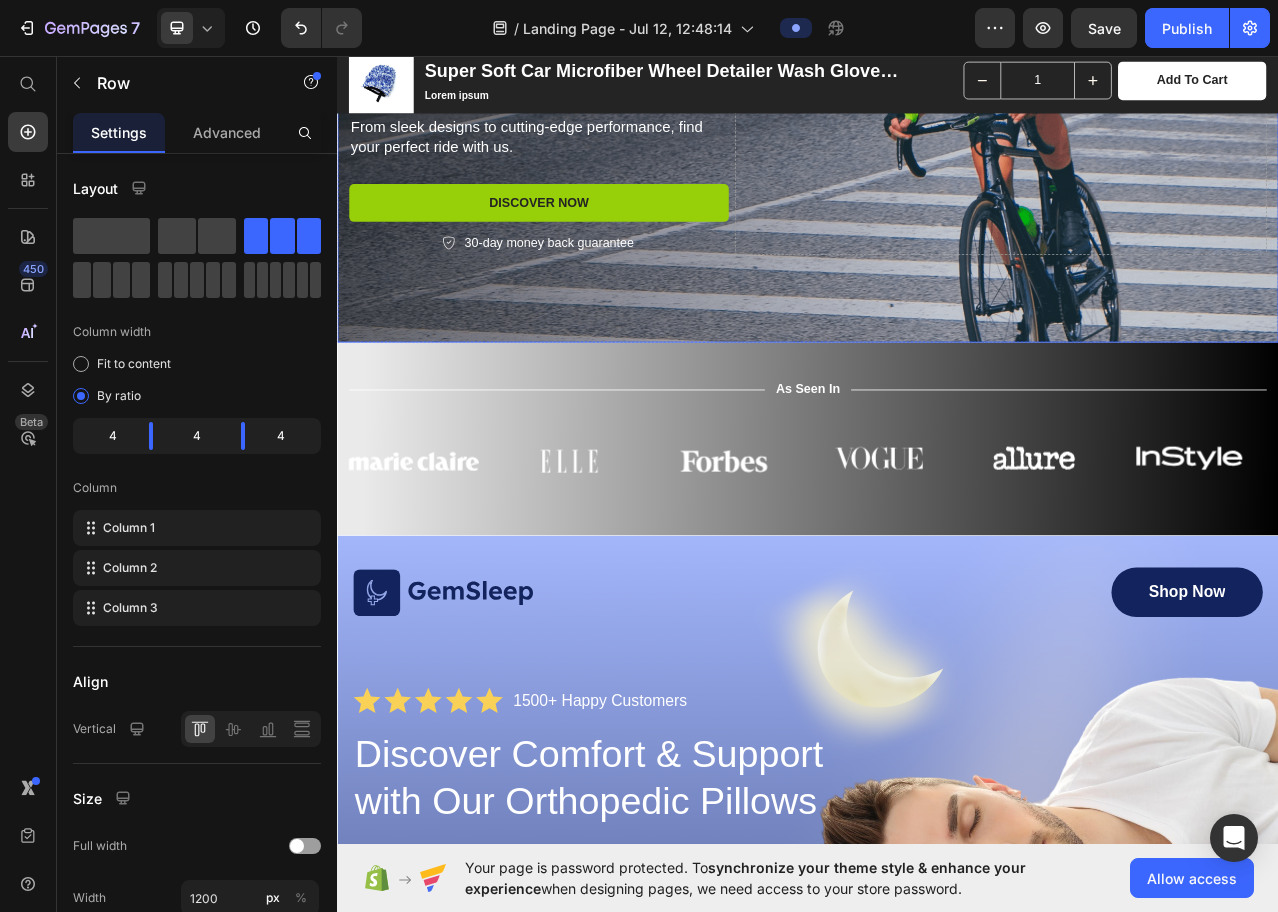 scroll, scrollTop: 0, scrollLeft: 0, axis: both 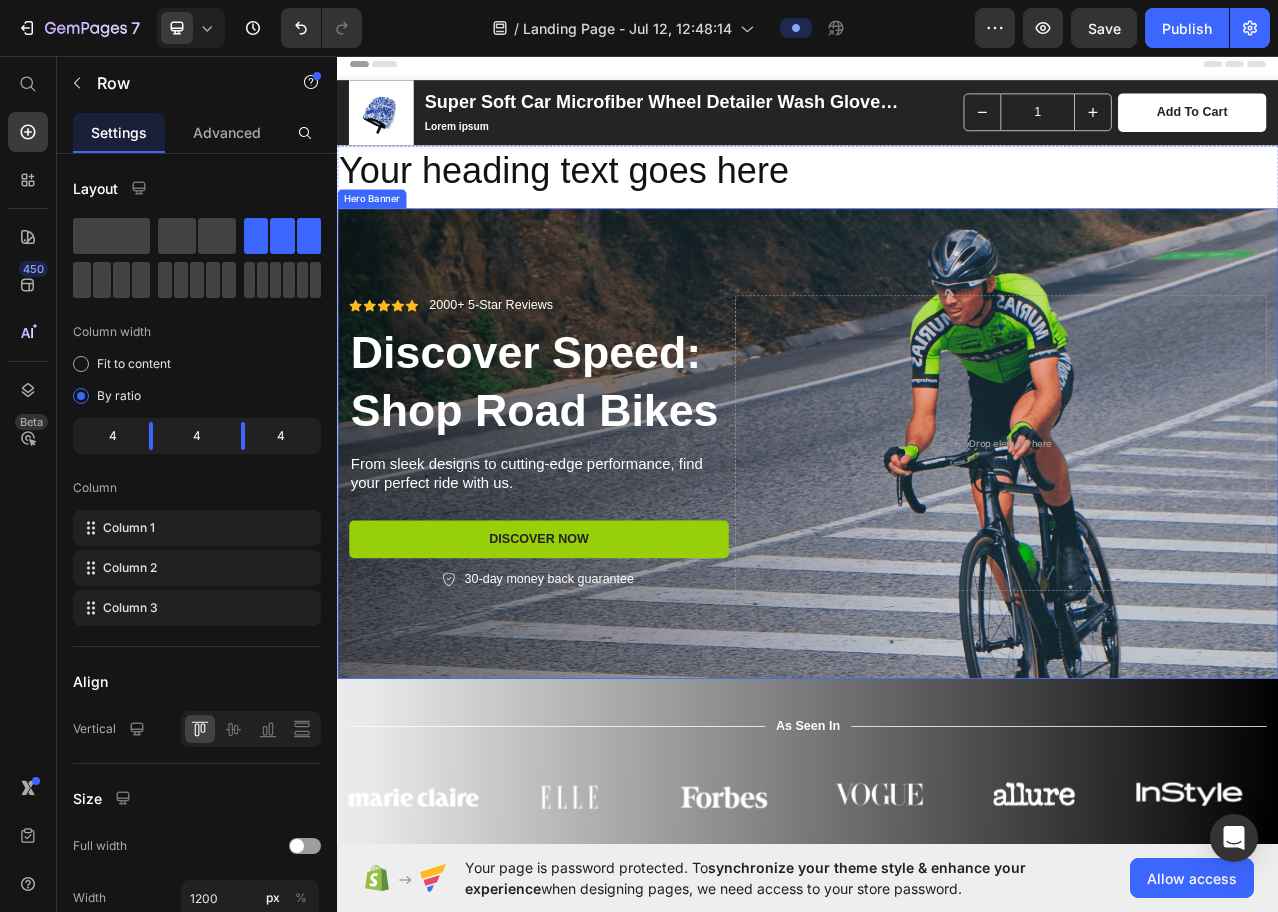 click at bounding box center (937, 552) 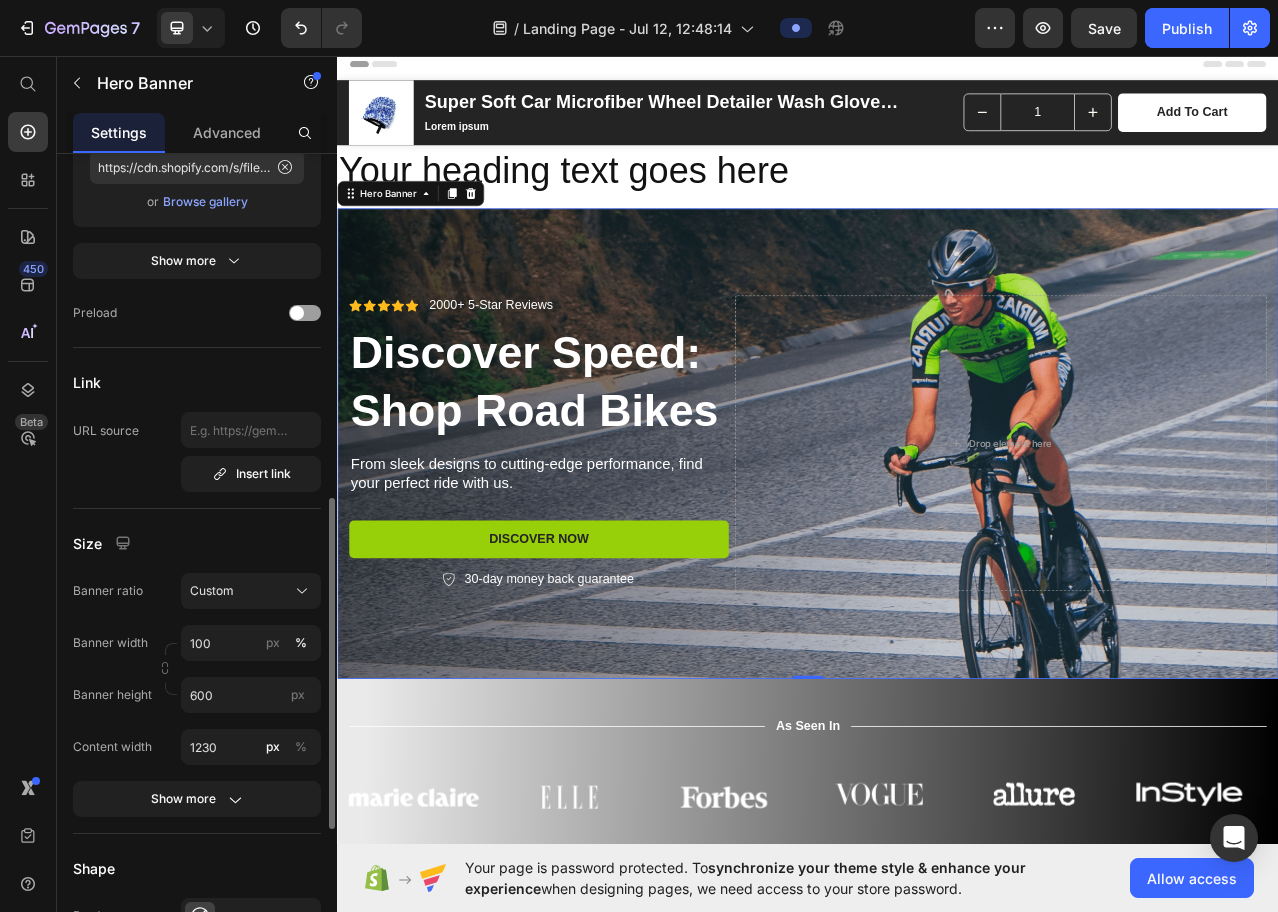 scroll, scrollTop: 600, scrollLeft: 0, axis: vertical 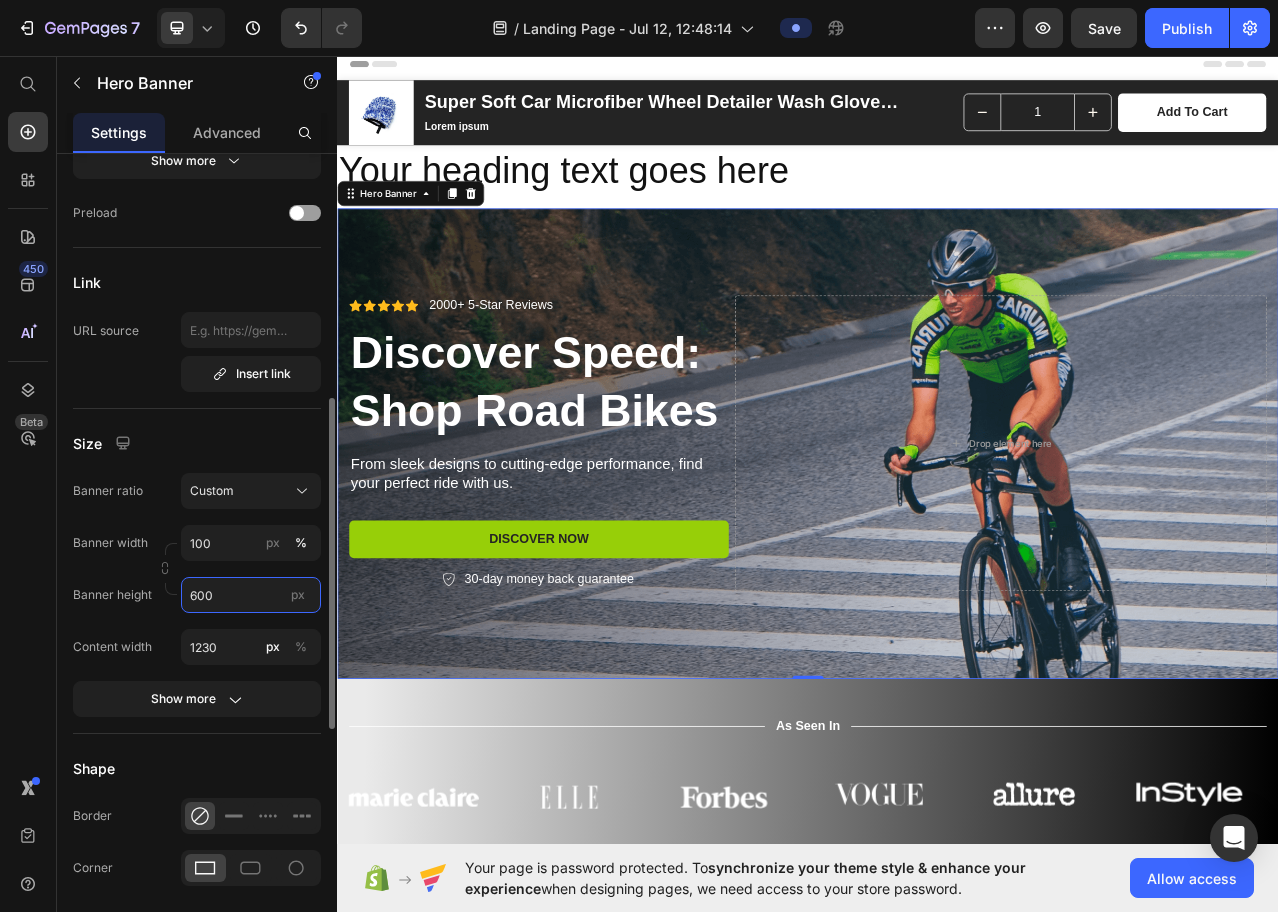 click on "600" at bounding box center [251, 595] 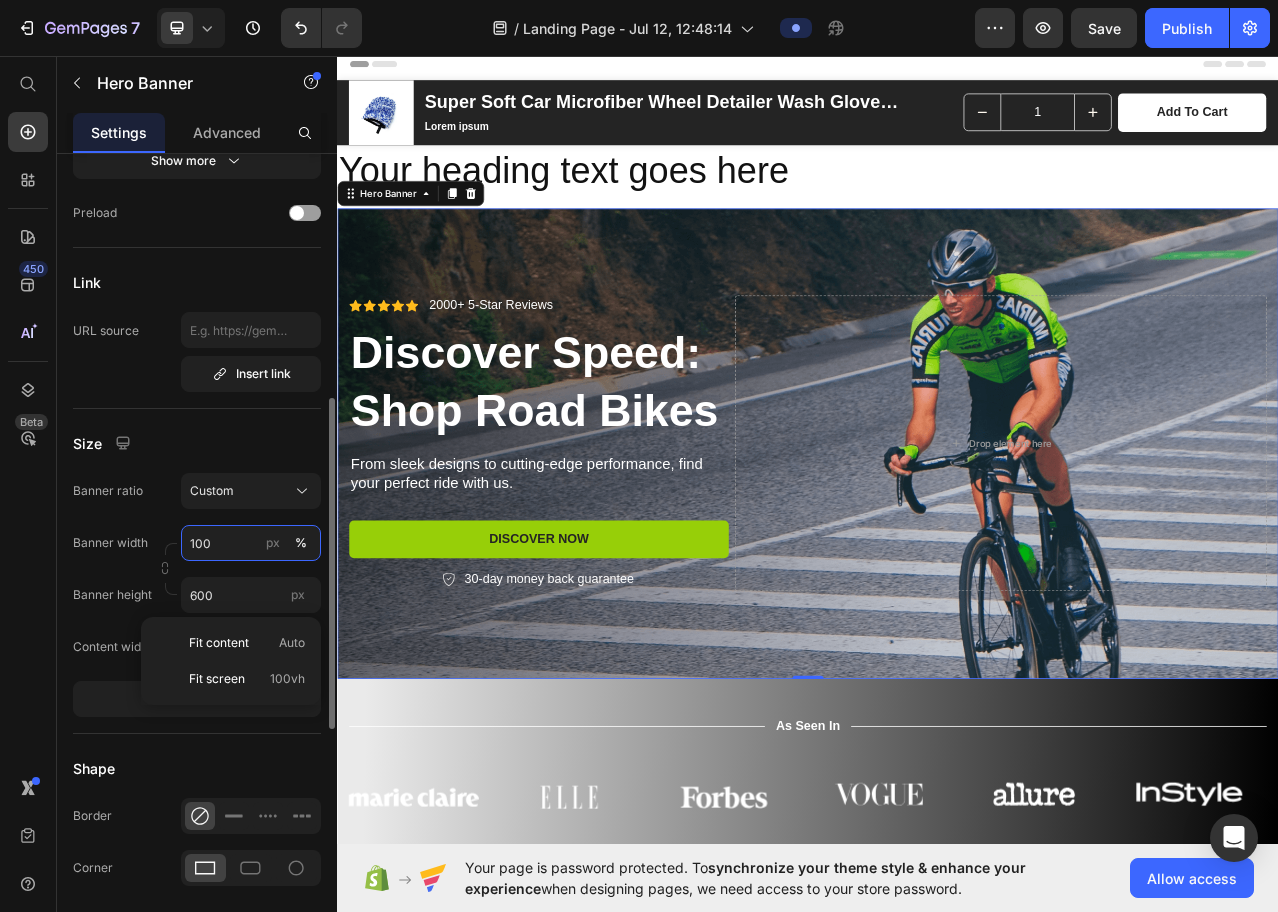 click on "100" at bounding box center [251, 543] 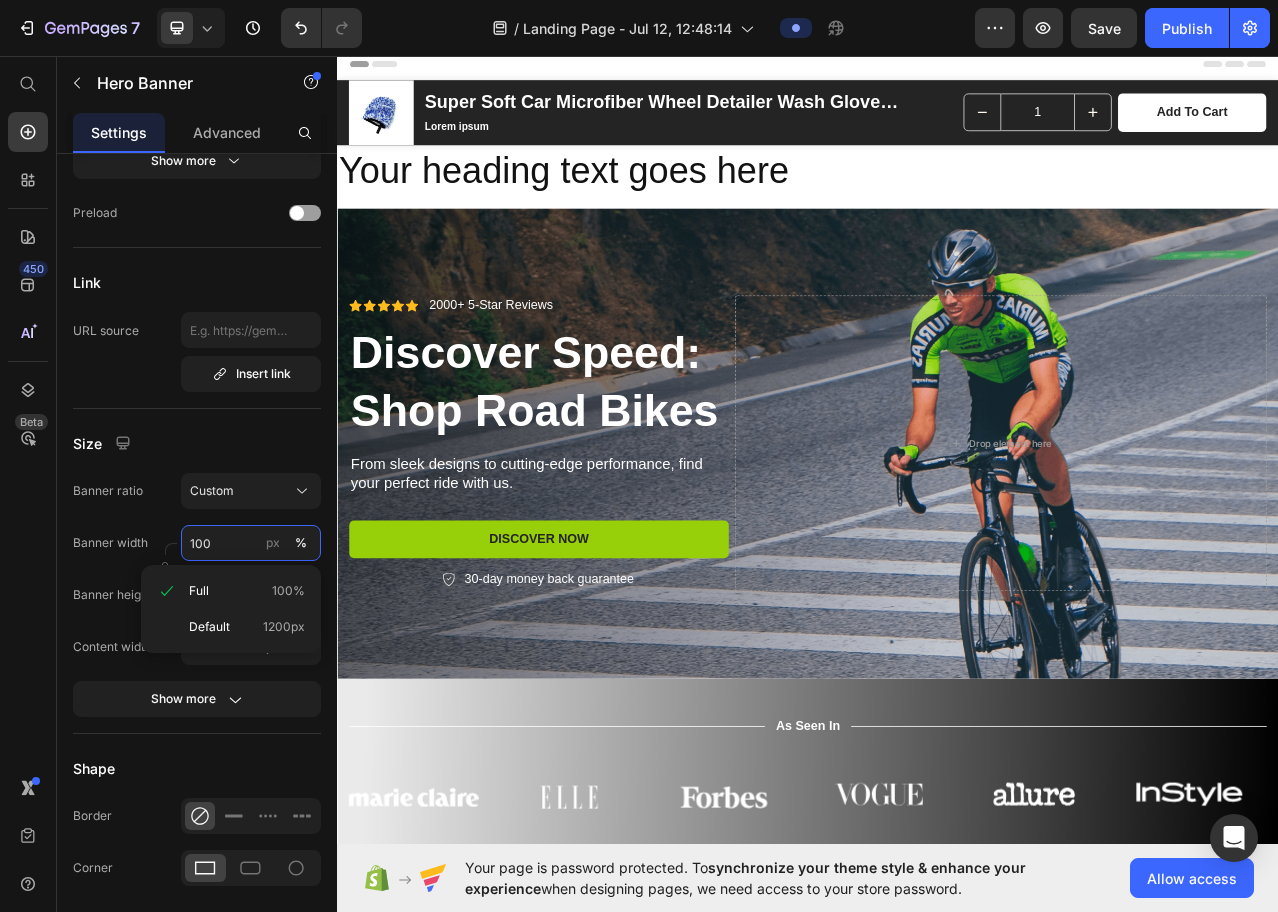 scroll, scrollTop: 300, scrollLeft: 0, axis: vertical 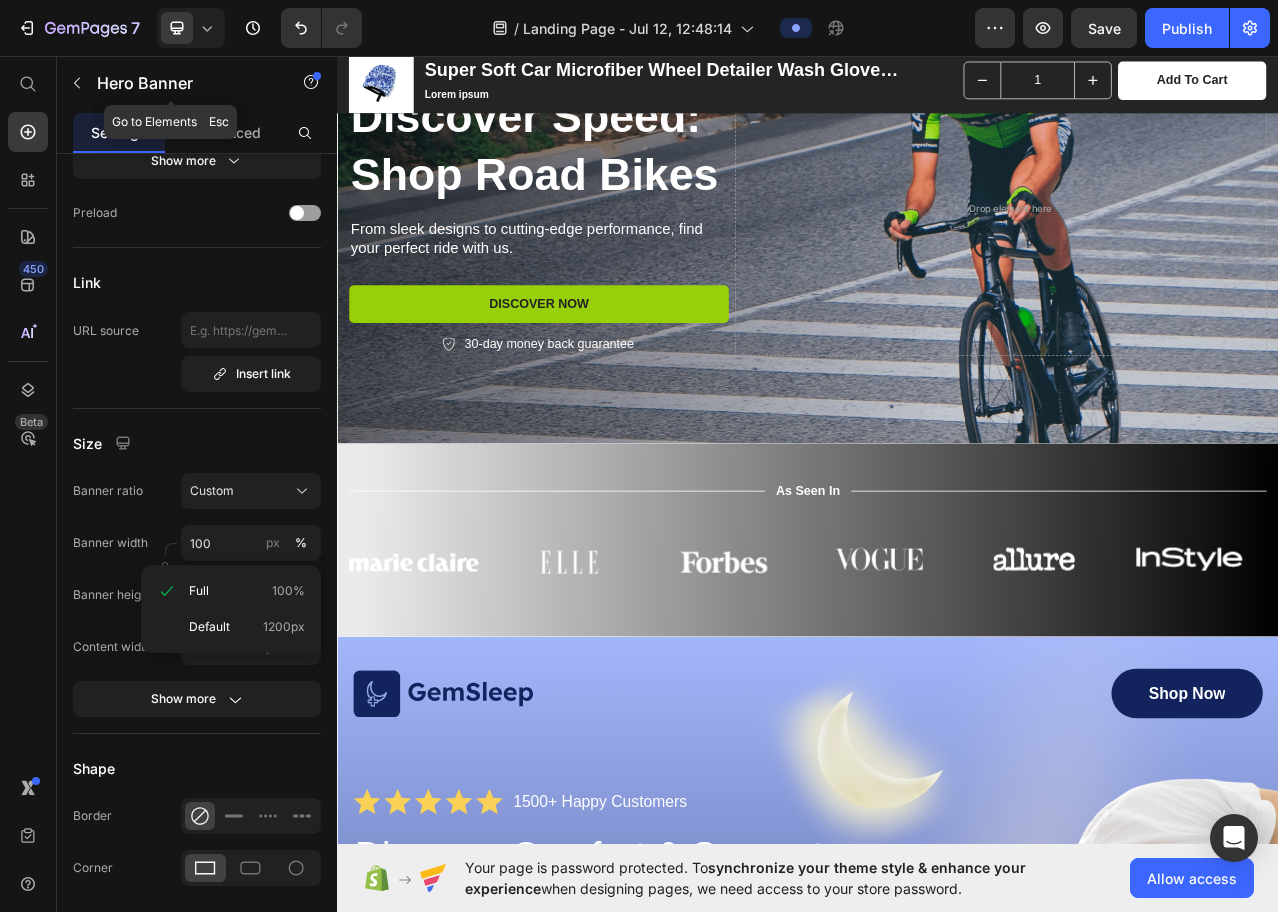 click 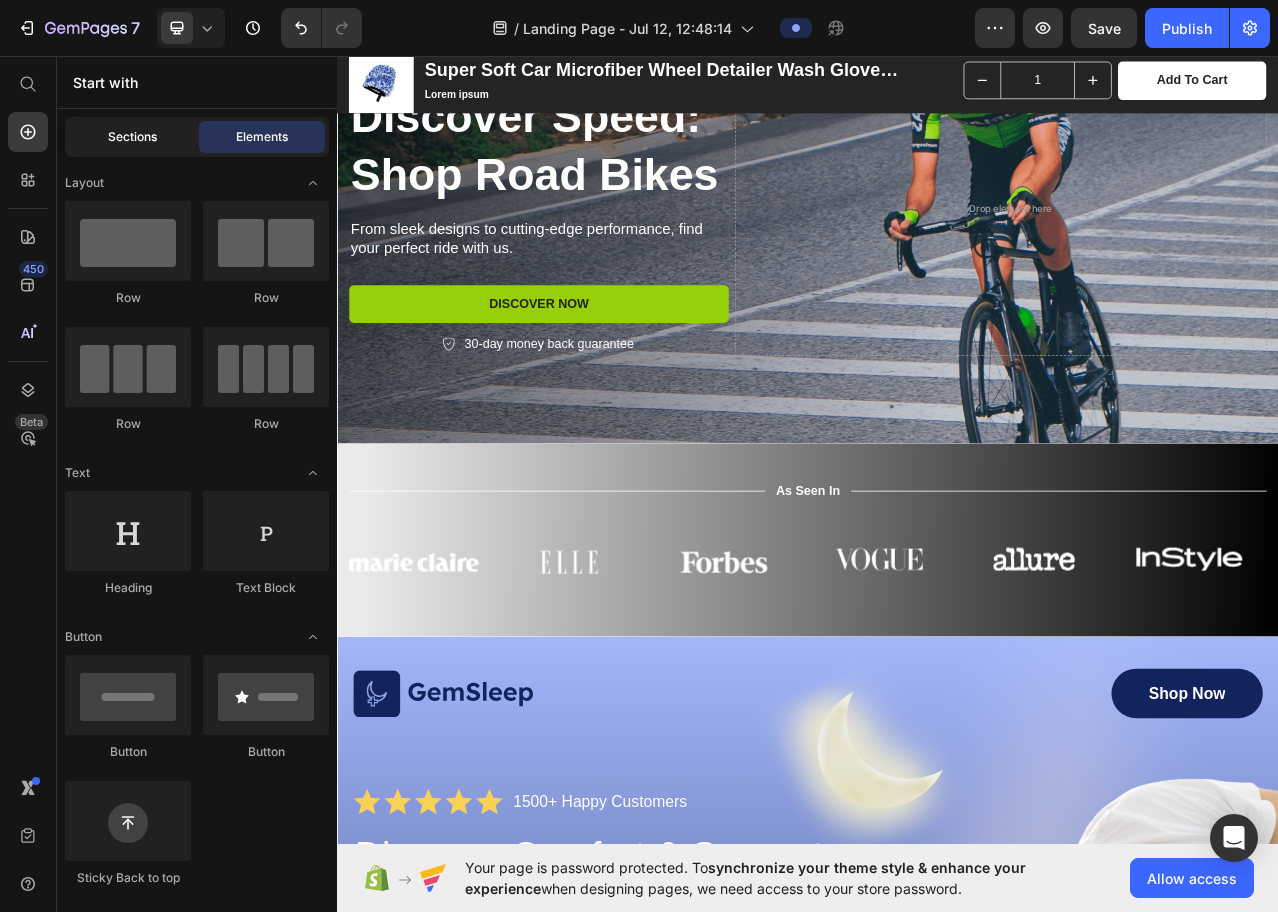 click on "Sections" at bounding box center [132, 137] 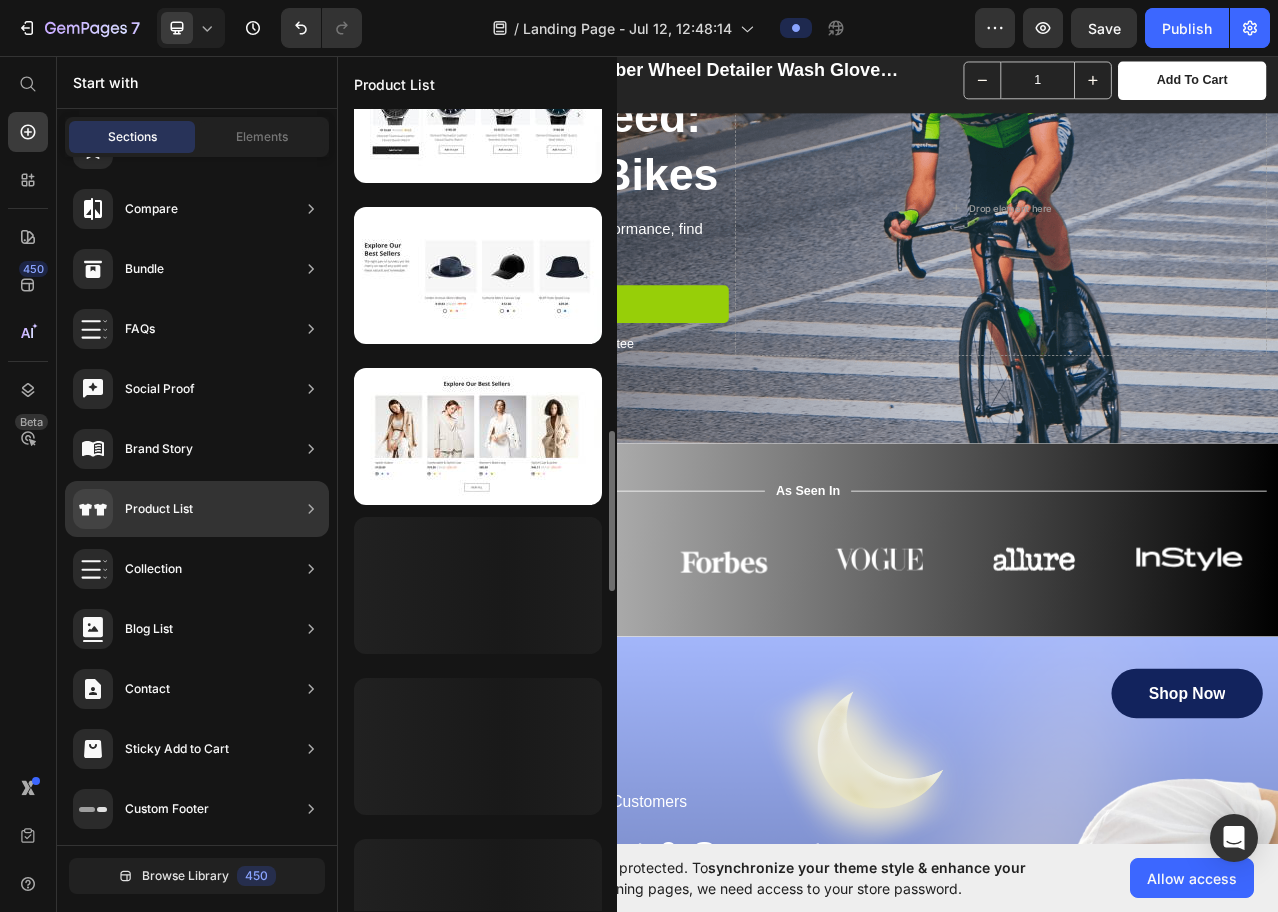 scroll, scrollTop: 2506, scrollLeft: 0, axis: vertical 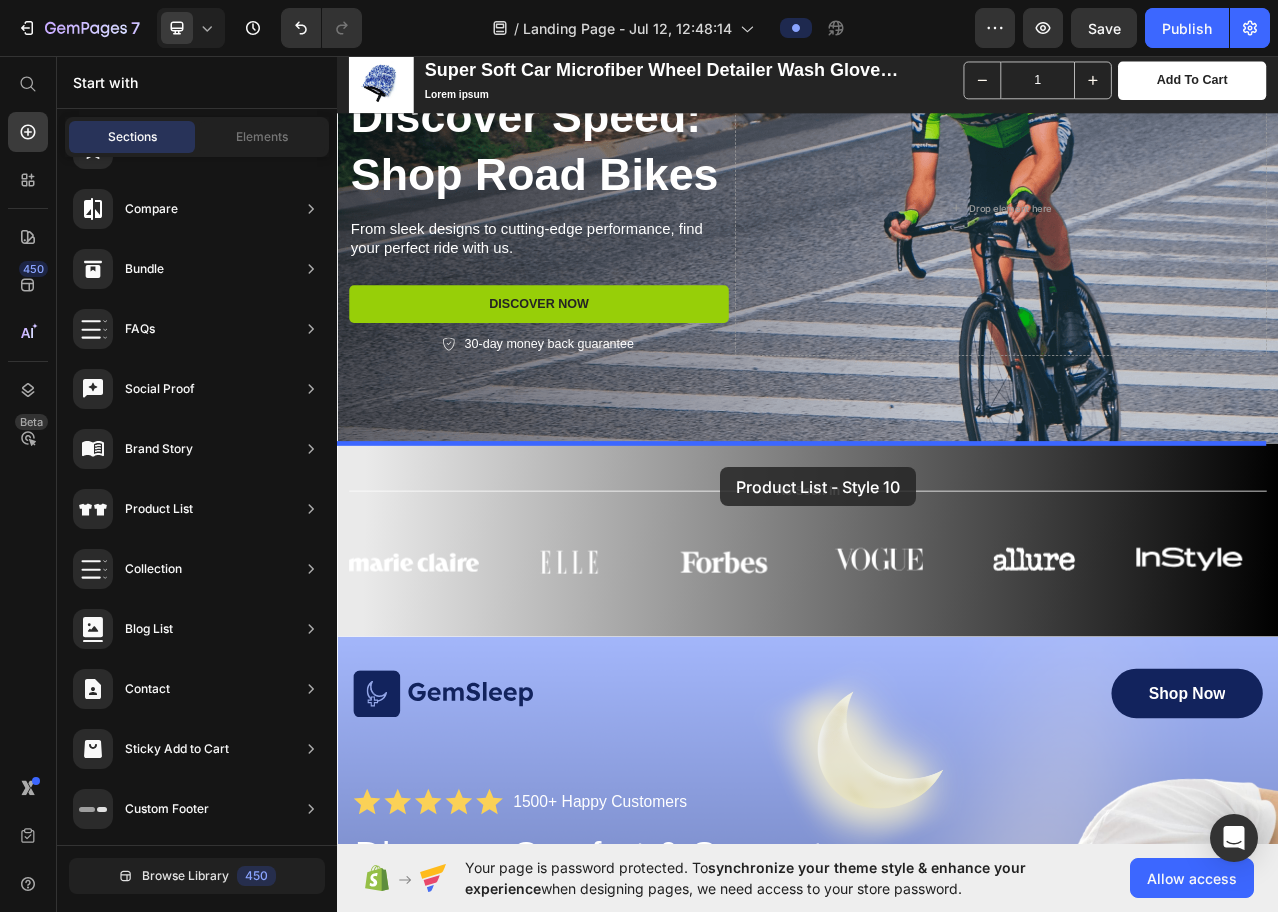 drag, startPoint x: 830, startPoint y: 495, endPoint x: 829, endPoint y: 572, distance: 77.00649 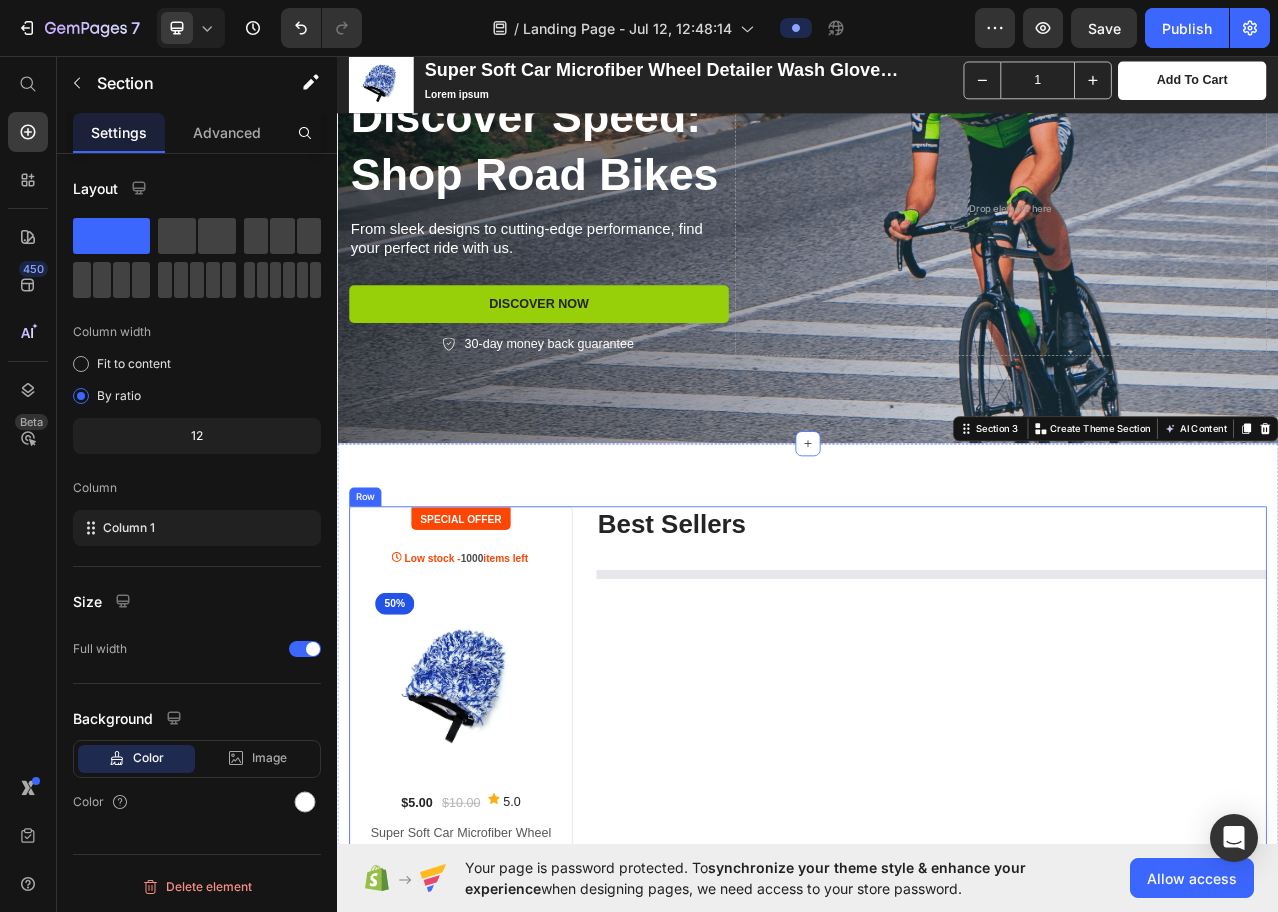 scroll, scrollTop: 0, scrollLeft: 0, axis: both 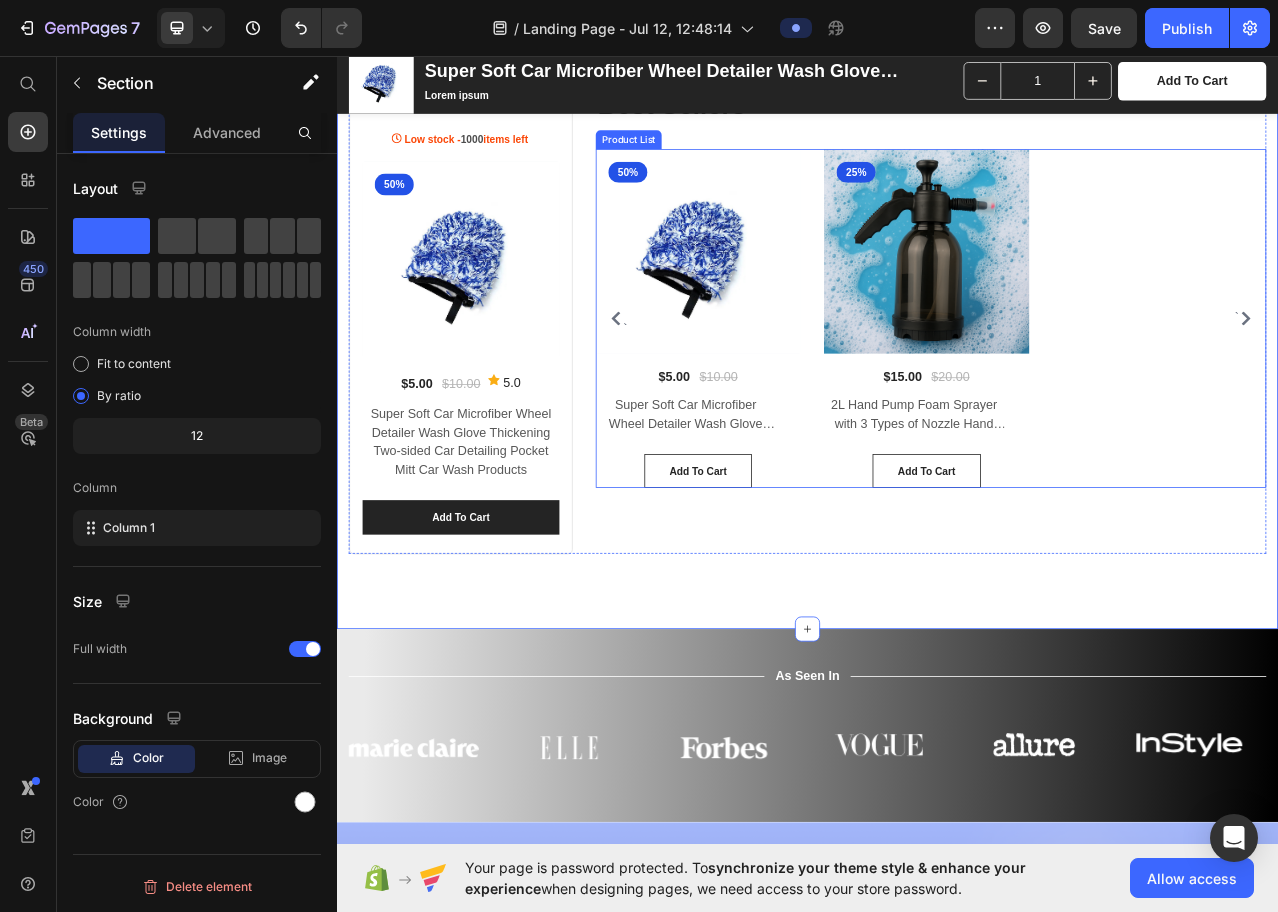 click 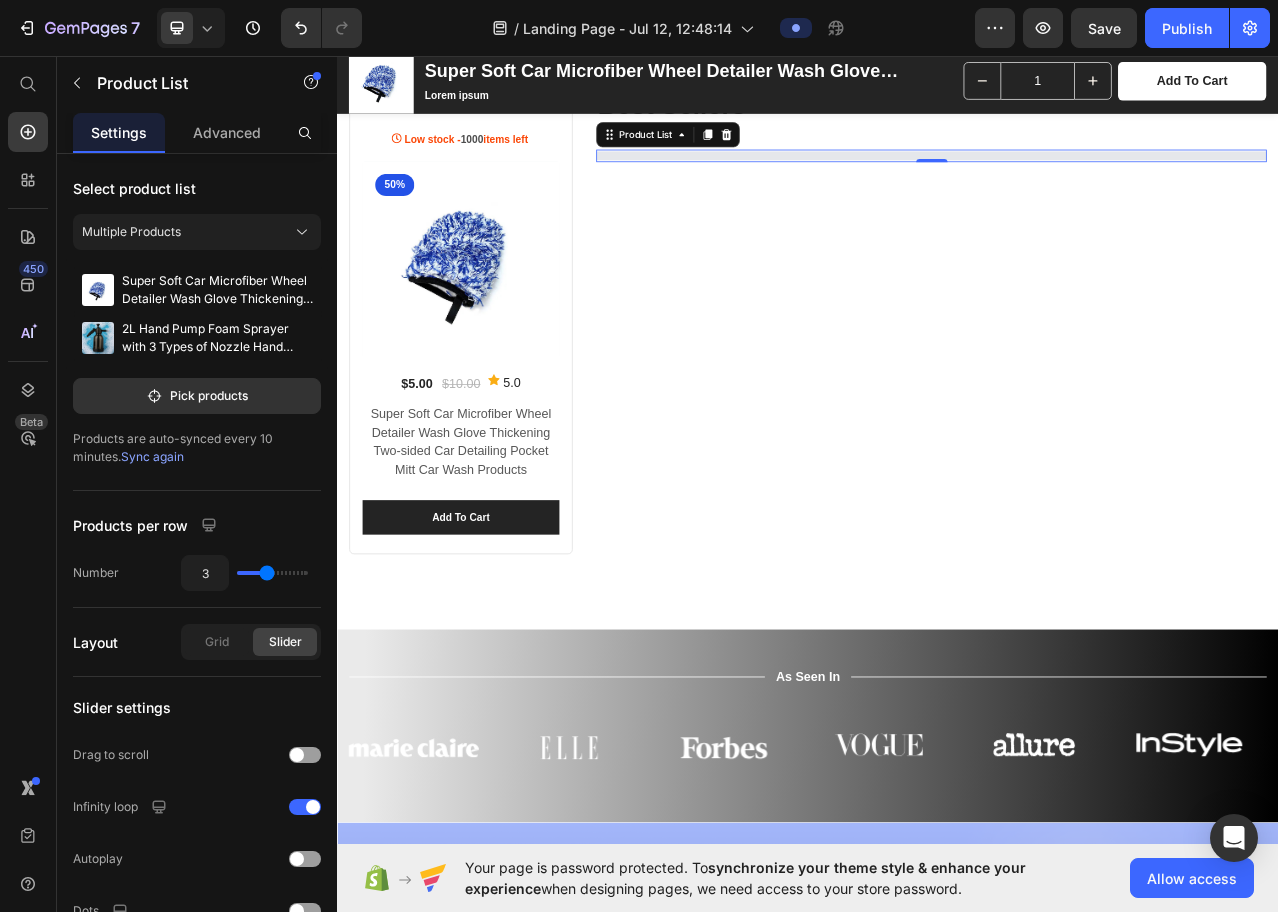 click on "Best Sellers Heading Product List   0" at bounding box center (1094, 395) 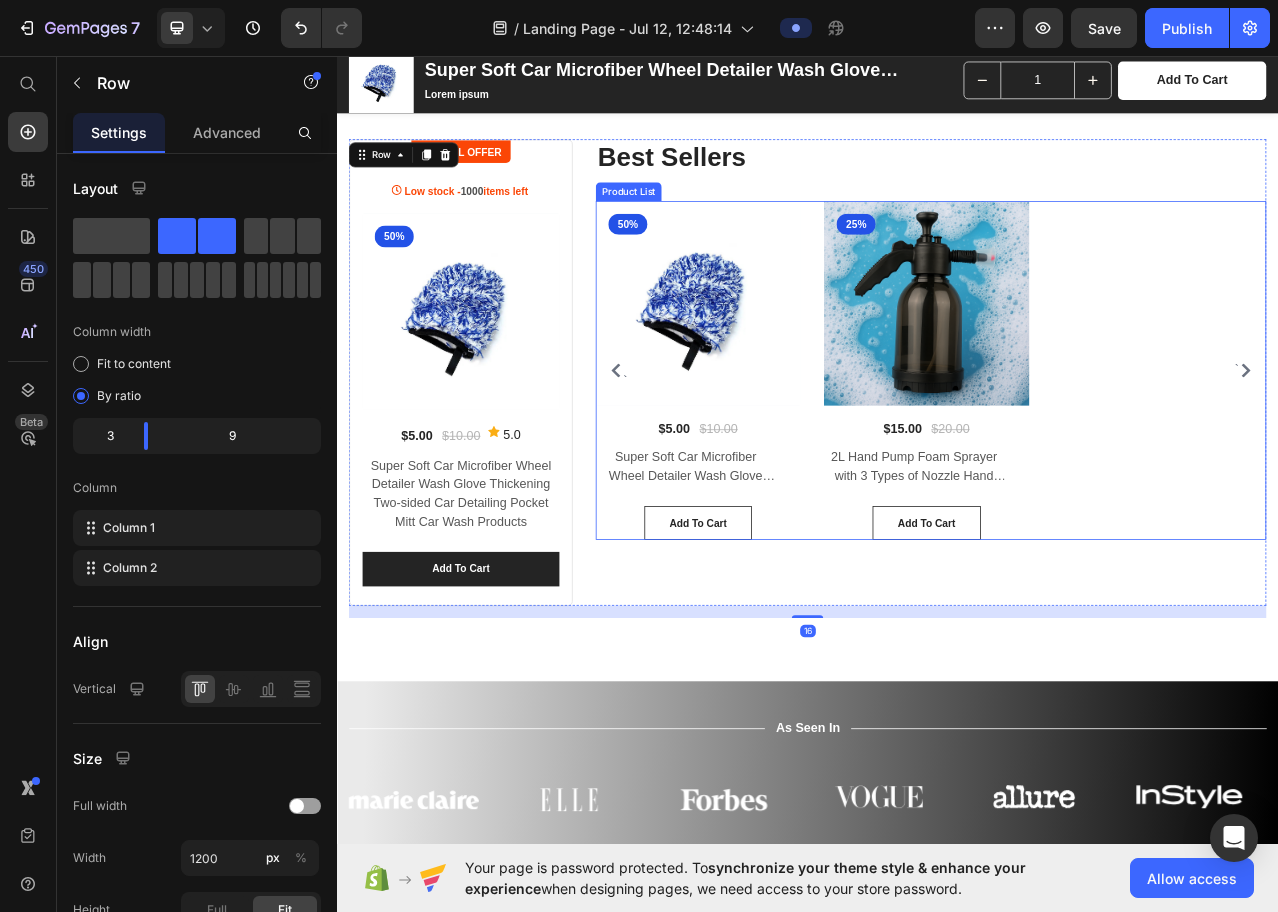 scroll, scrollTop: 734, scrollLeft: 0, axis: vertical 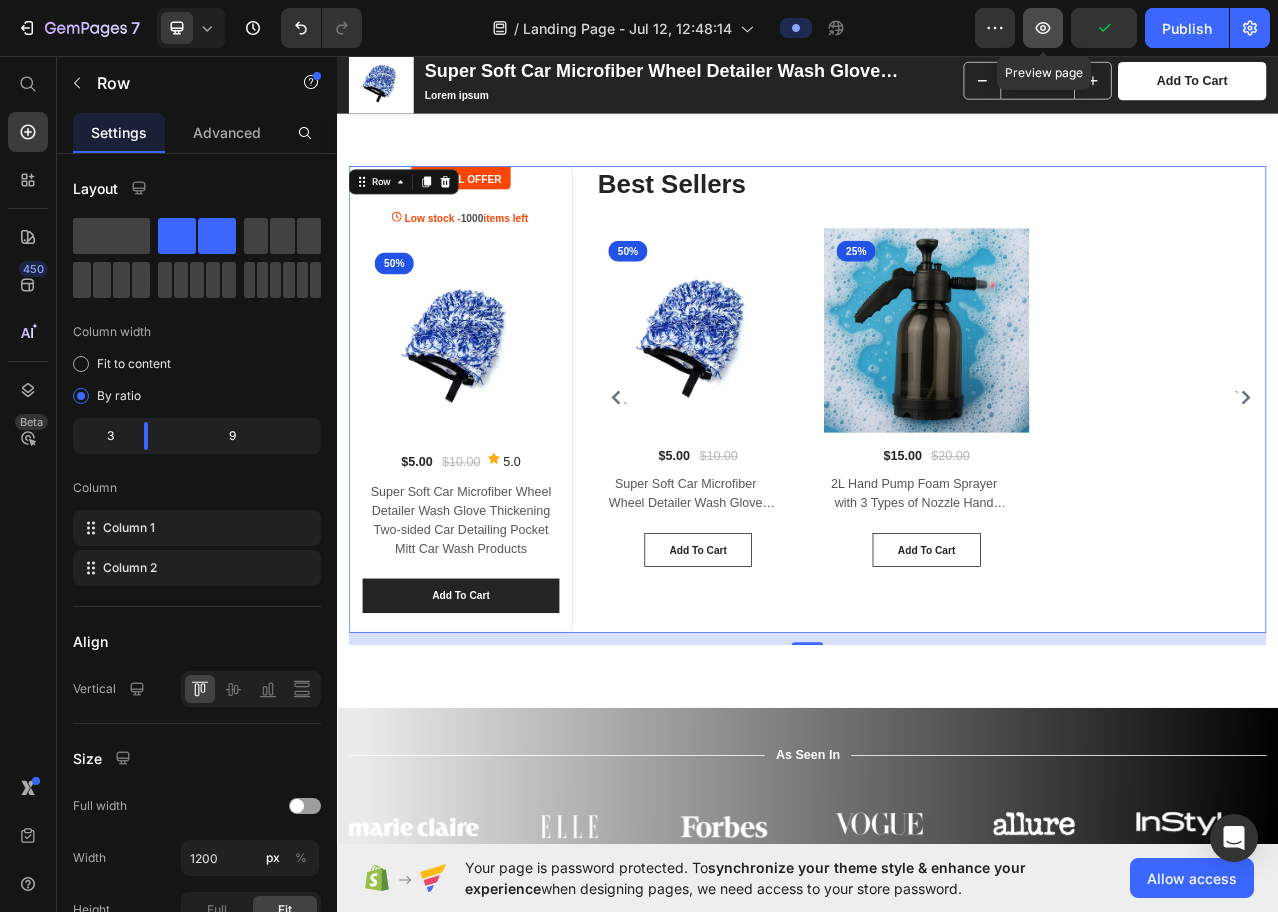 click 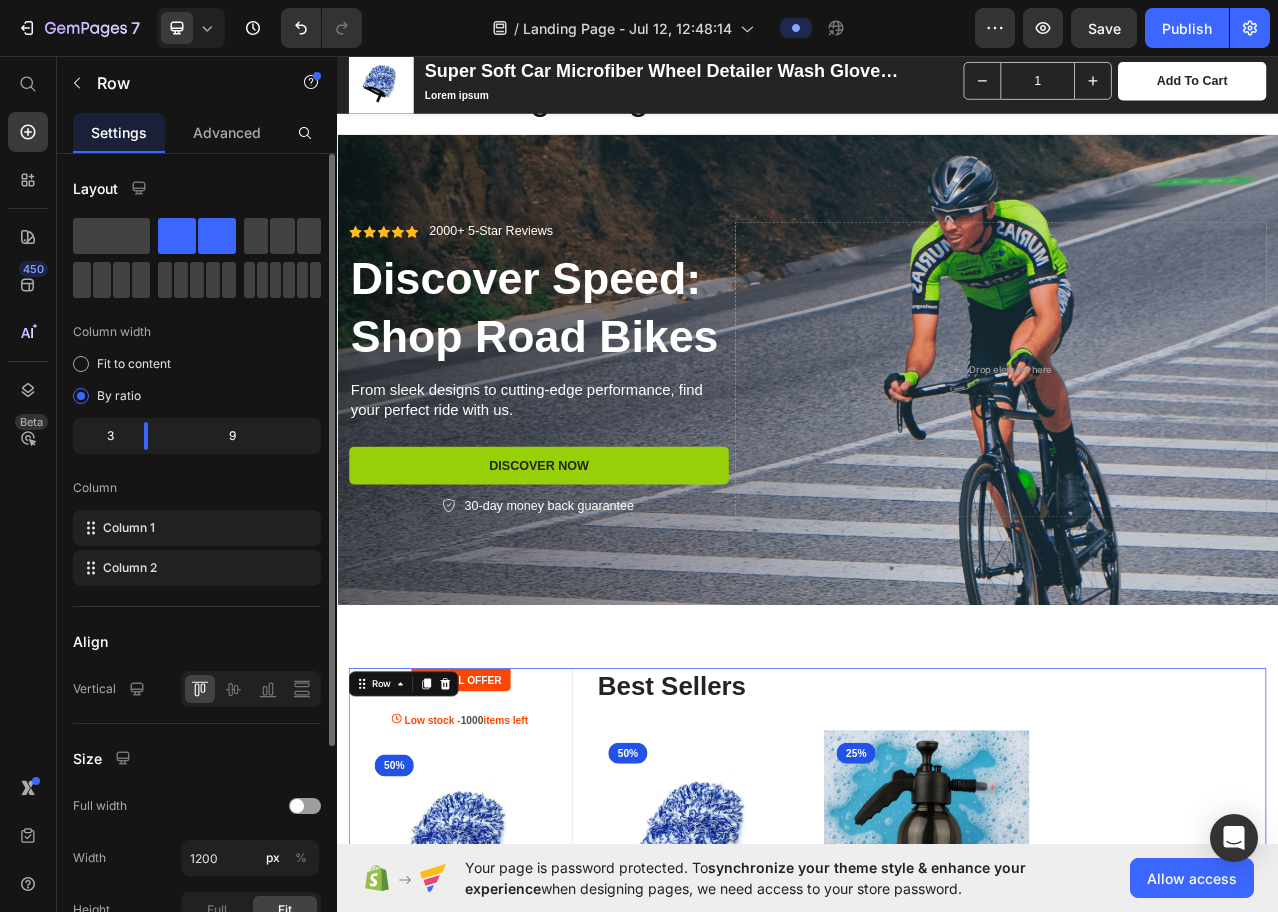 scroll, scrollTop: 500, scrollLeft: 0, axis: vertical 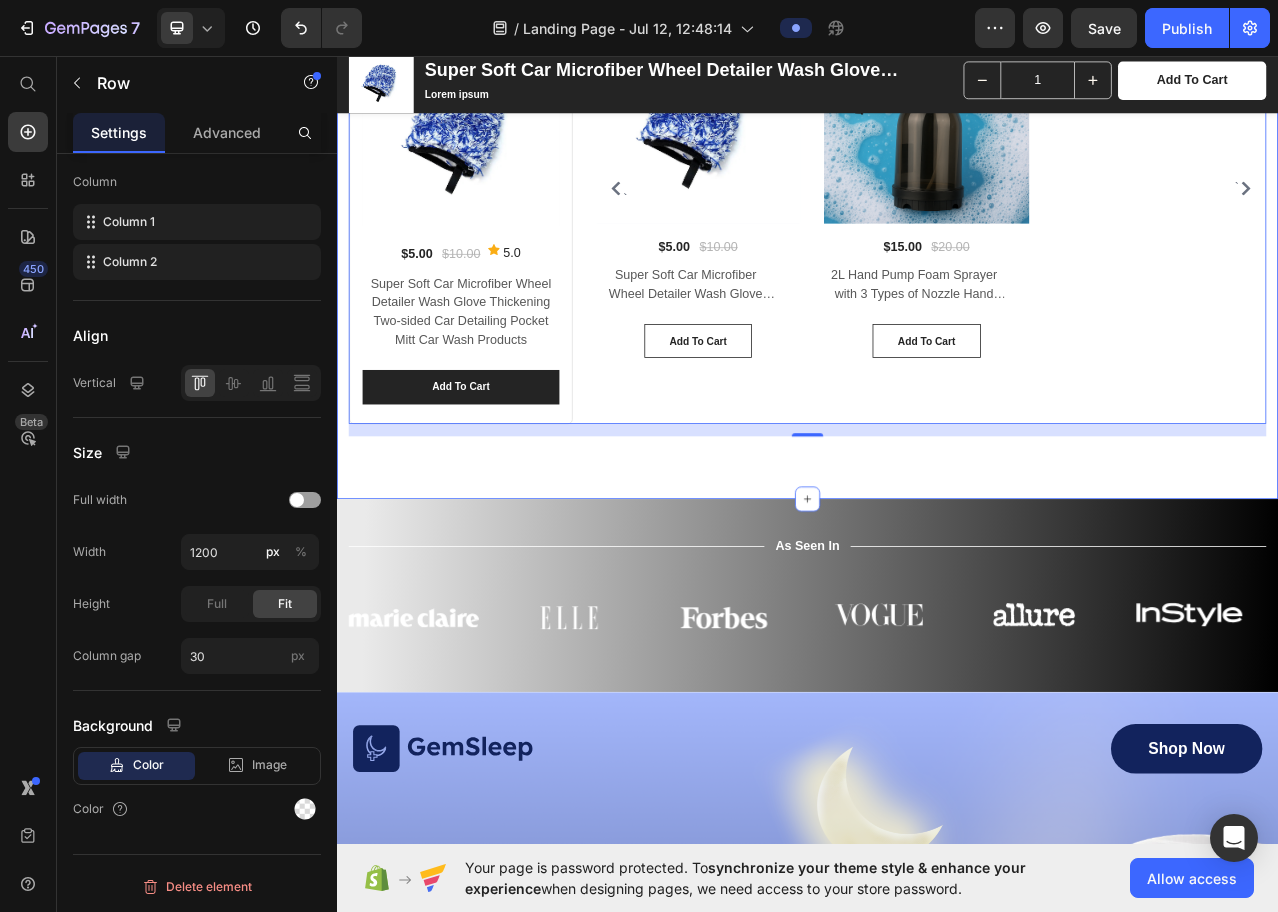 click on "SPECIAL OFFER Text block Row
Low stock -  1000  items left Product Stock Counter (P) Images 50% Product Badge Row $5.00 Product Price $10.00 Product Price                Icon 5.0 Text block Icon List Hoz Row Super Soft Car Microfiber Wheel Detailer Wash Glove Thickening Two-sided Car Detailing Pocket Mitt Car Wash Products Product Title add to cart Product Cart Button Product Best Sellers Heading ` (P) Images 50% Product Badge Row $5.00 (P) Price $10.00 (P) Price Row Super Soft Car Microfiber Wheel Detailer Wash Glove Thickening Two-sided Car Detailing Pocket Mitt Car Wash Products (P) Title add to cart (P) Cart Button Row (P) Images 25% Product Badge Row $15.00 (P) Price $20.00 (P) Price Row 2L Hand Pump Foam Sprayer with 3 Types of Nozzle Hand Pneumatic Foam Cannon Snow Foam Car Wash Spray Bottle Car Window Cleaning (P) Title add to cart (P) Cart Button Row ` Product List Row   16 Section 3" at bounding box center (937, 237) 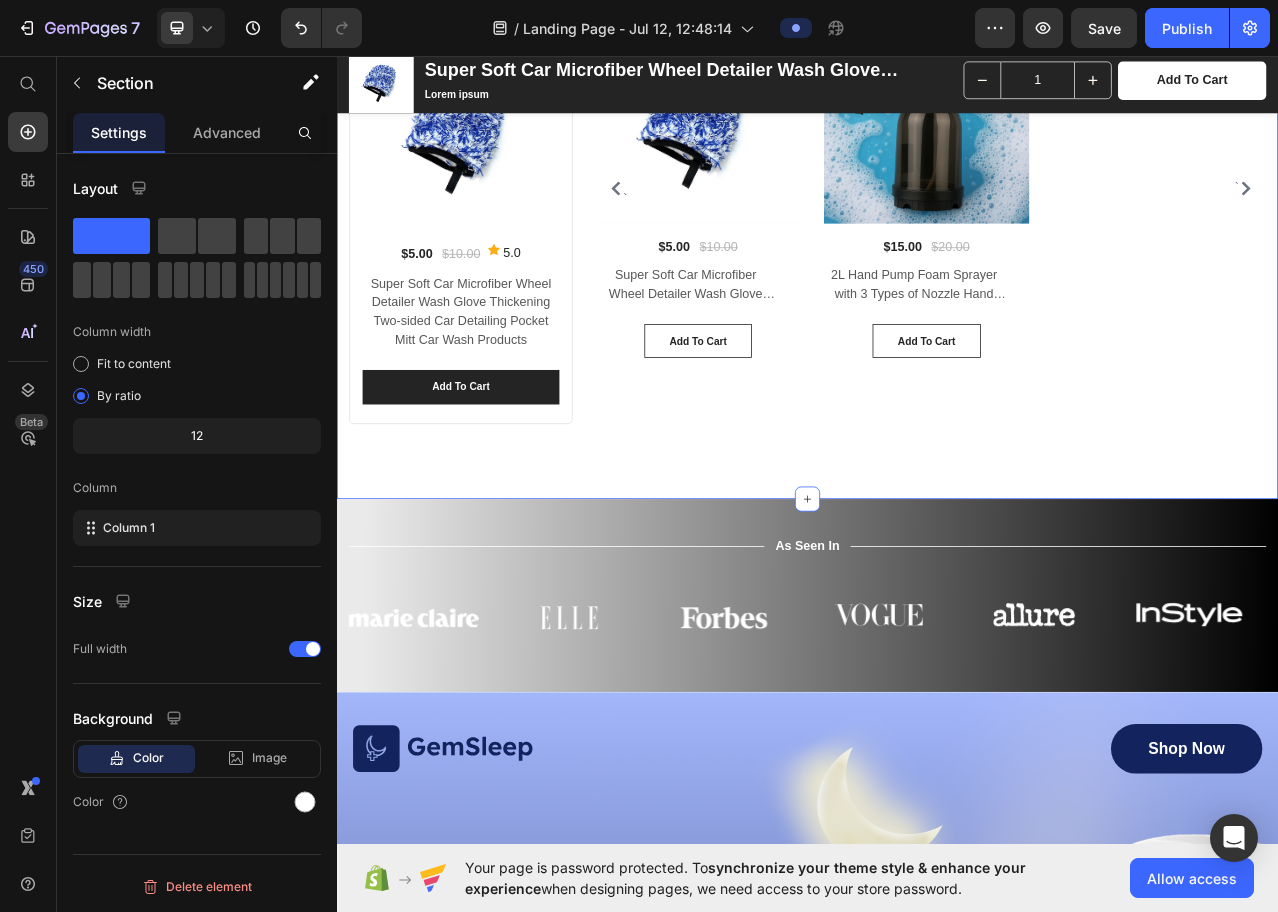 scroll, scrollTop: 0, scrollLeft: 0, axis: both 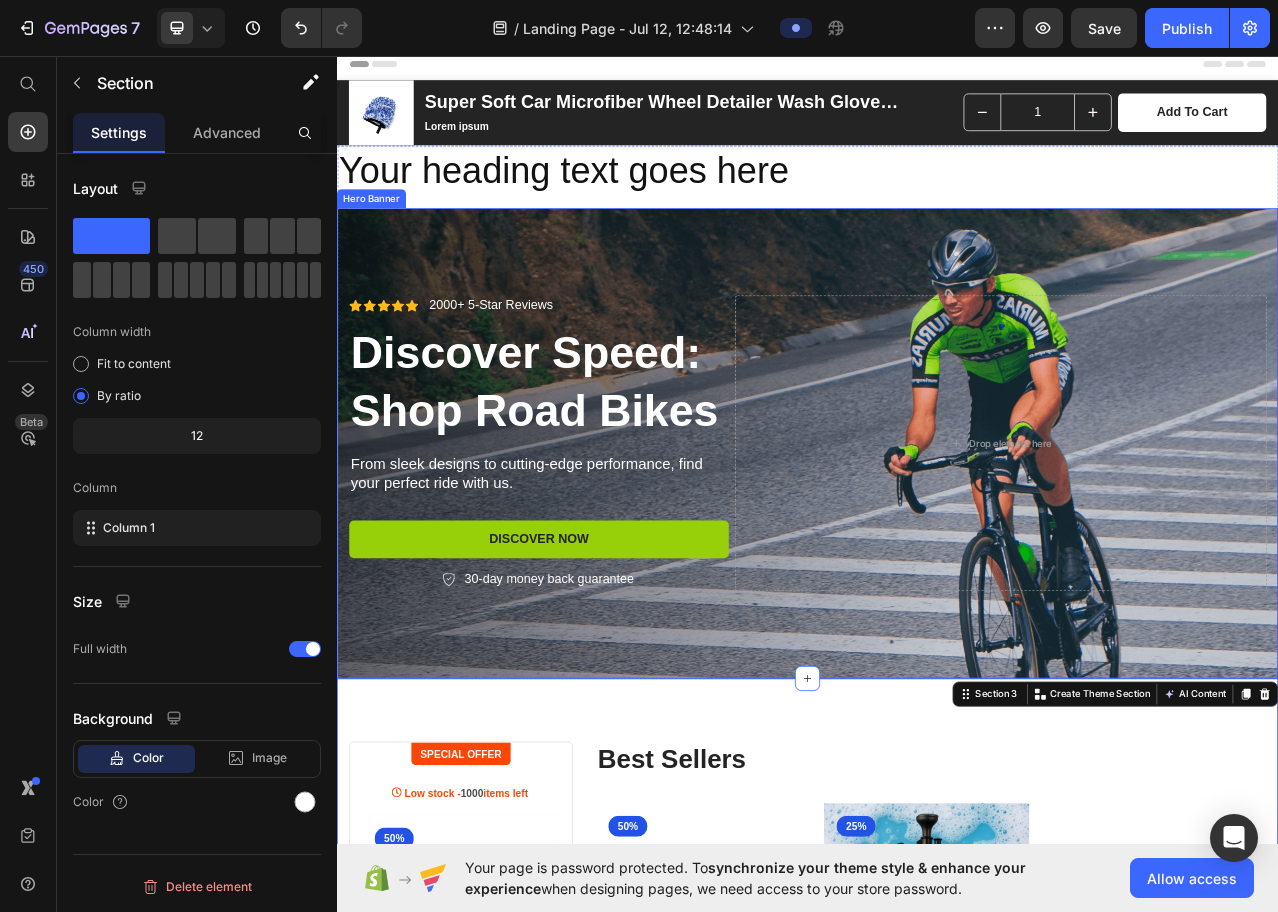 click at bounding box center (937, 552) 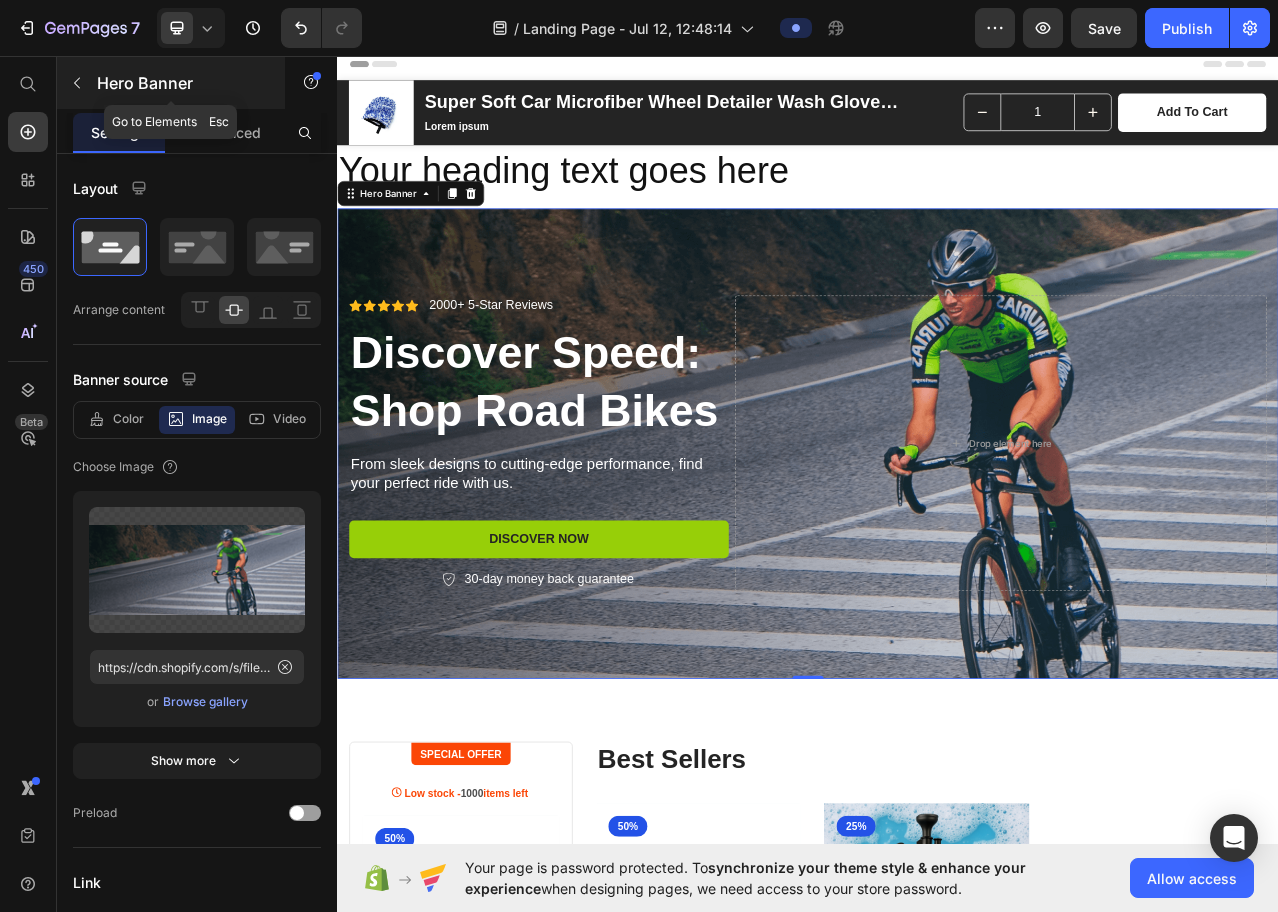 click 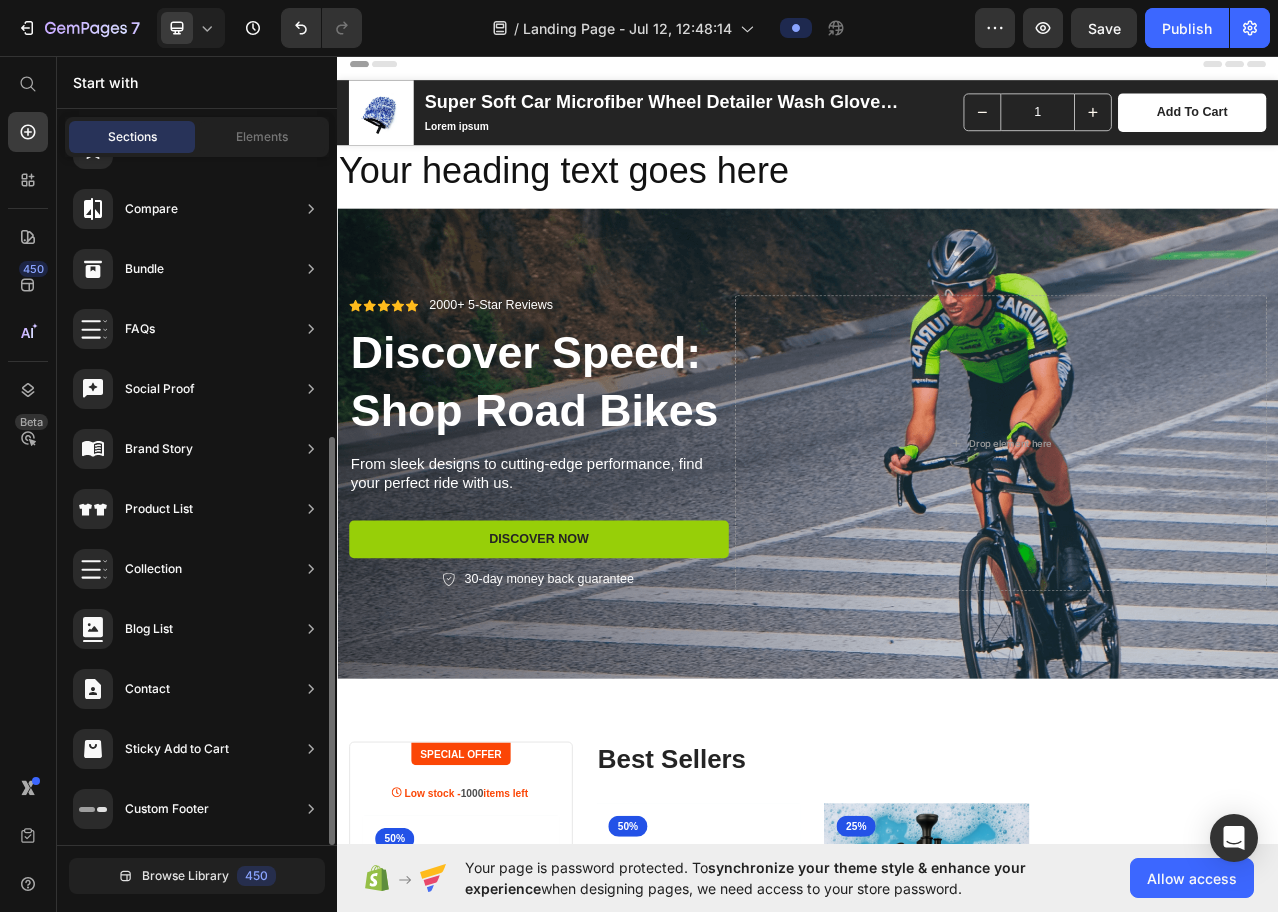 scroll, scrollTop: 796, scrollLeft: 0, axis: vertical 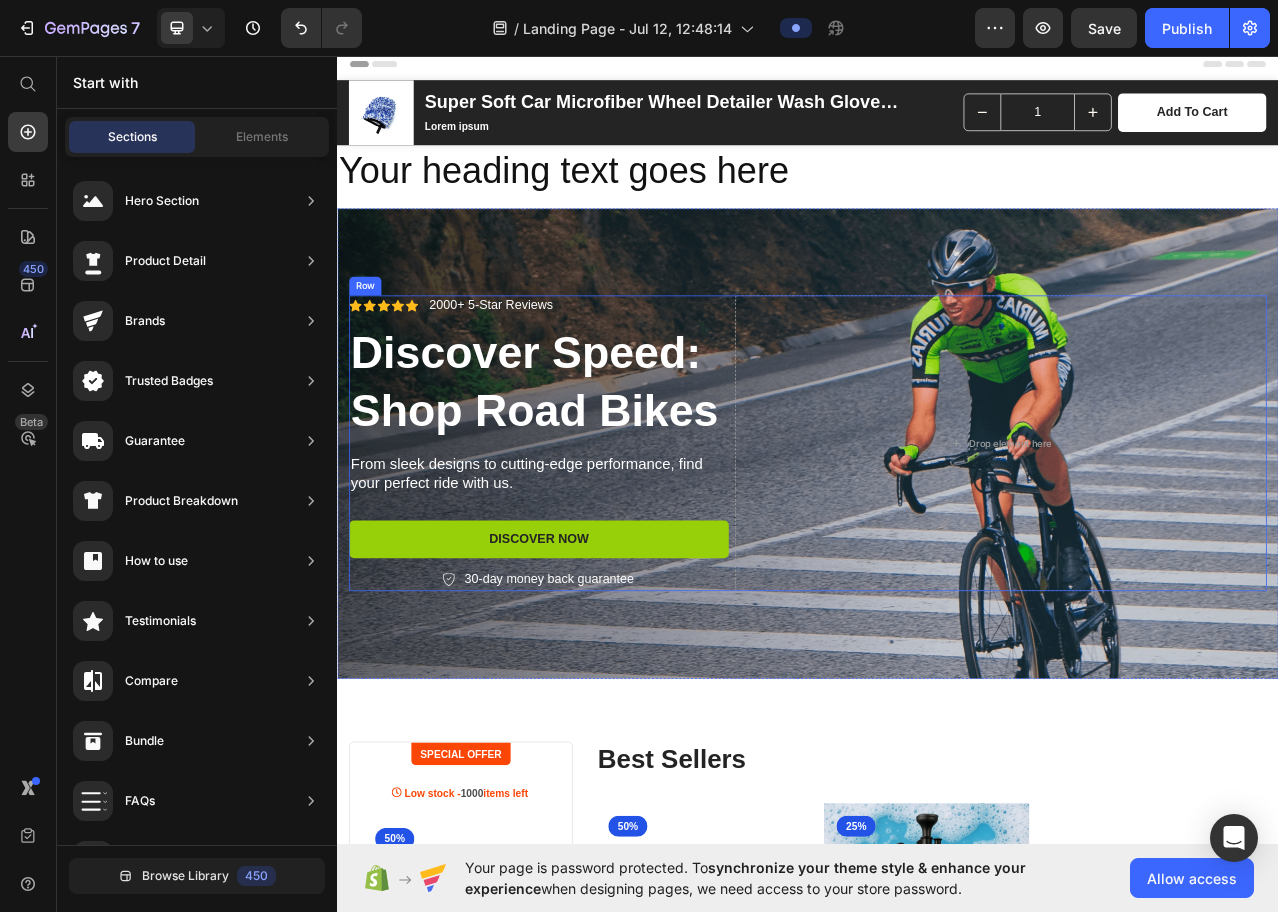click on "Drop element here" at bounding box center [1183, 551] 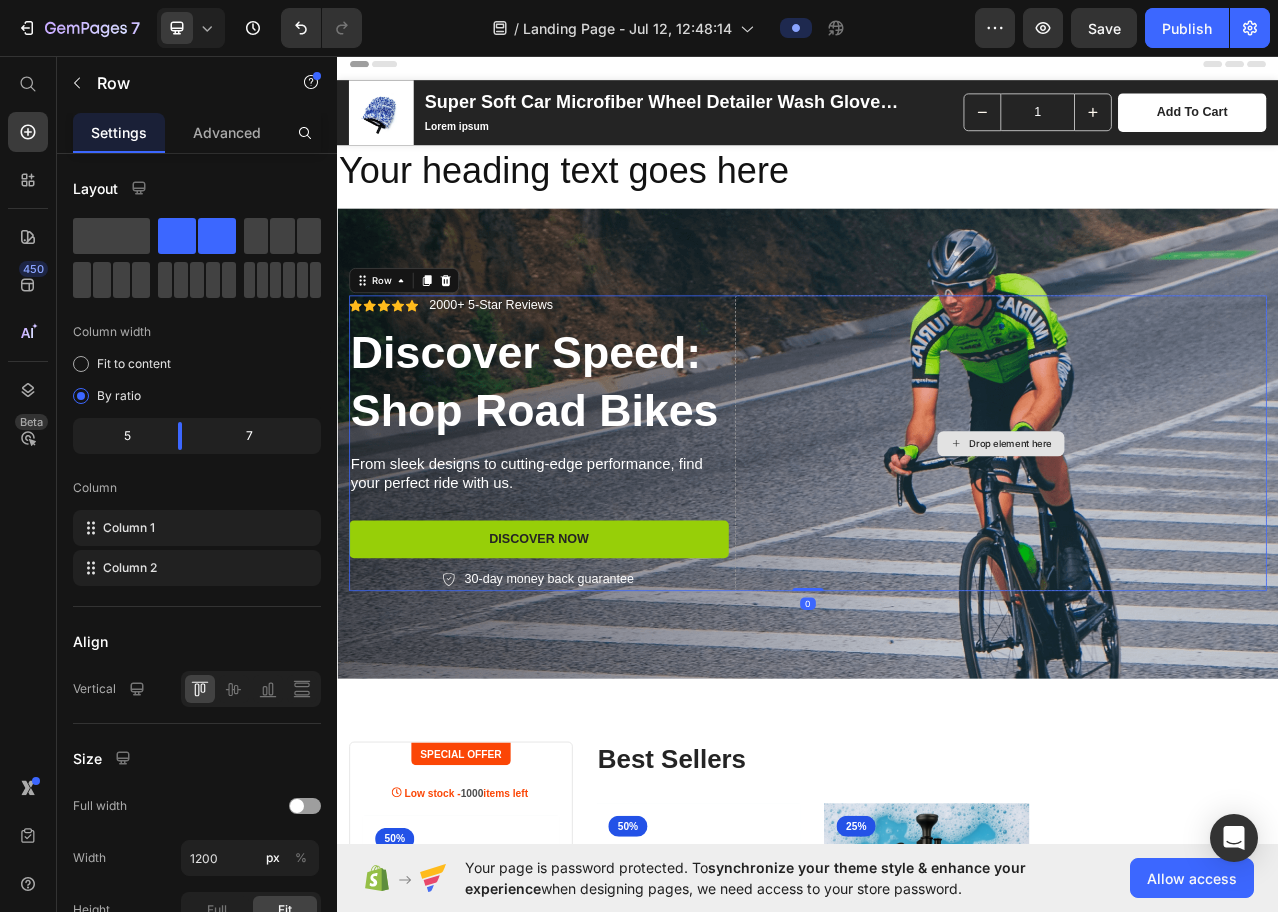 click on "Drop element here" at bounding box center [1195, 552] 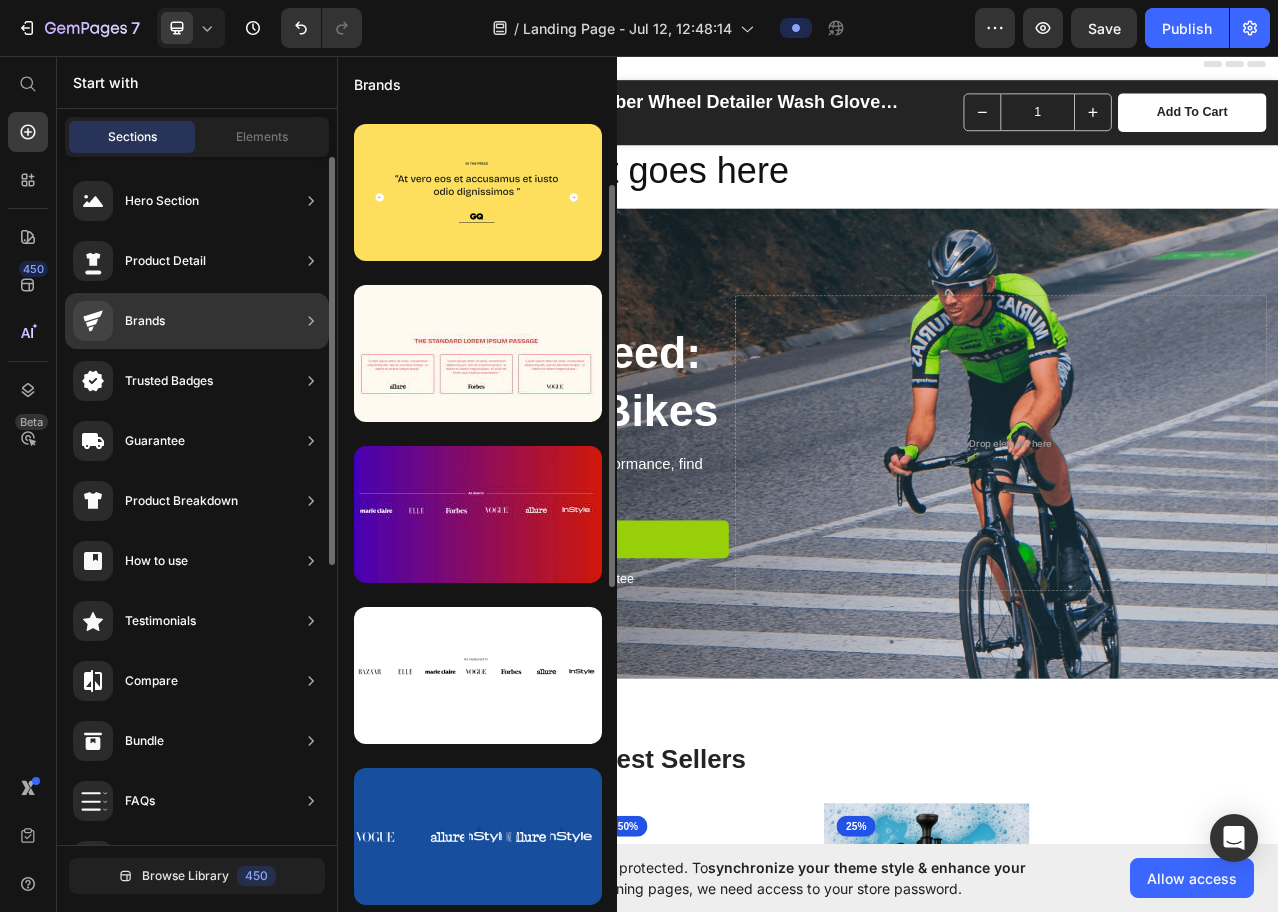 scroll, scrollTop: 0, scrollLeft: 0, axis: both 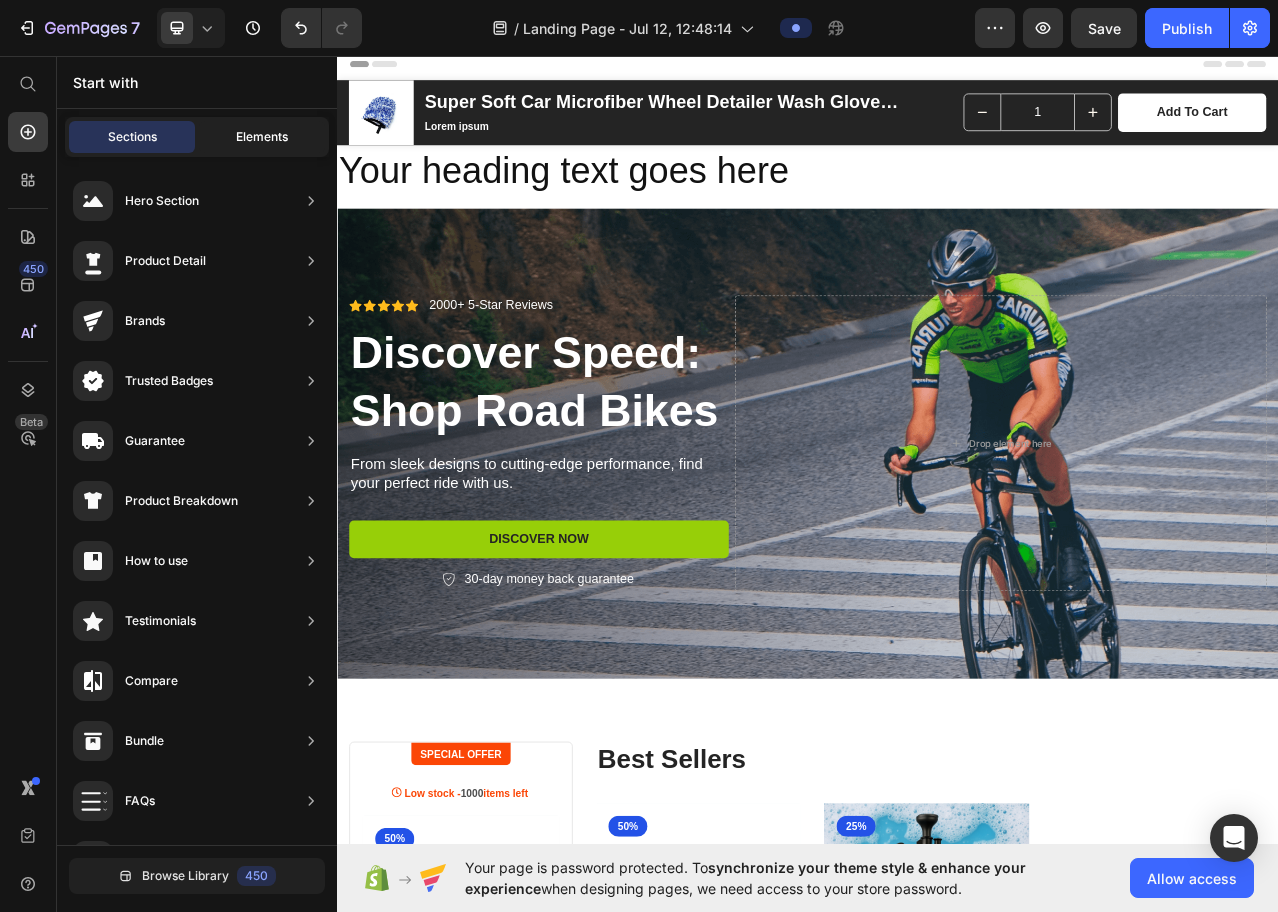 click on "Elements" 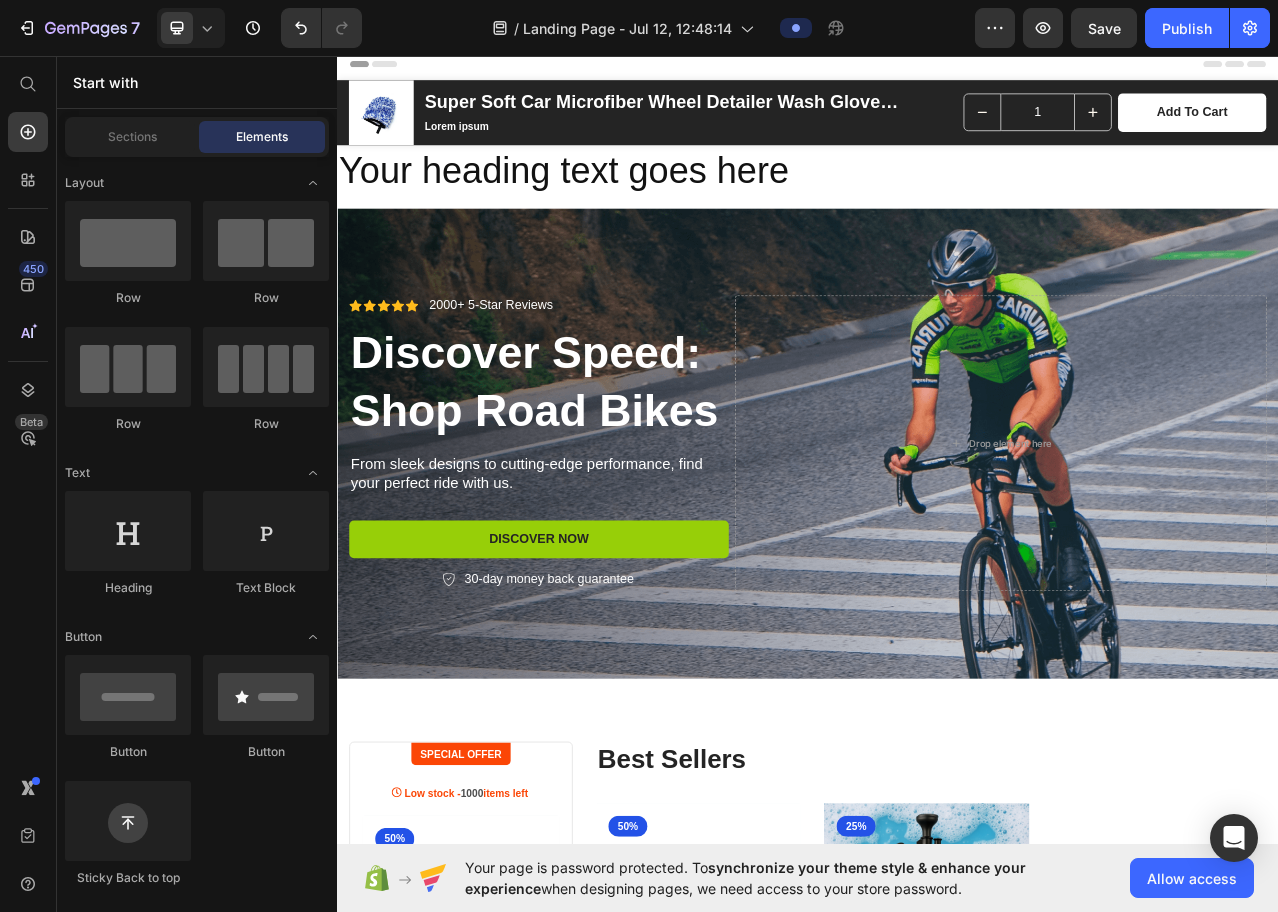 scroll, scrollTop: 400, scrollLeft: 0, axis: vertical 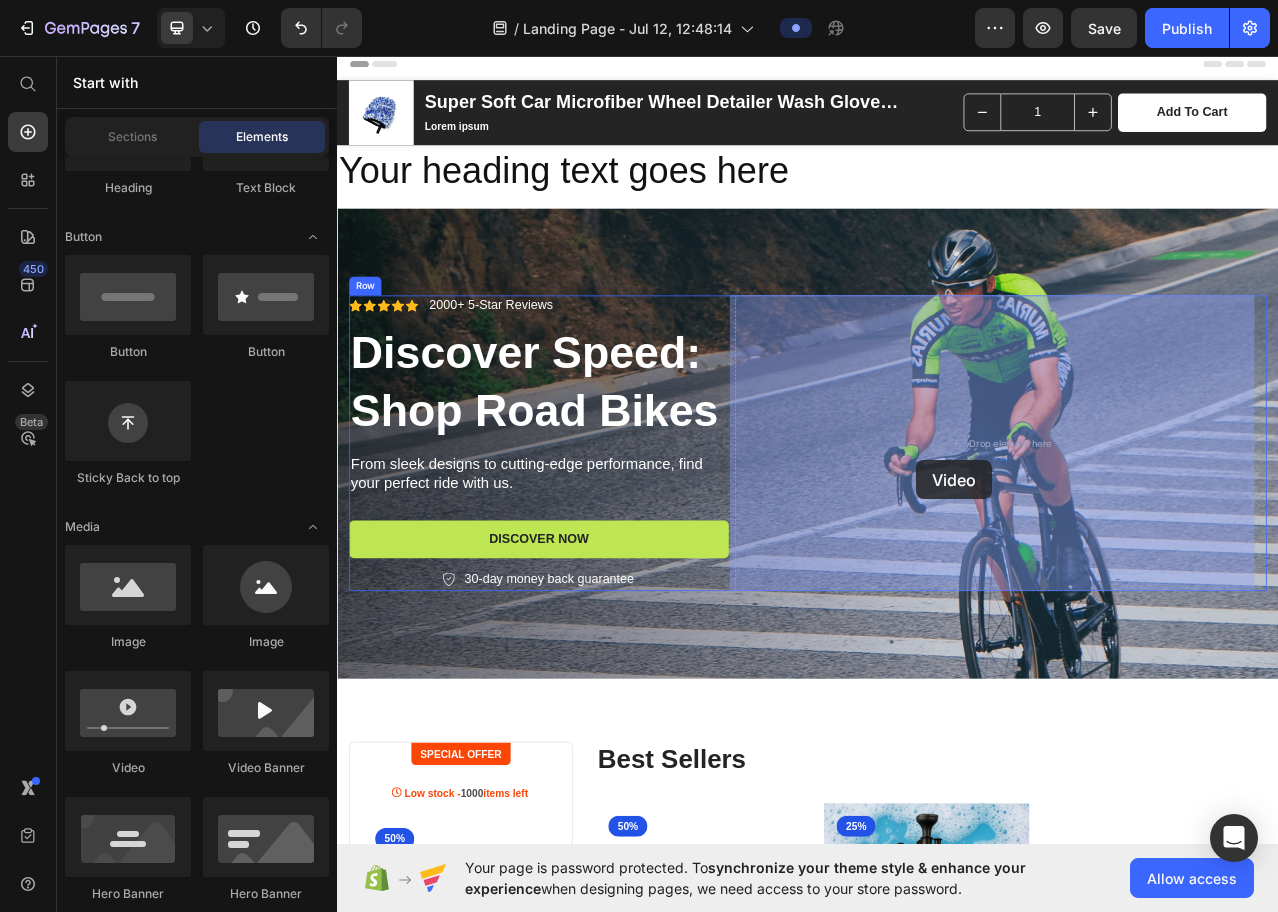 drag, startPoint x: 624, startPoint y: 704, endPoint x: 770, endPoint y: 670, distance: 149.90663 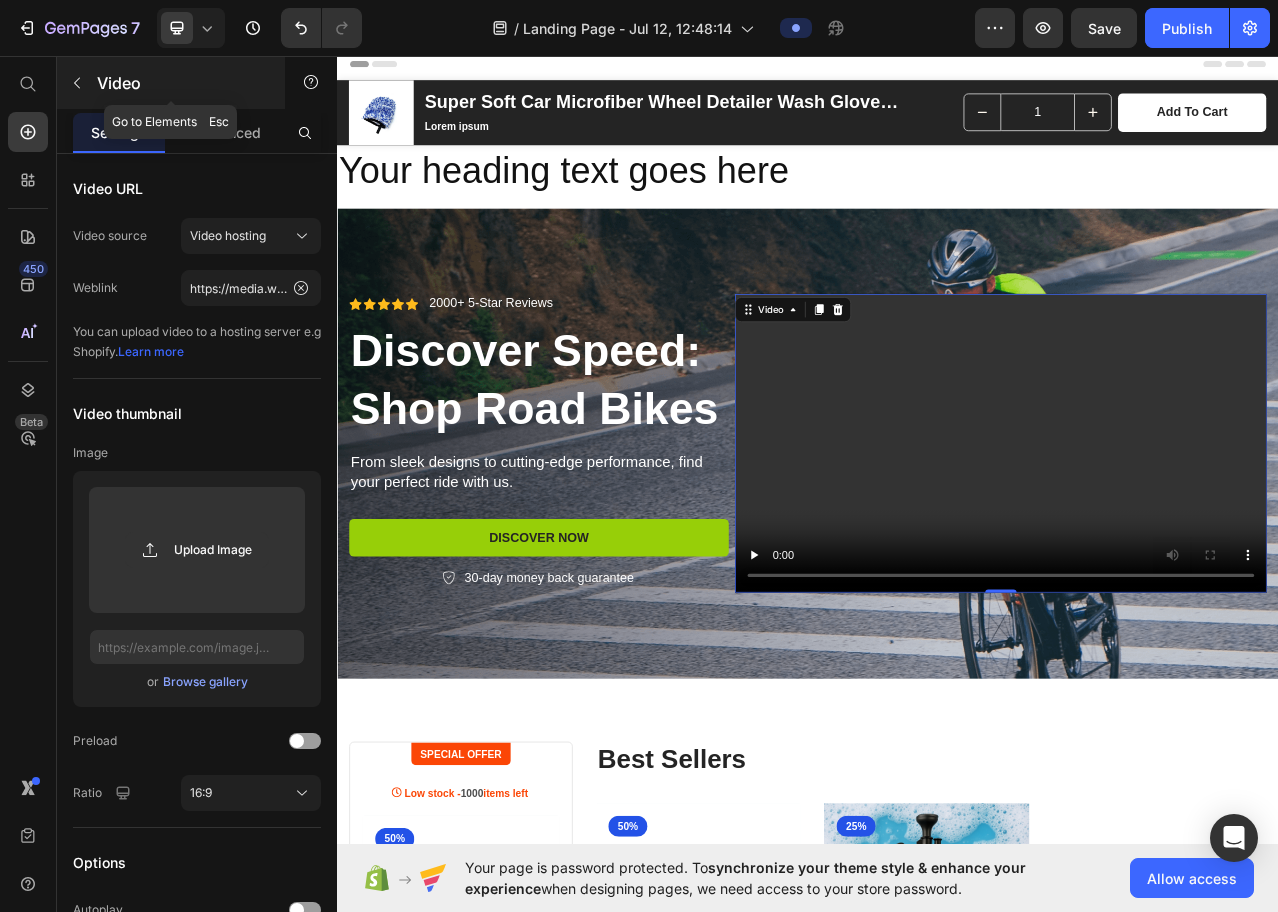 click at bounding box center [77, 83] 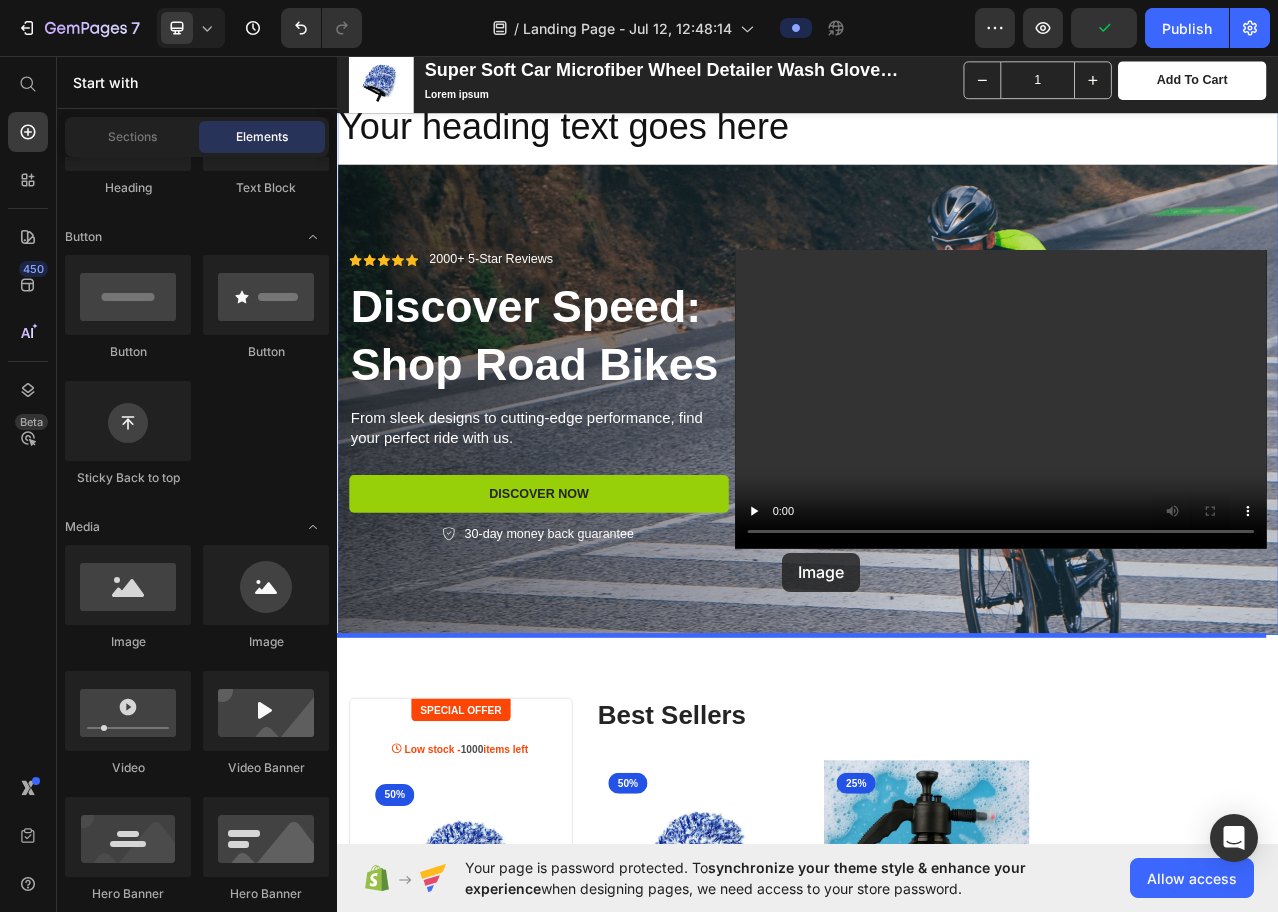 scroll, scrollTop: 91, scrollLeft: 0, axis: vertical 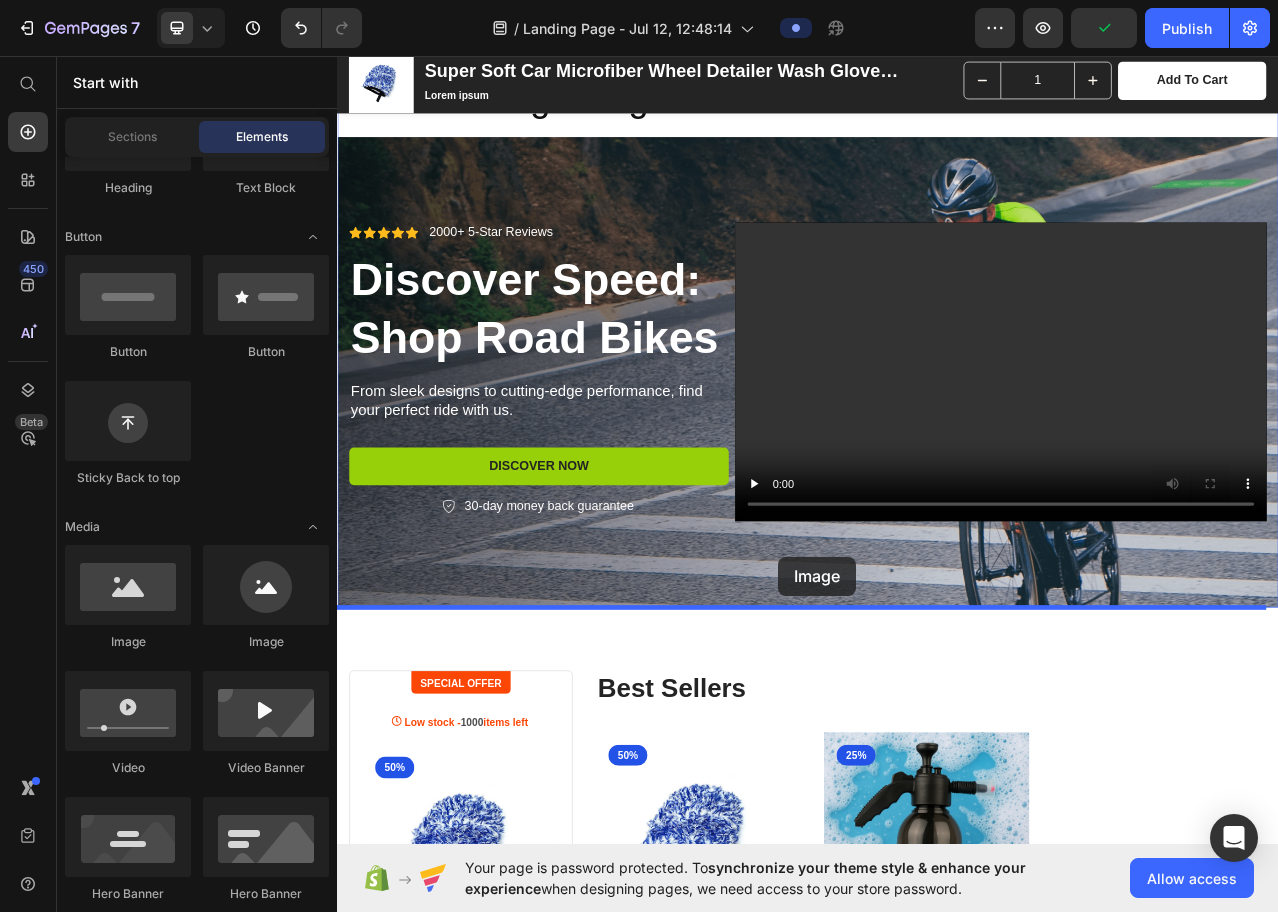 drag, startPoint x: 476, startPoint y: 646, endPoint x: 876, endPoint y: 719, distance: 406.6067 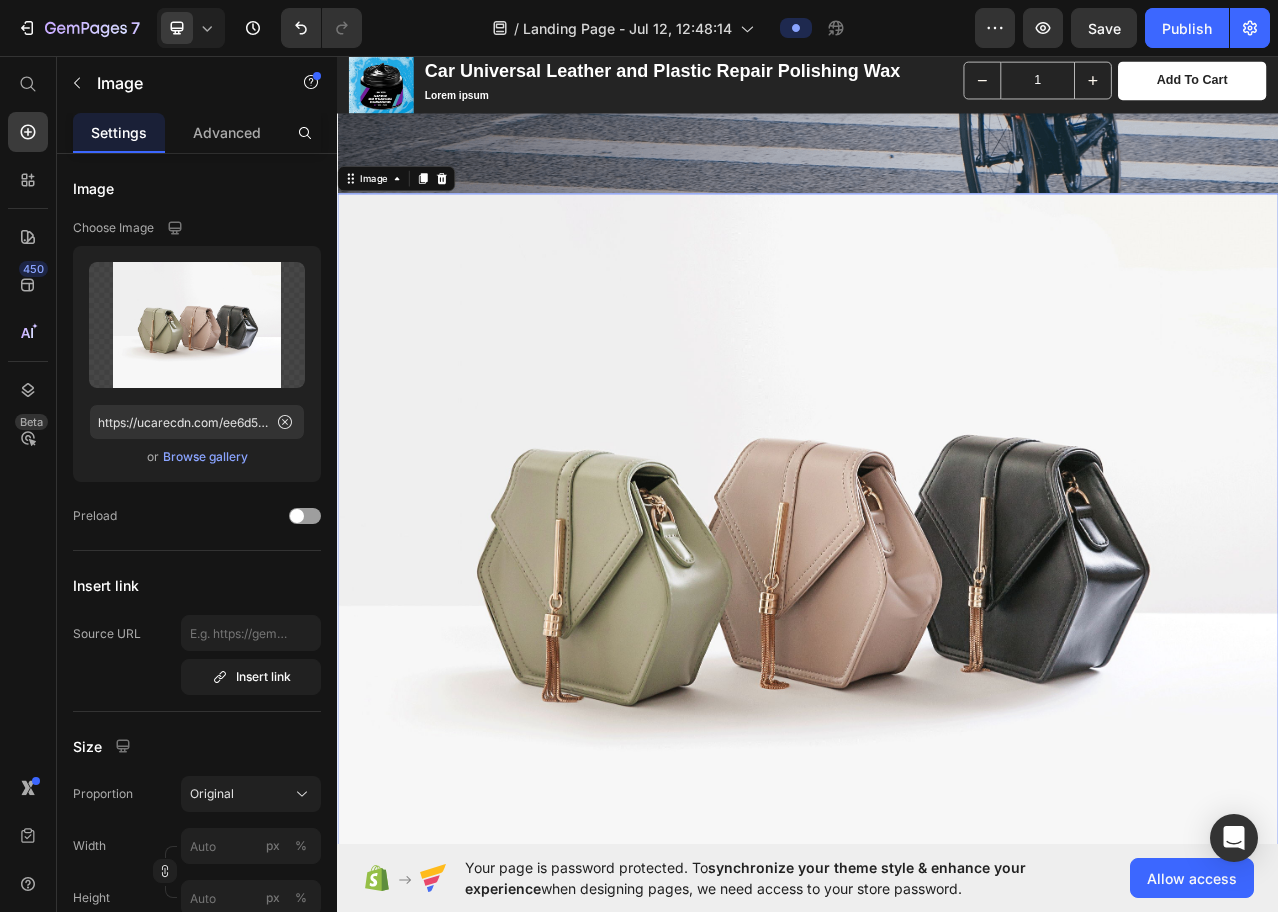 click at bounding box center (937, 683) 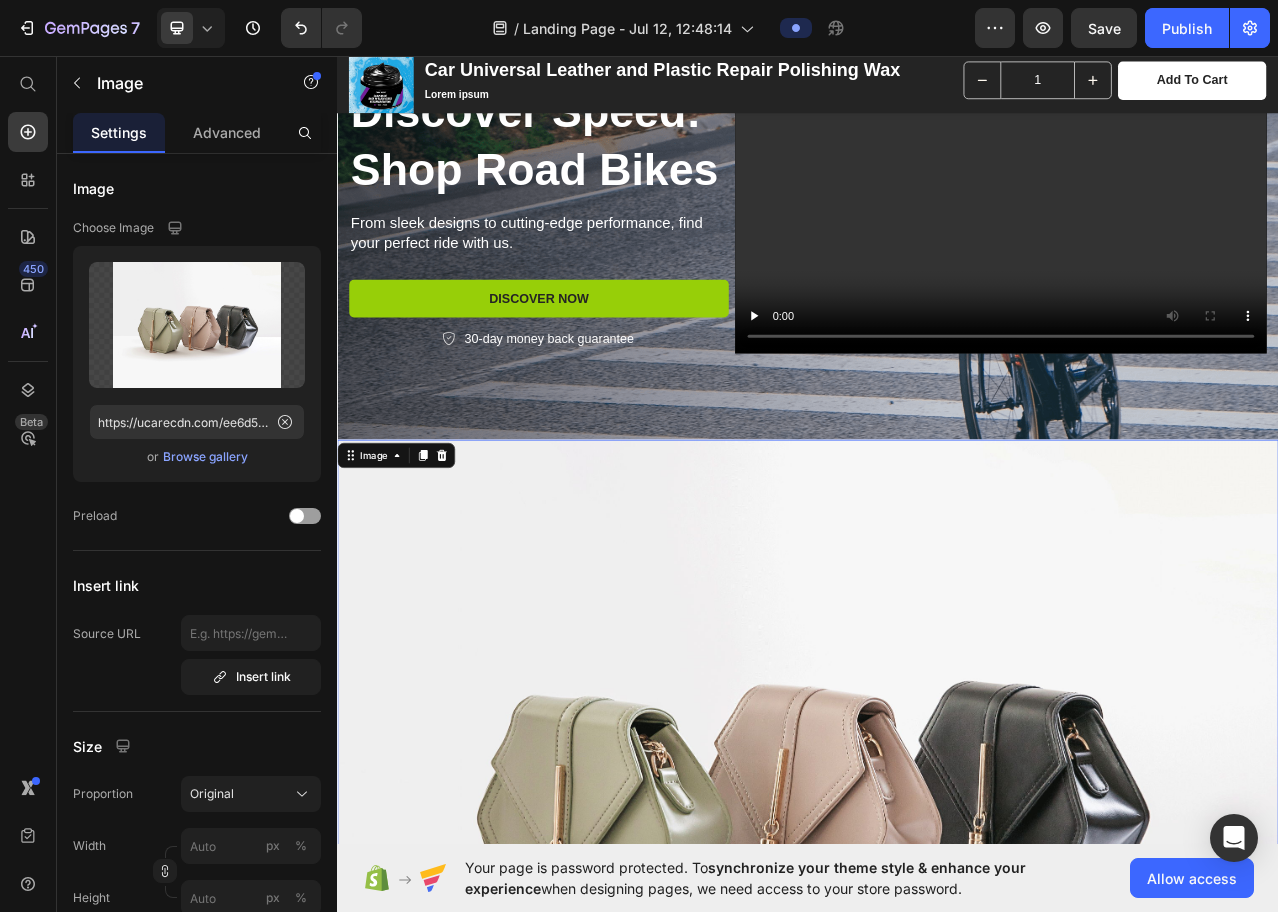 scroll, scrollTop: 300, scrollLeft: 0, axis: vertical 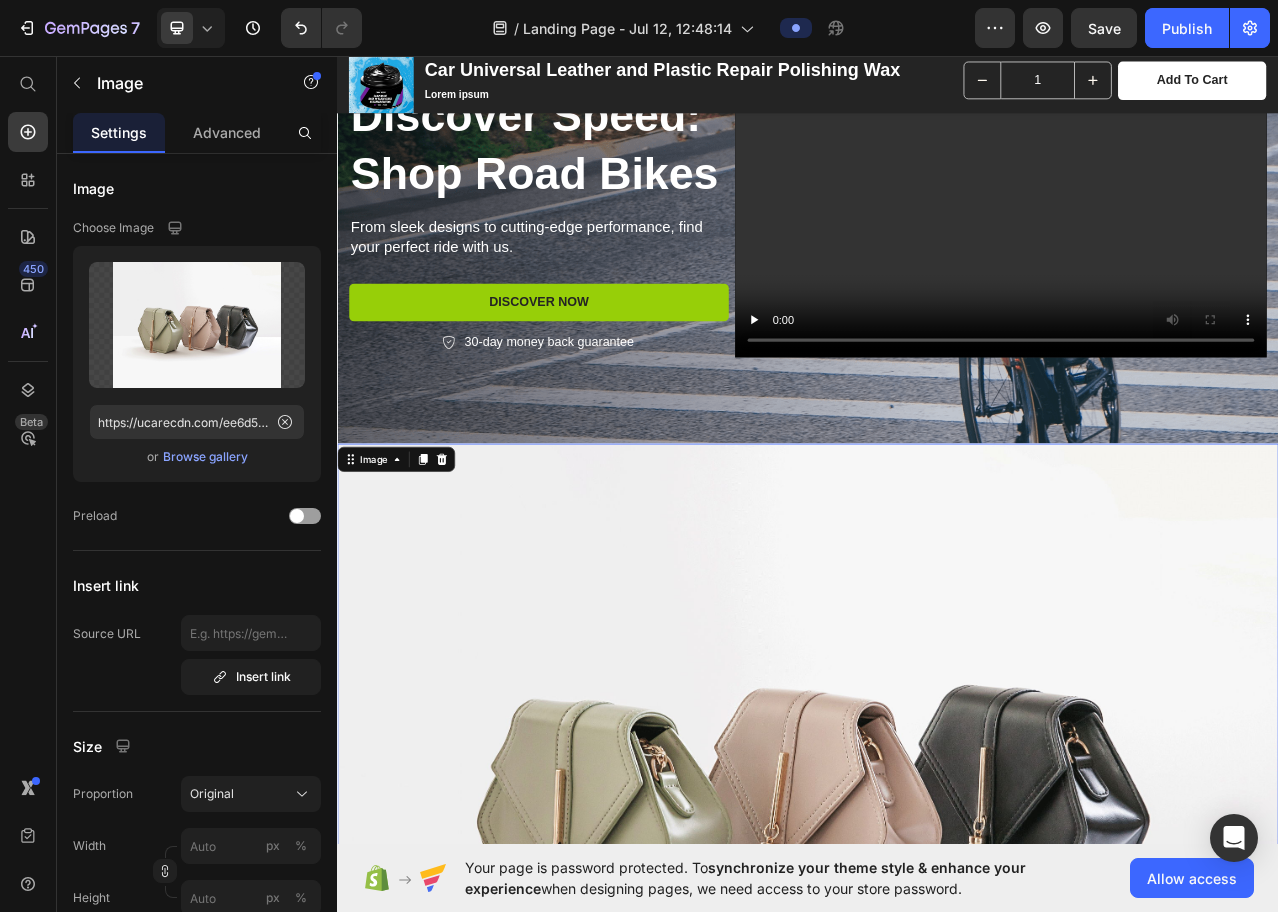 click at bounding box center [937, 1002] 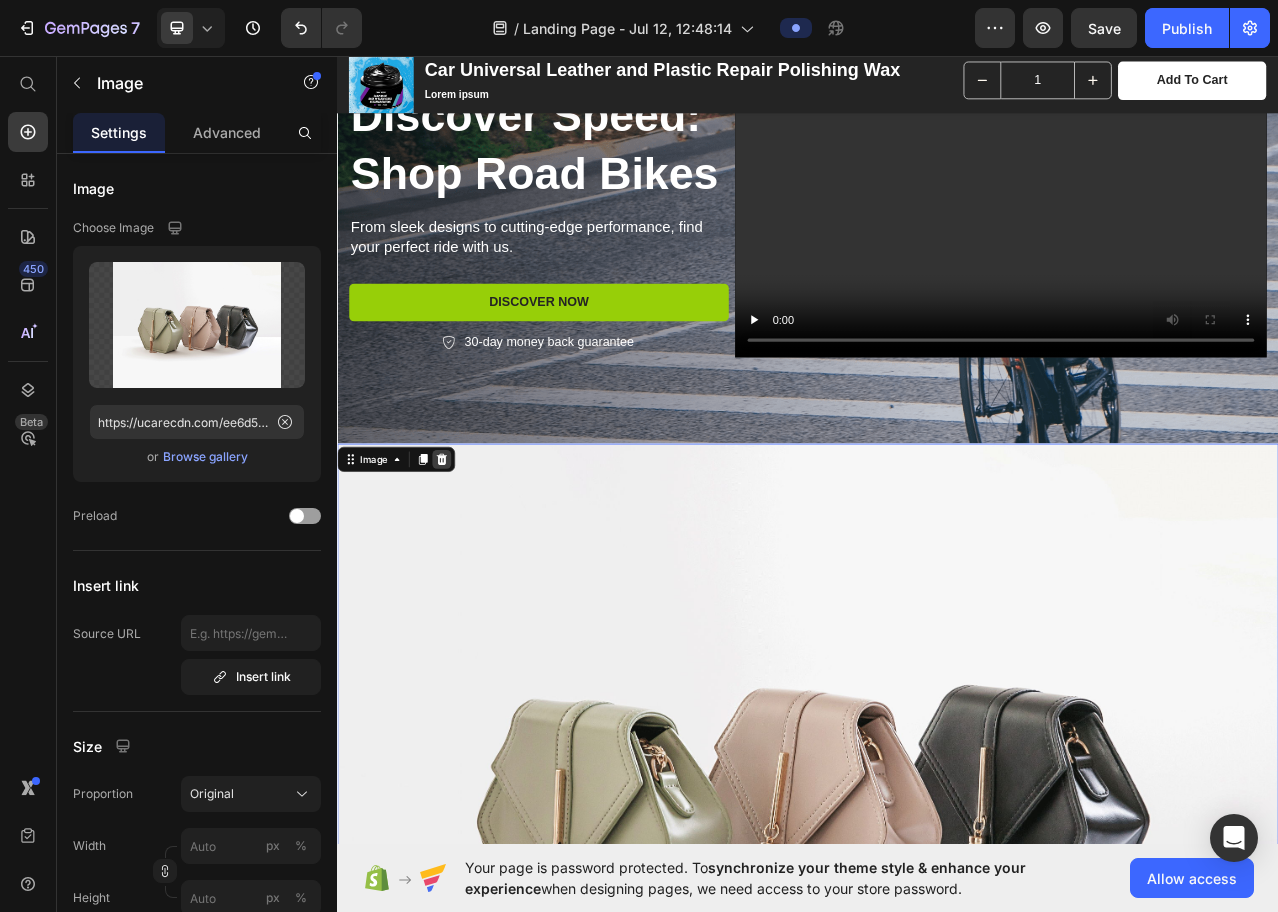 click at bounding box center [470, 572] 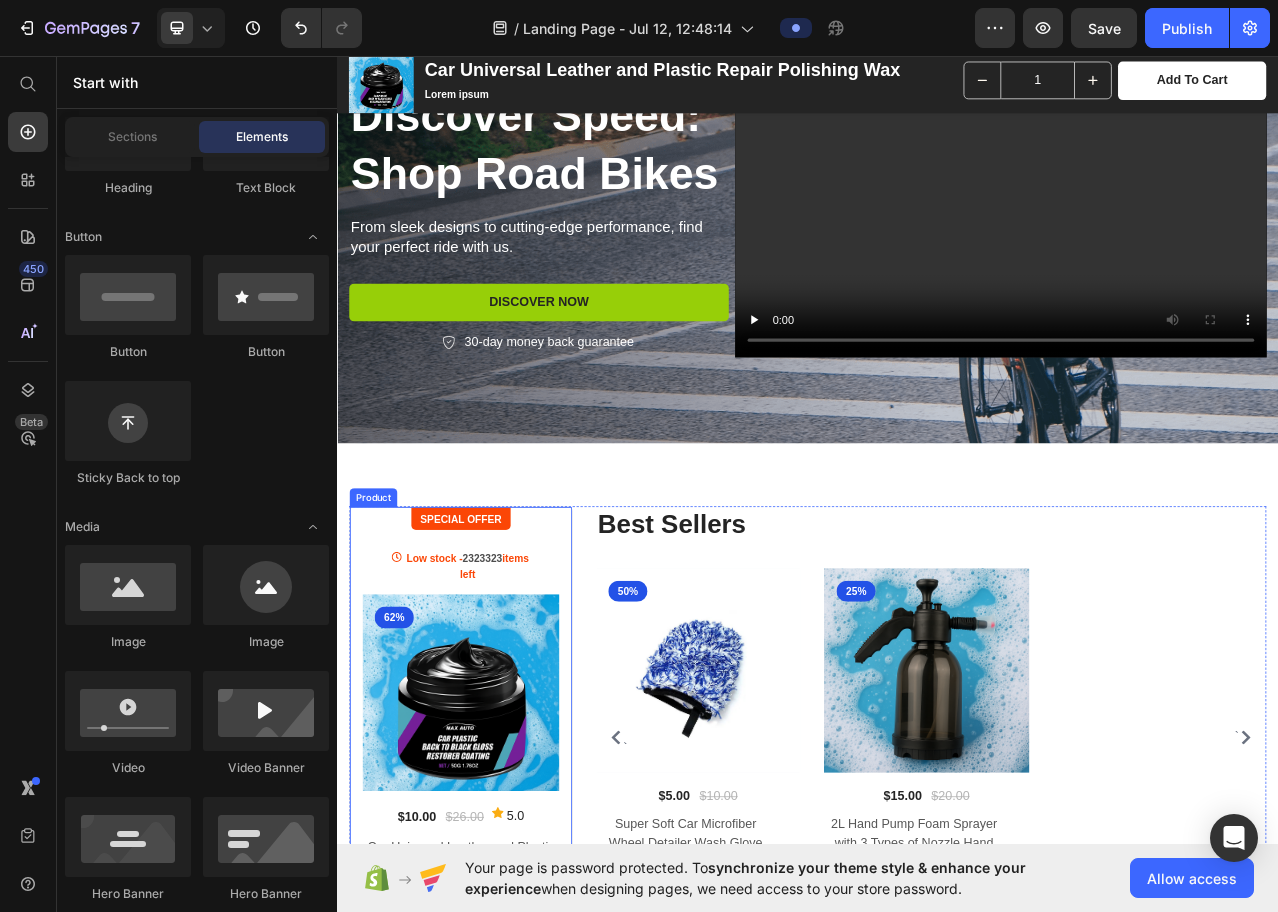 scroll, scrollTop: 0, scrollLeft: 0, axis: both 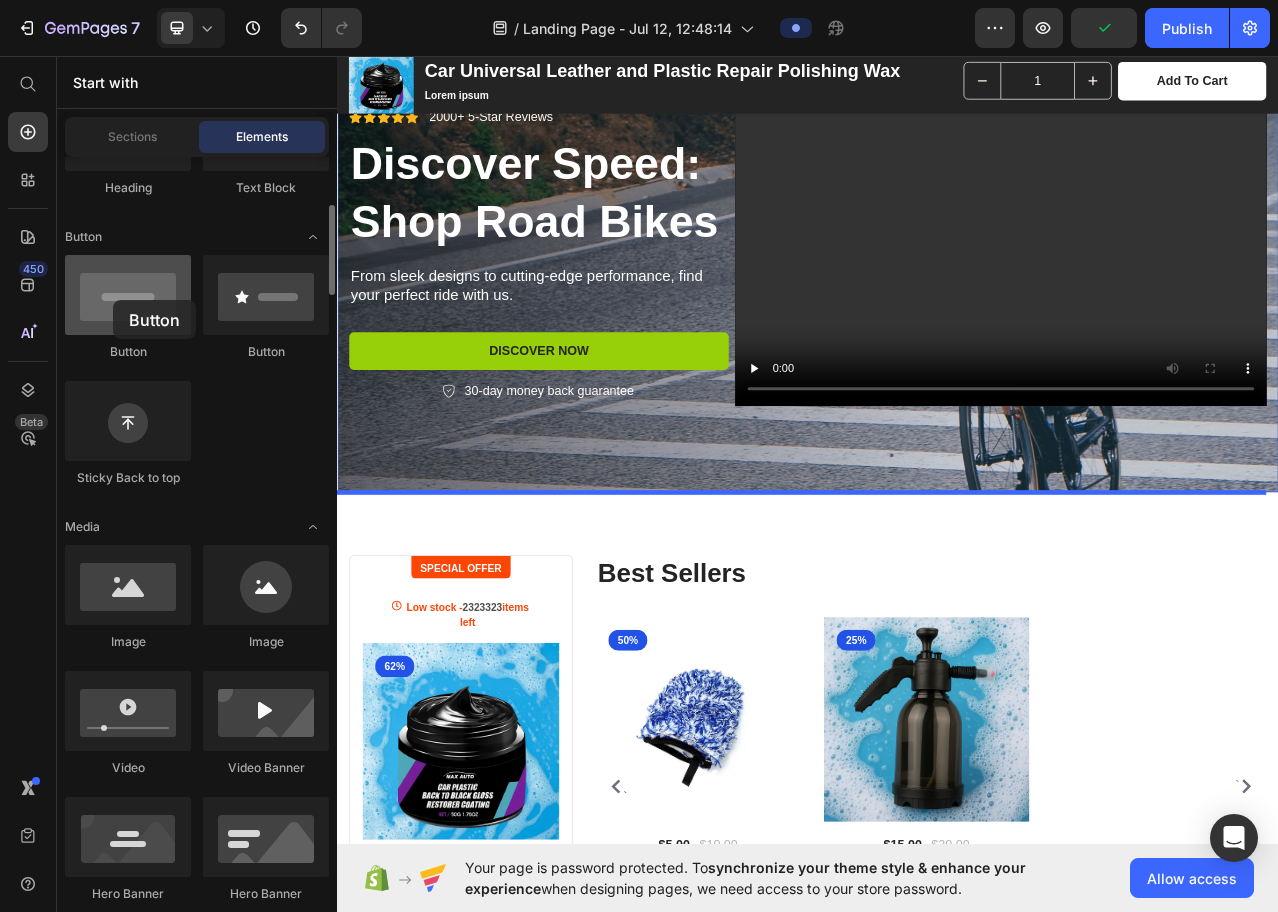 drag, startPoint x: 331, startPoint y: 393, endPoint x: 112, endPoint y: 299, distance: 238.32121 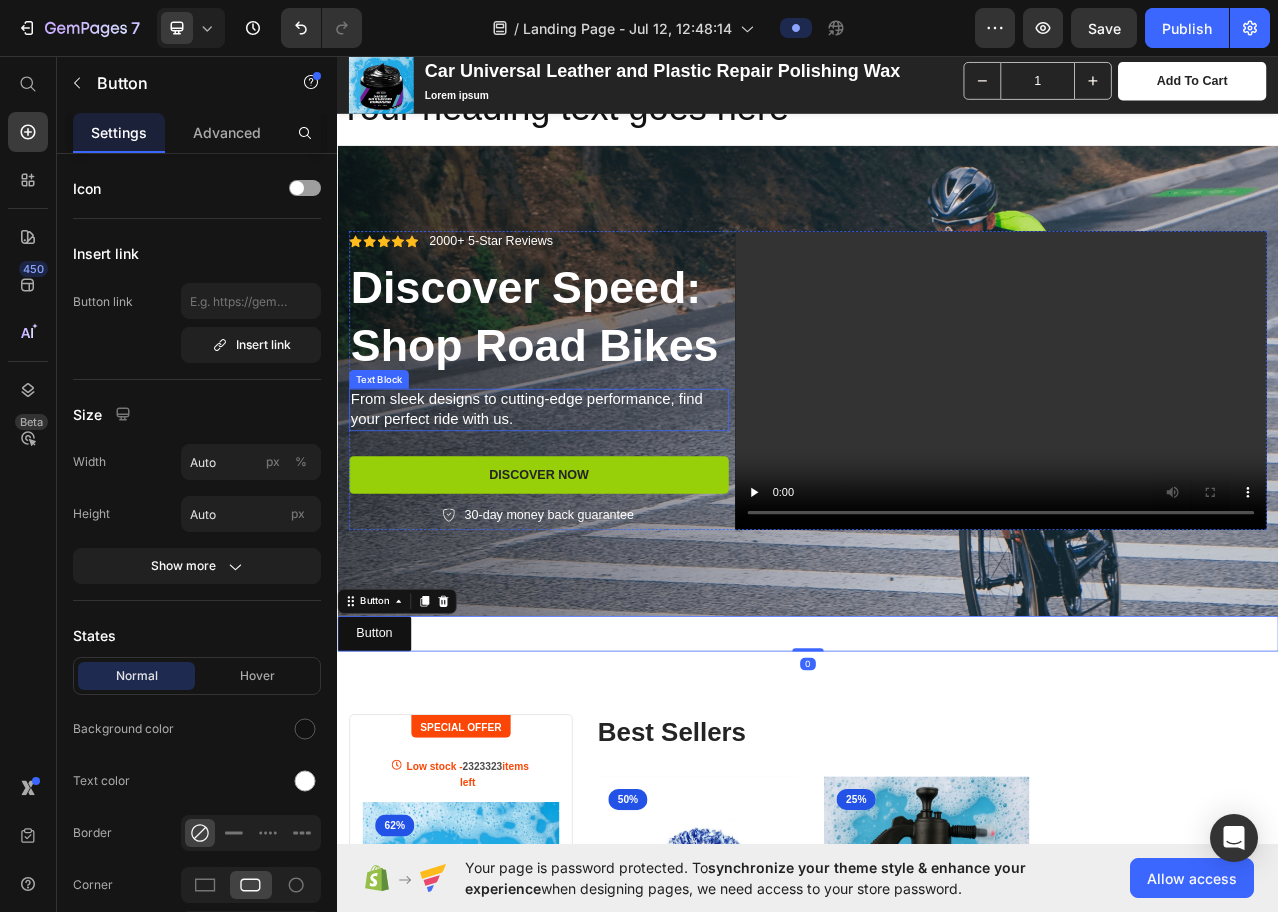 scroll, scrollTop: 0, scrollLeft: 0, axis: both 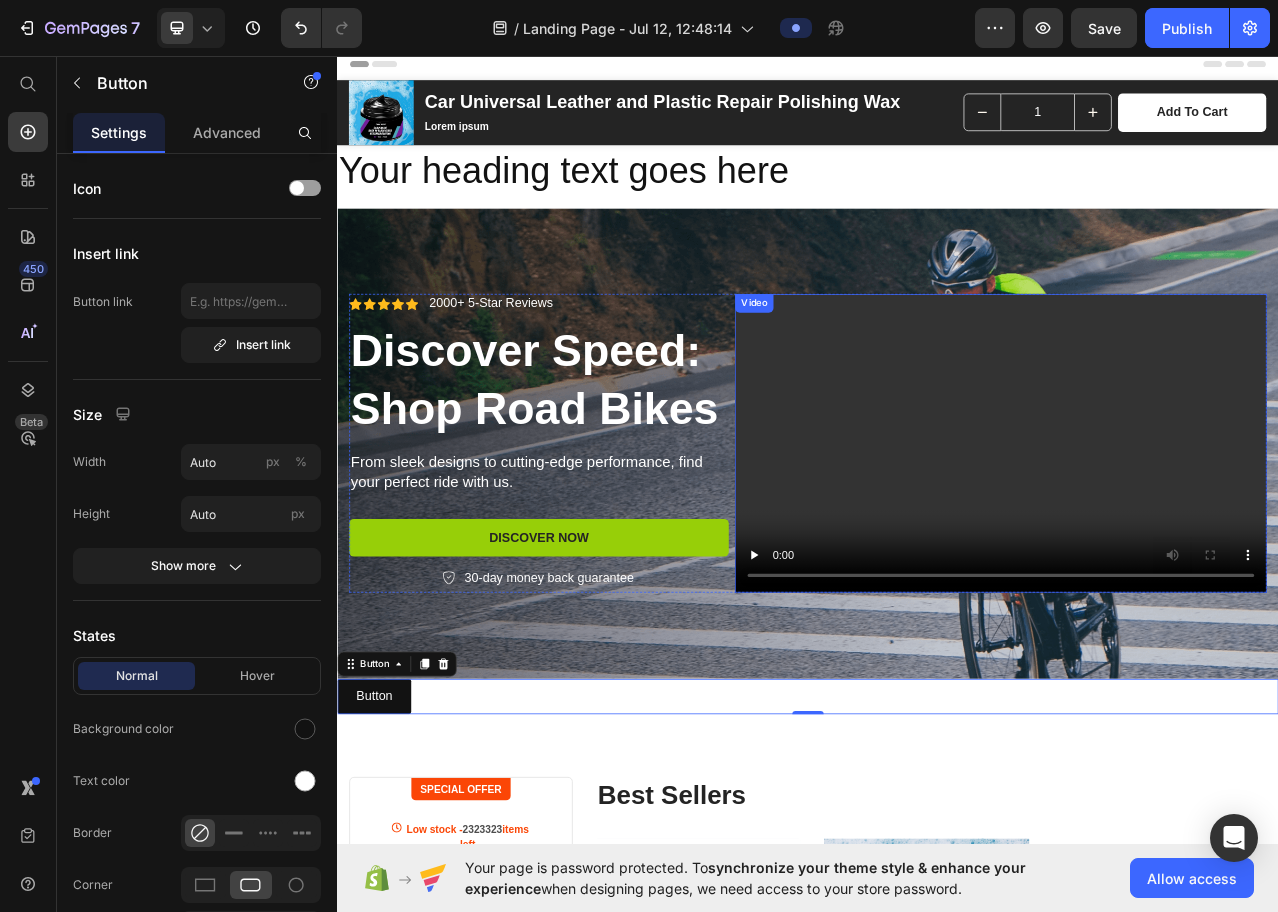 type 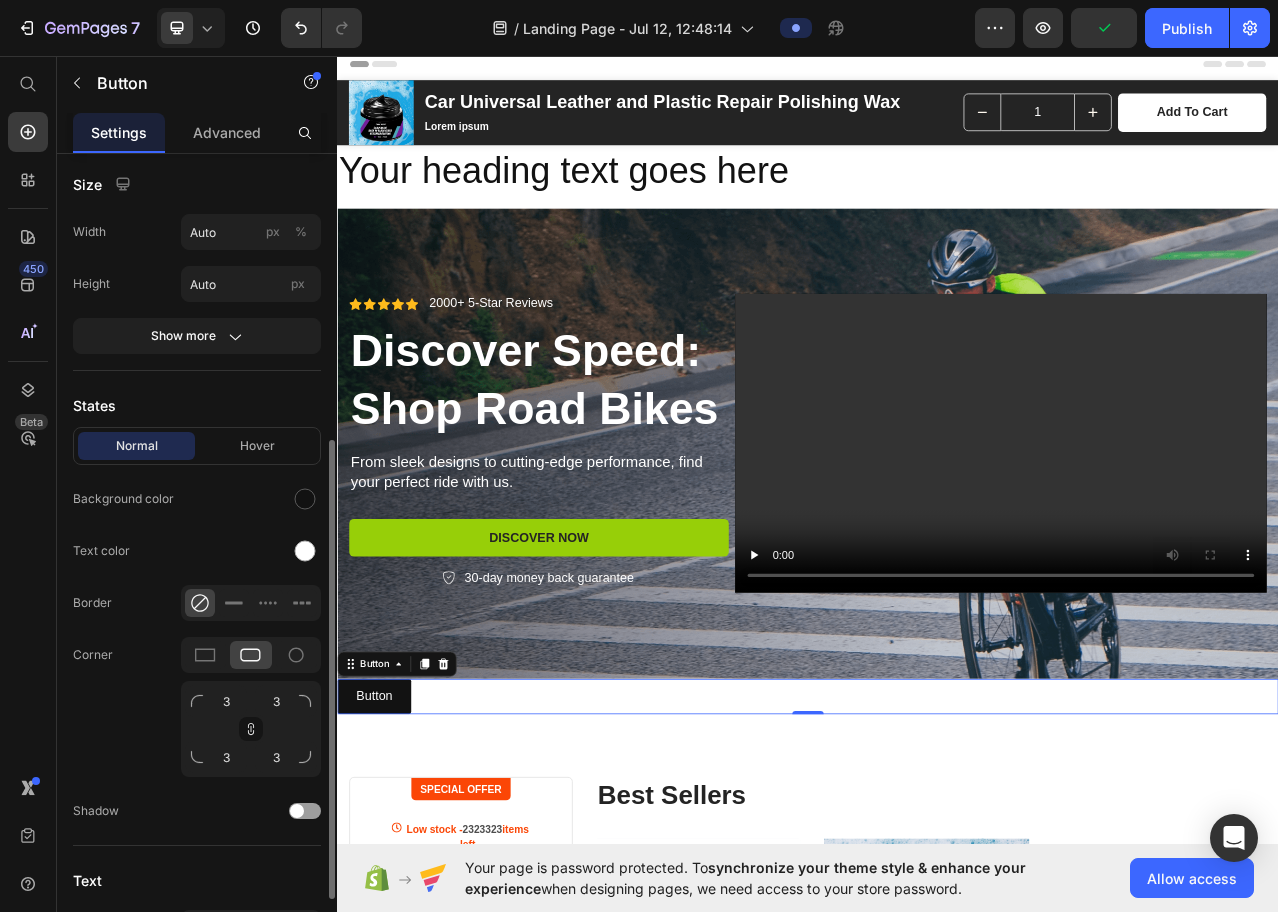 scroll, scrollTop: 0, scrollLeft: 0, axis: both 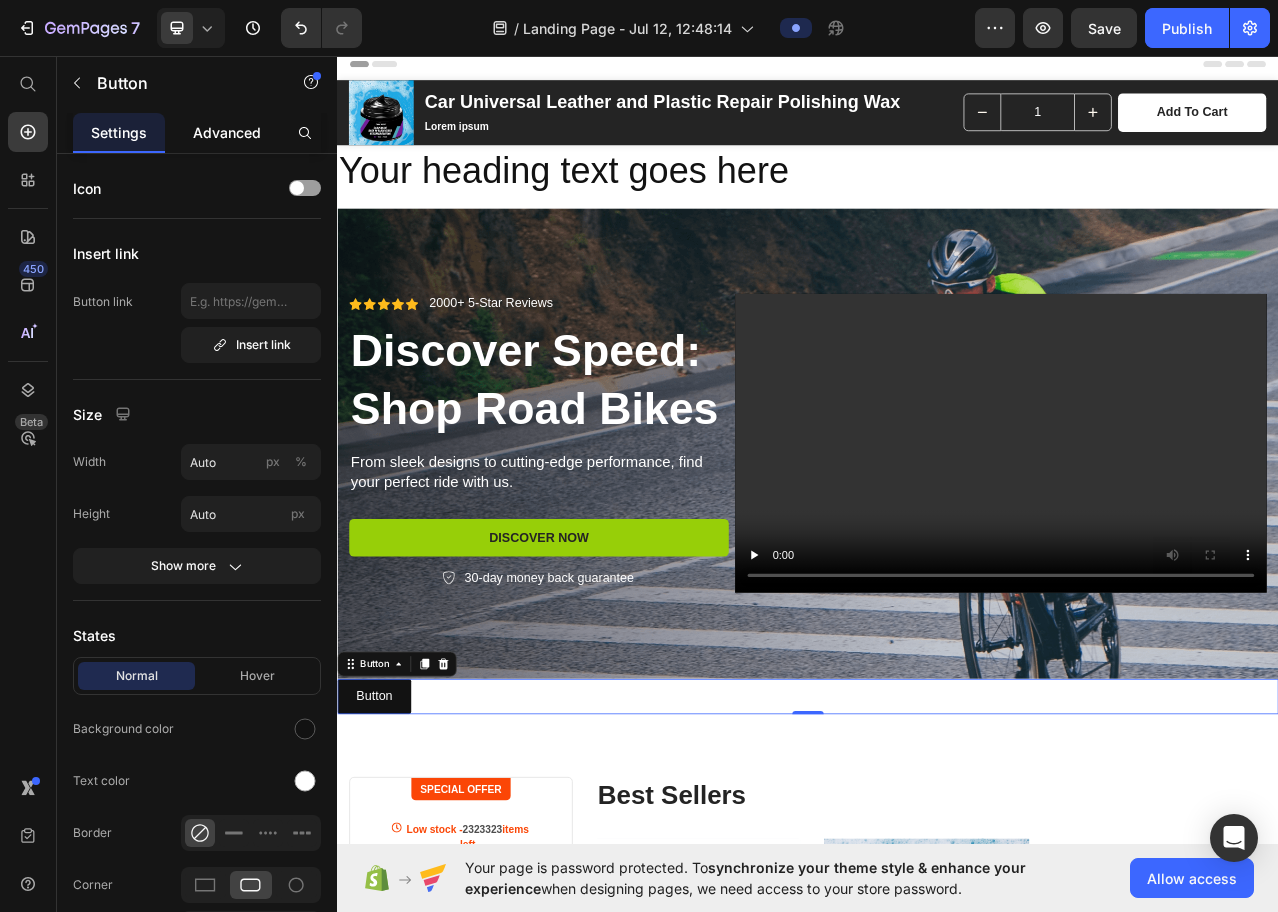 click on "Advanced" at bounding box center [227, 132] 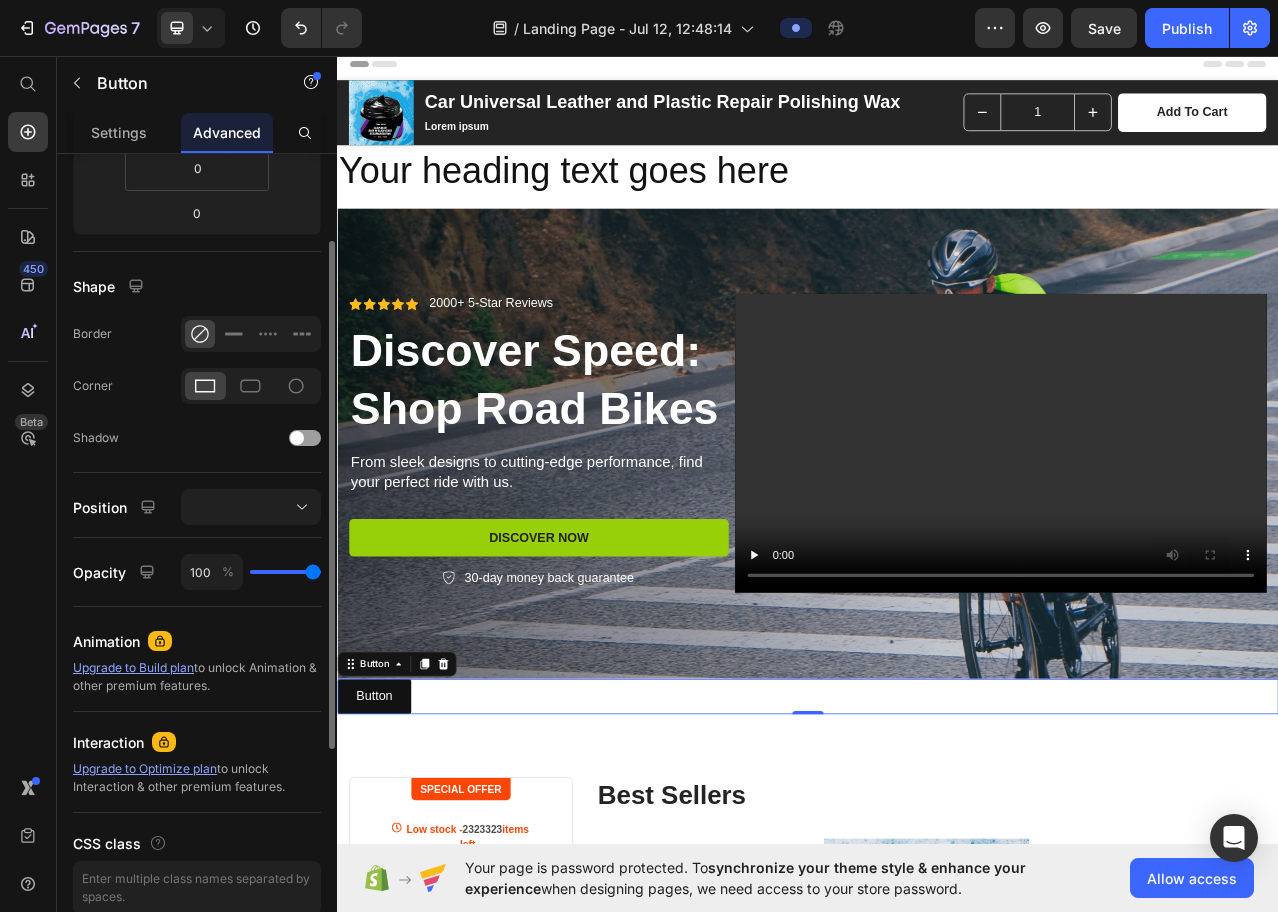 scroll, scrollTop: 490, scrollLeft: 0, axis: vertical 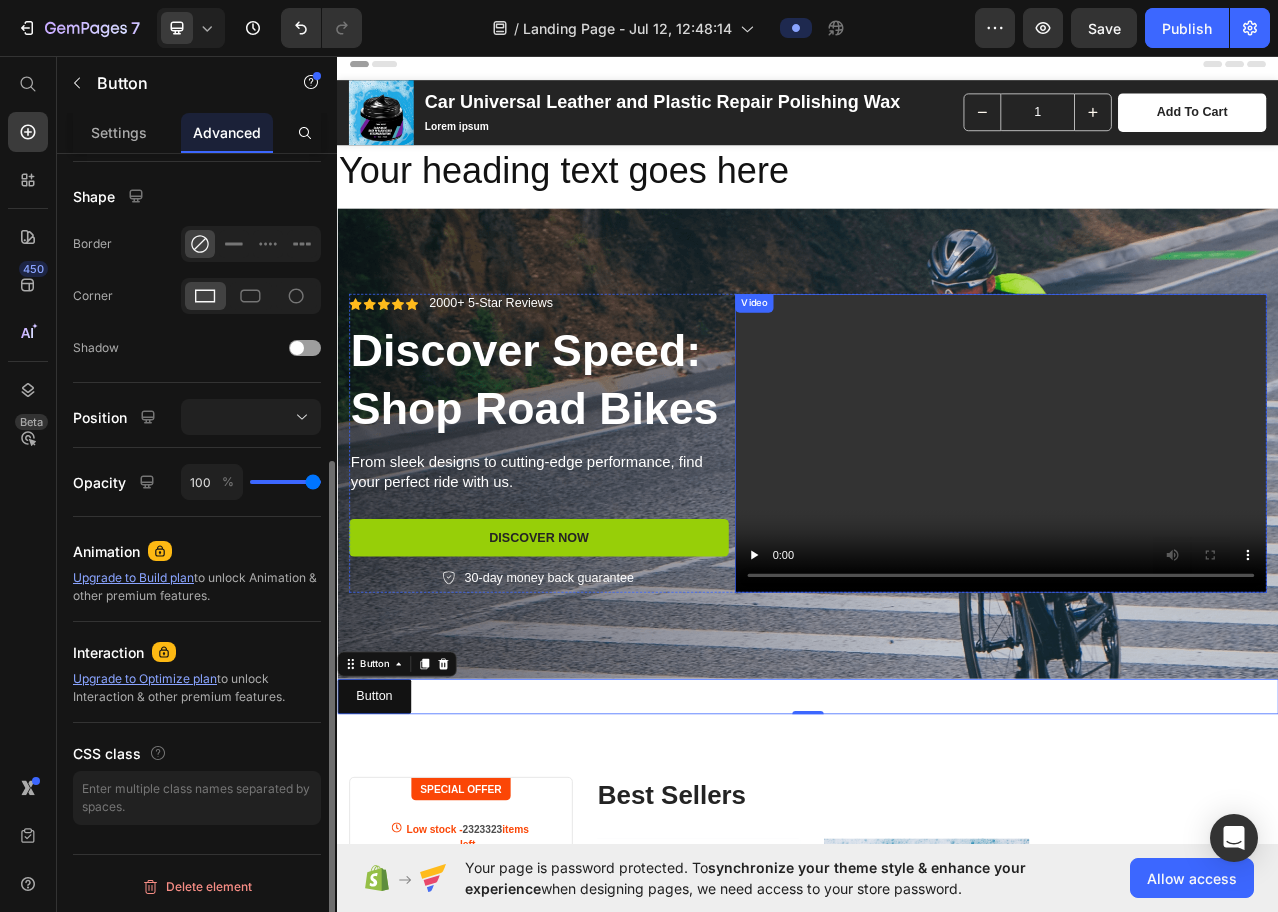 click at bounding box center [1183, 551] 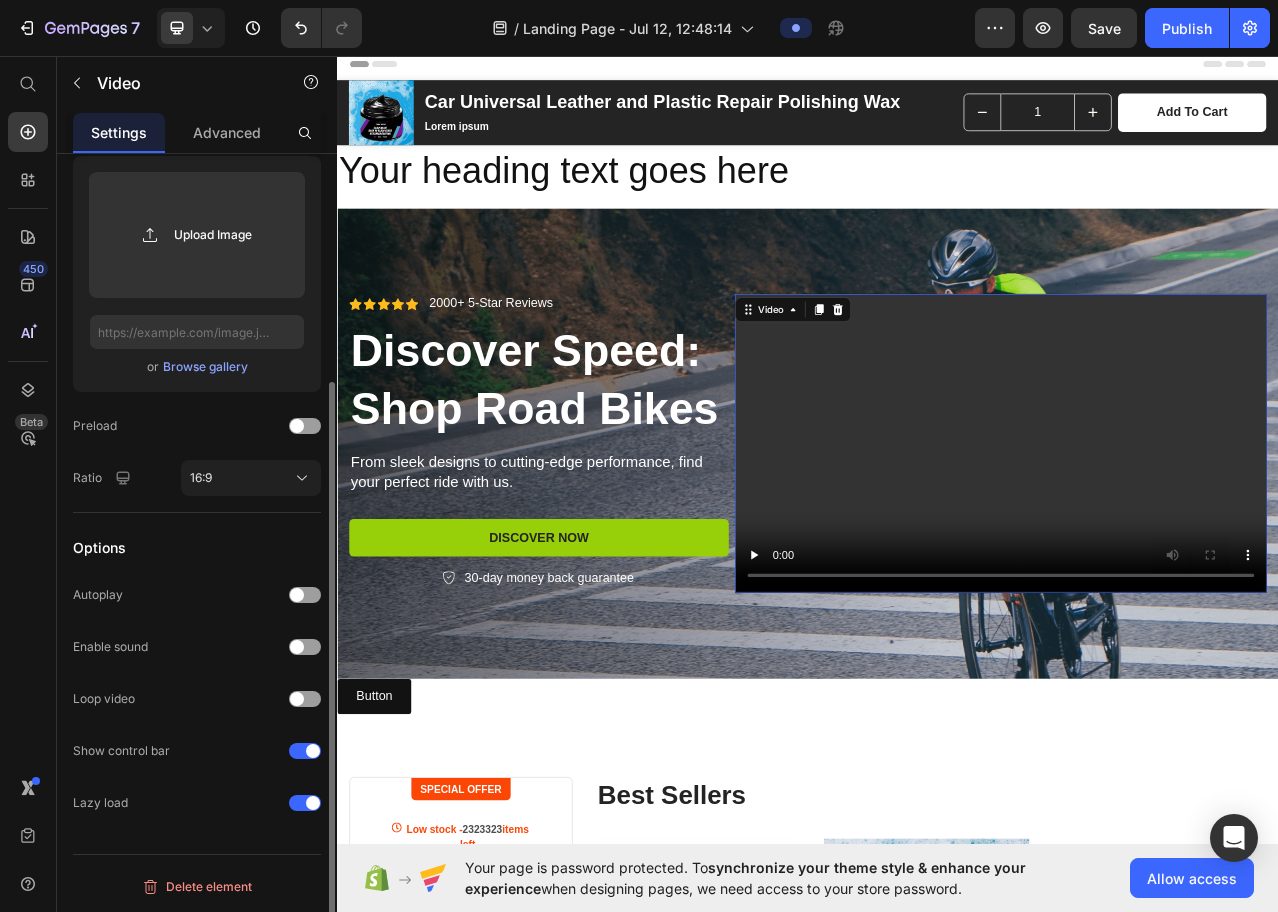 scroll, scrollTop: 0, scrollLeft: 0, axis: both 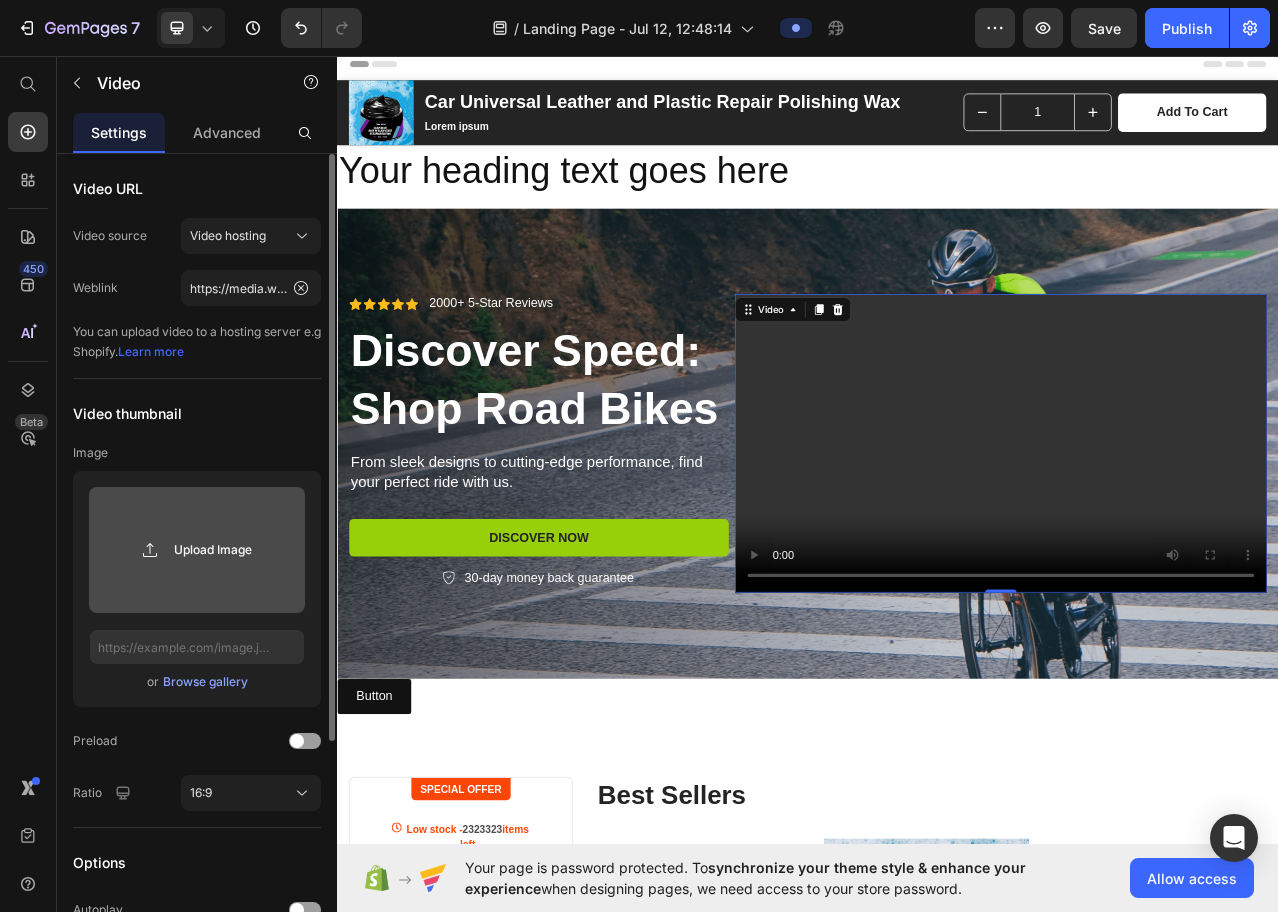 click 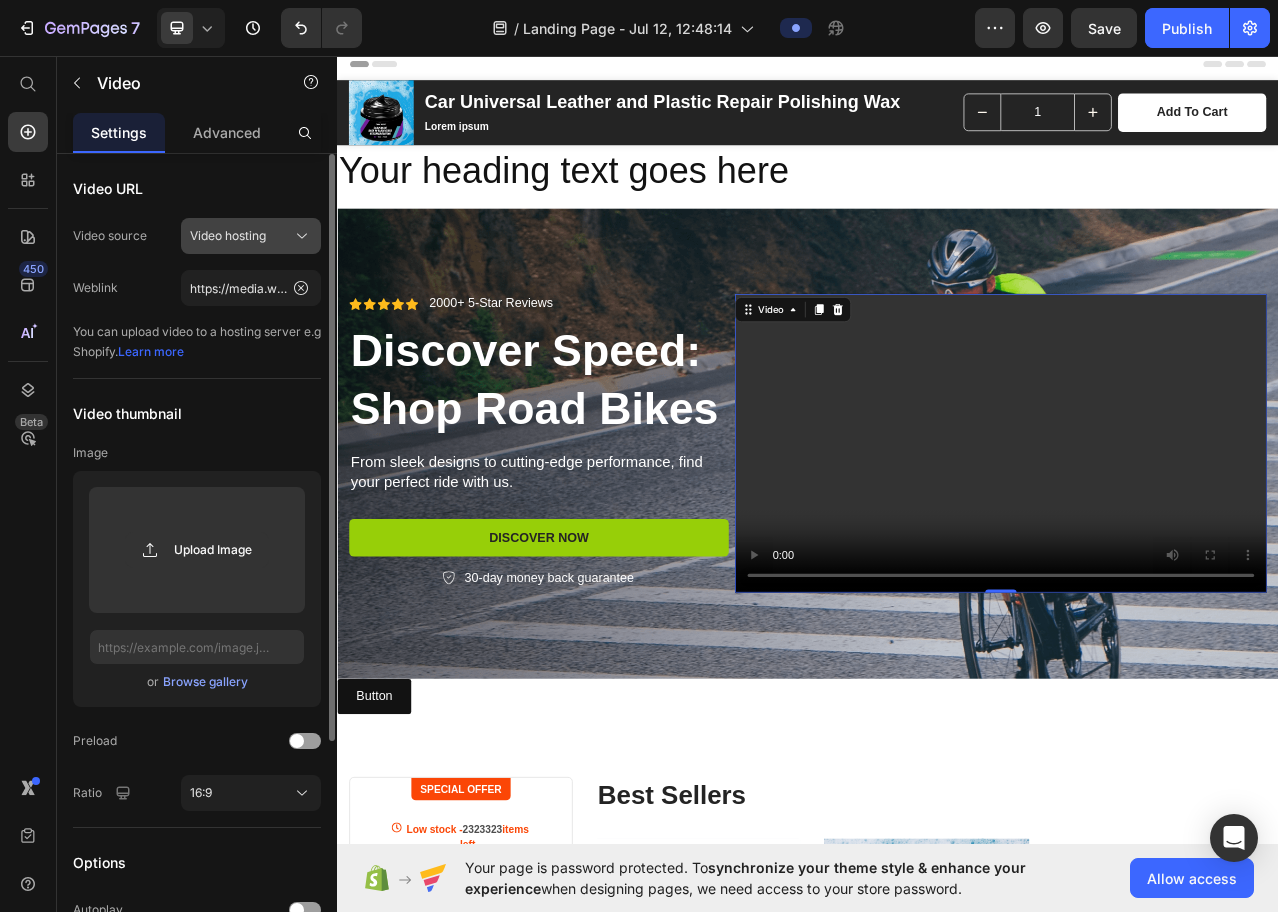 click on "Video hosting" at bounding box center [251, 236] 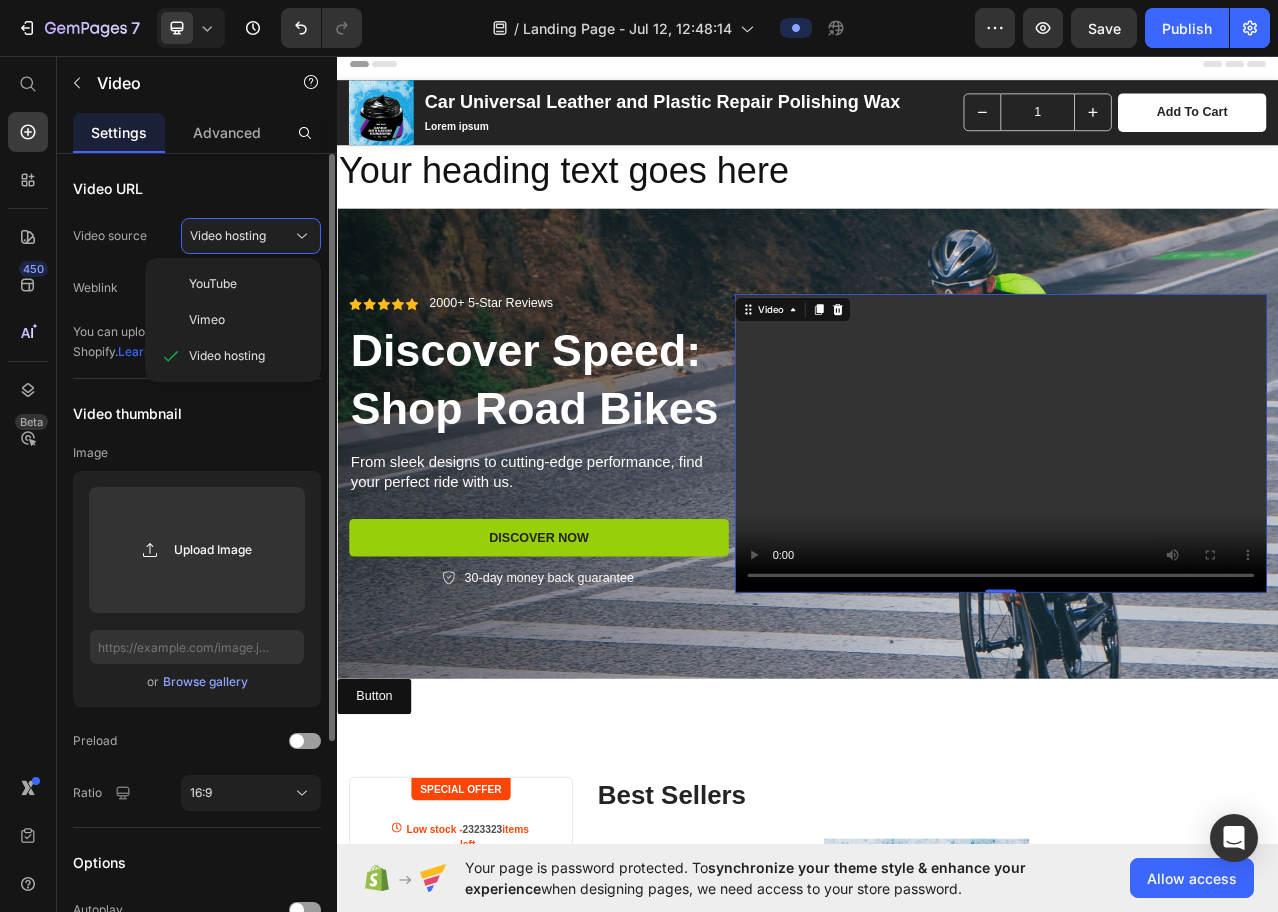 click on "Video source" at bounding box center [110, 236] 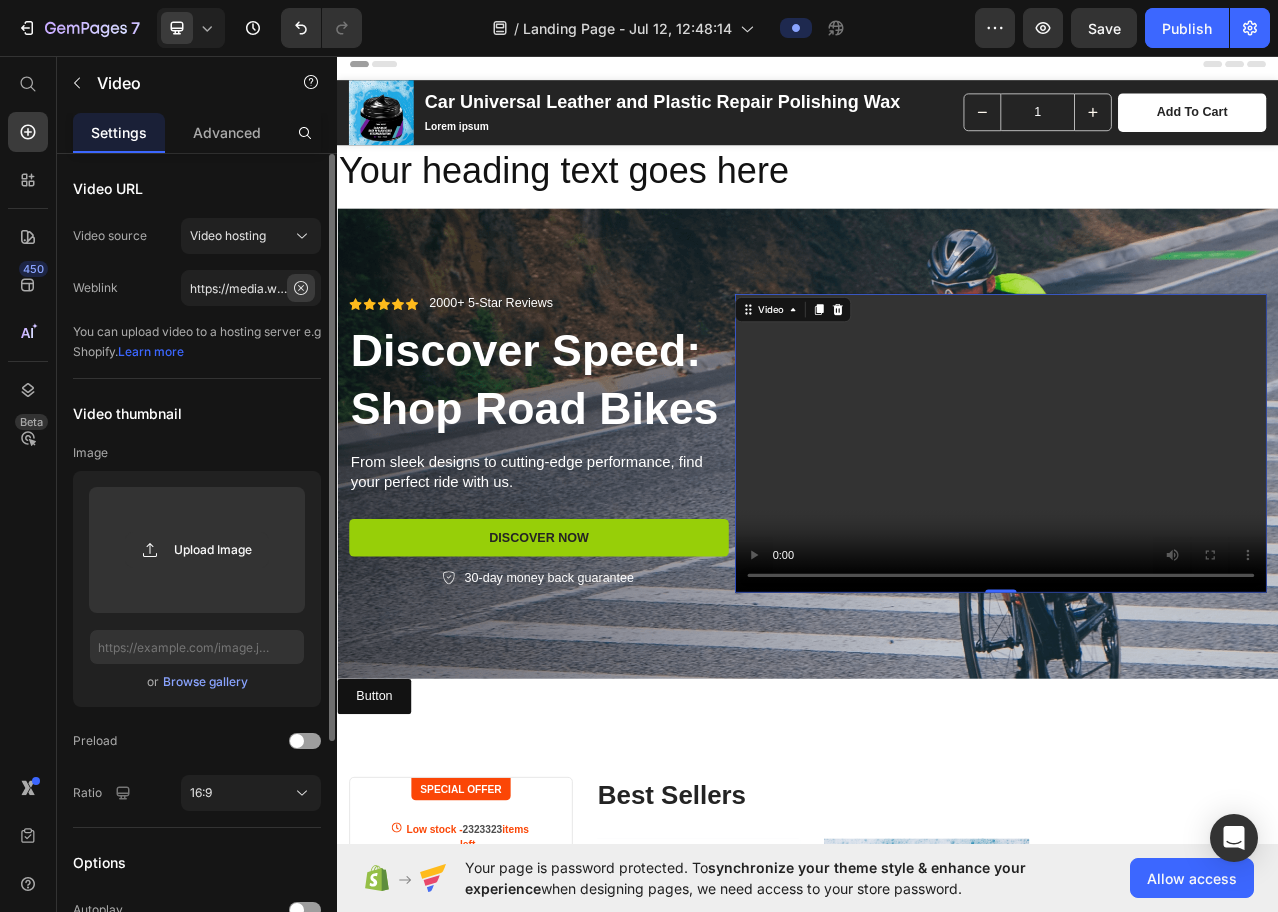 click 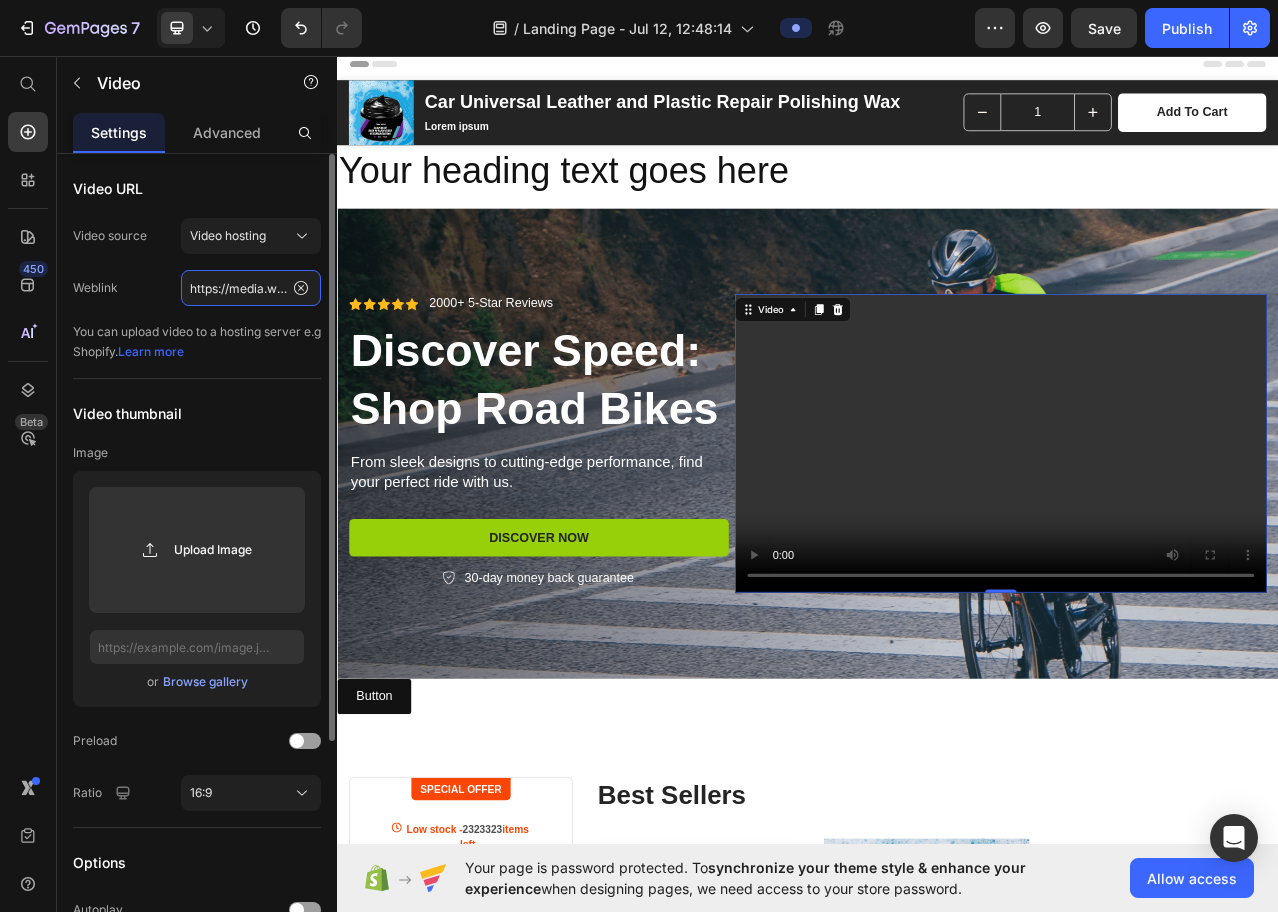 type 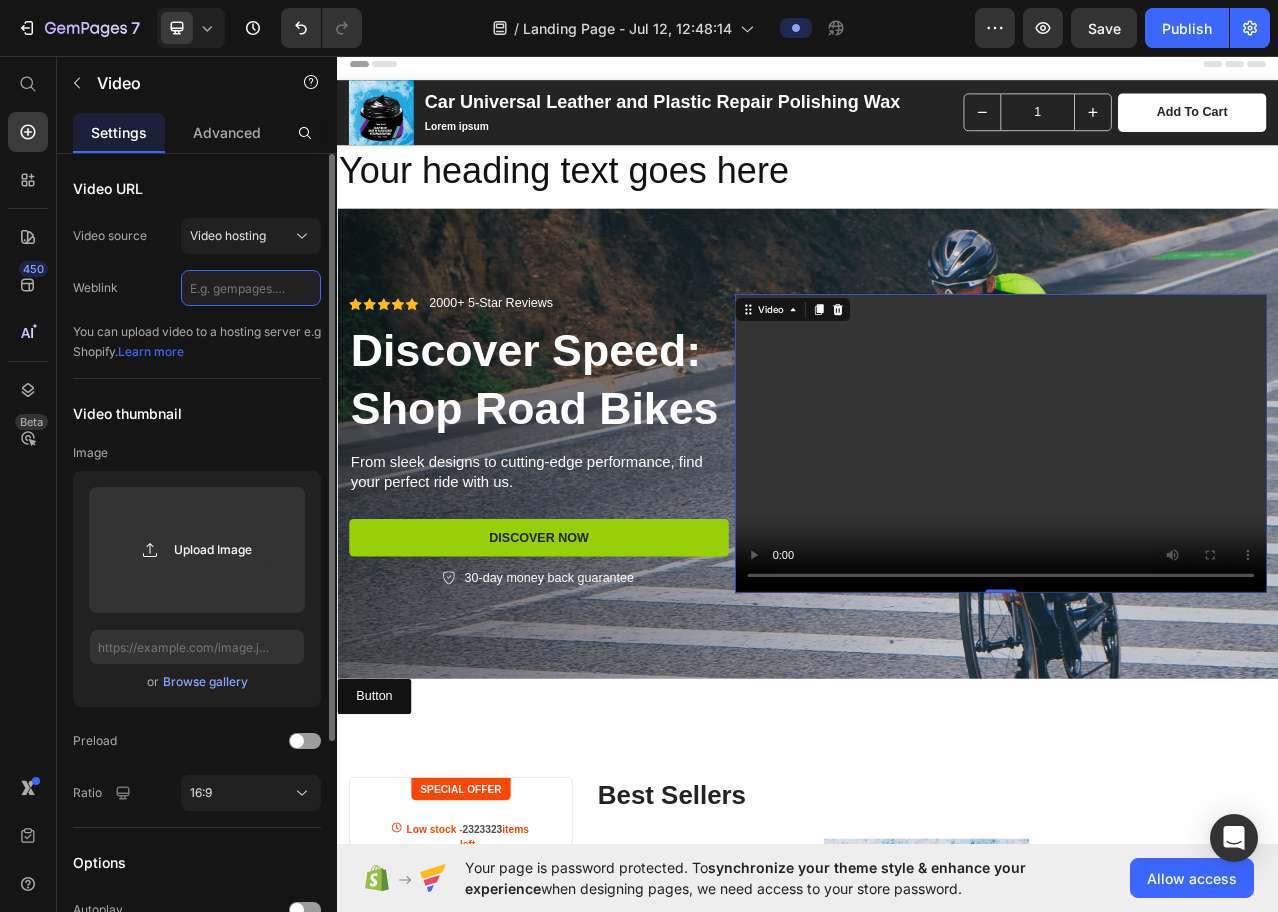 scroll, scrollTop: 0, scrollLeft: 0, axis: both 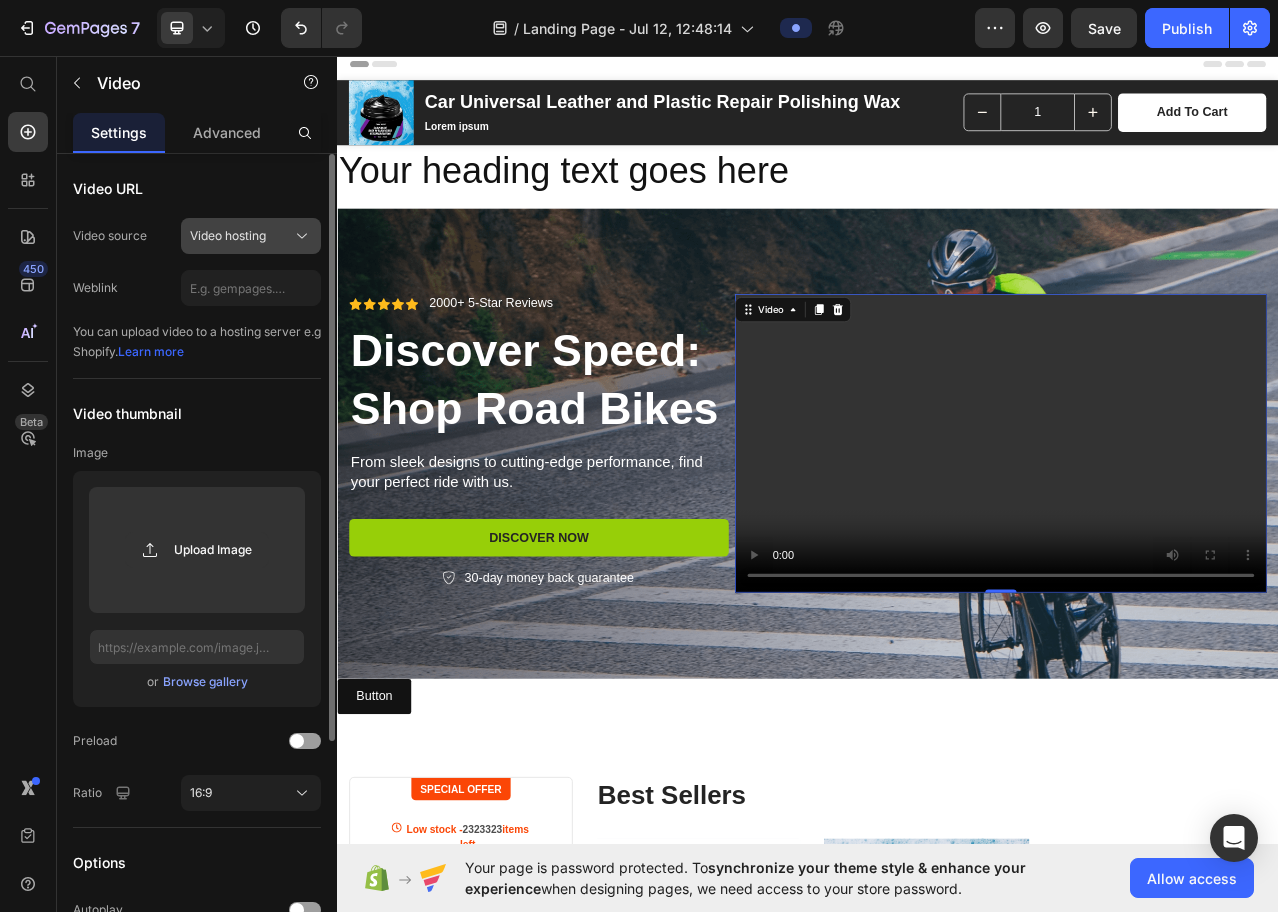 click on "Video hosting" at bounding box center [251, 236] 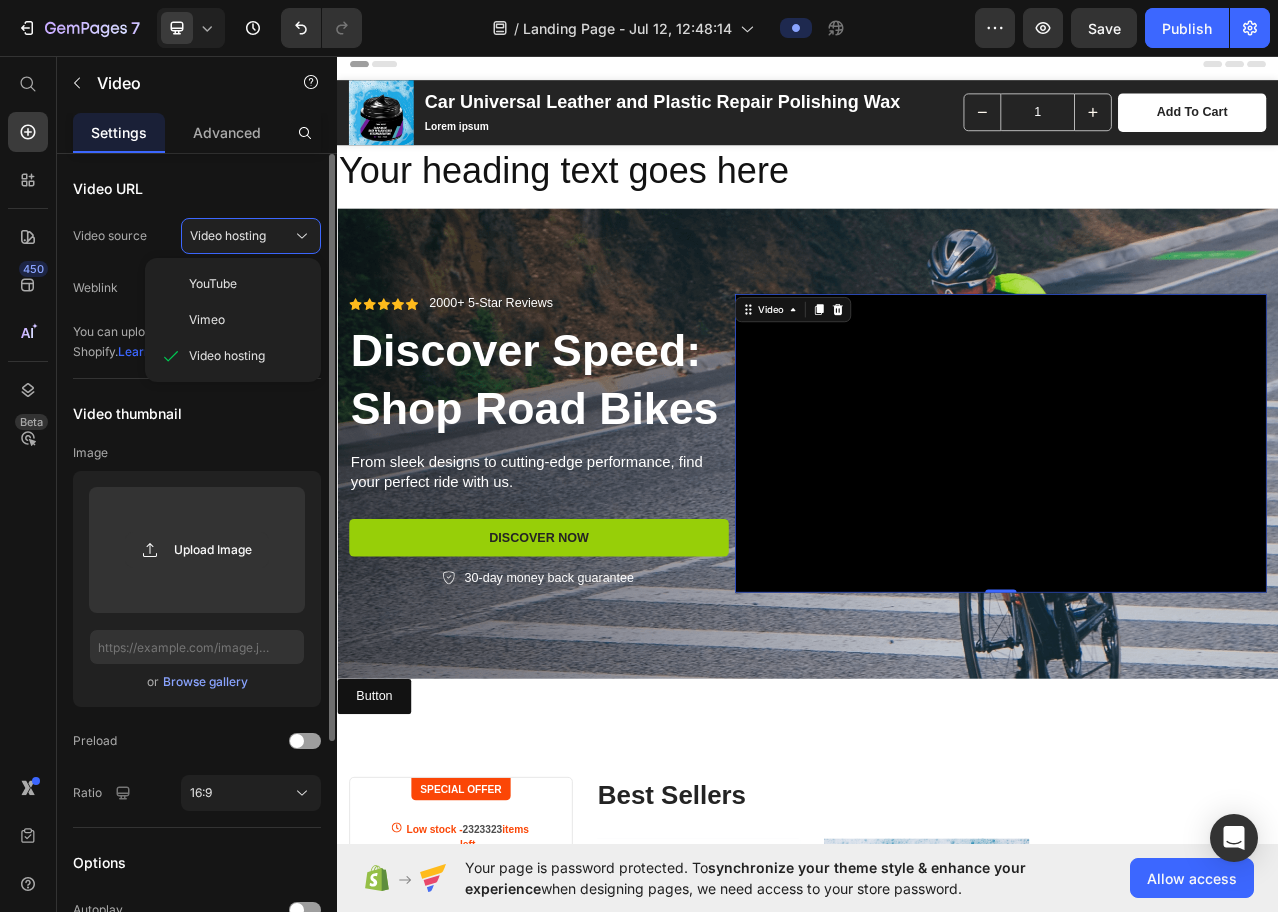 drag, startPoint x: 159, startPoint y: 214, endPoint x: 142, endPoint y: 222, distance: 18.788294 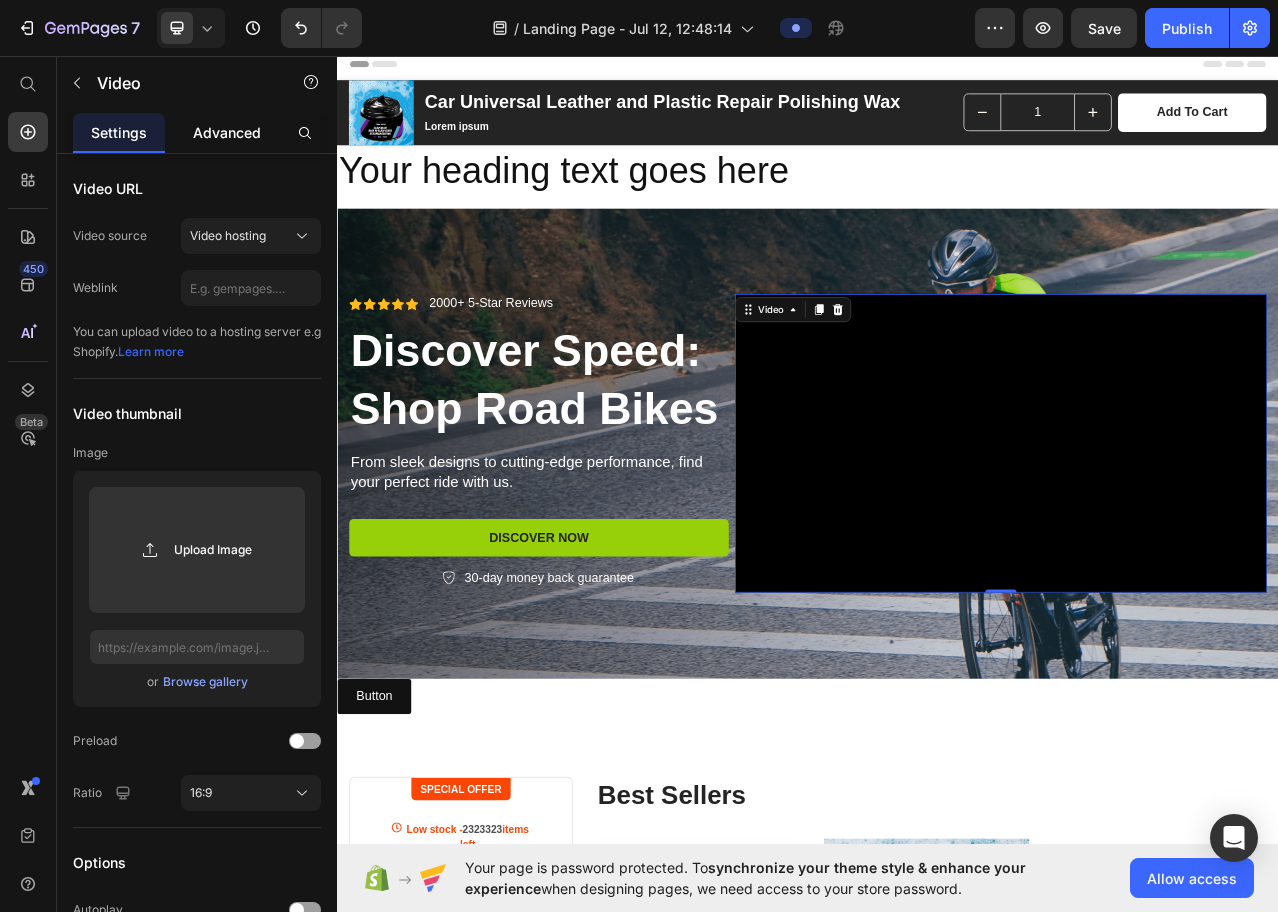 click on "Advanced" at bounding box center [227, 132] 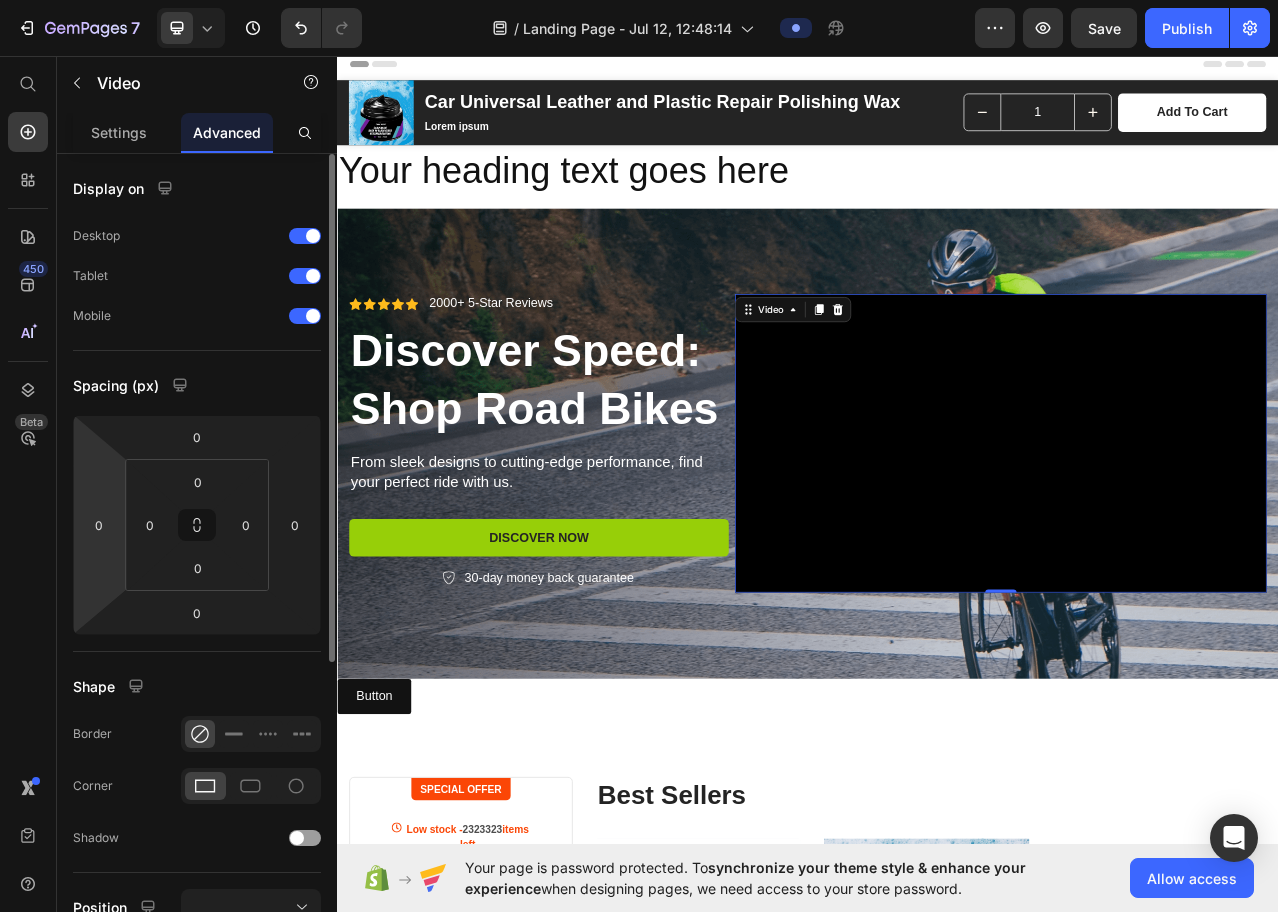 scroll, scrollTop: 490, scrollLeft: 0, axis: vertical 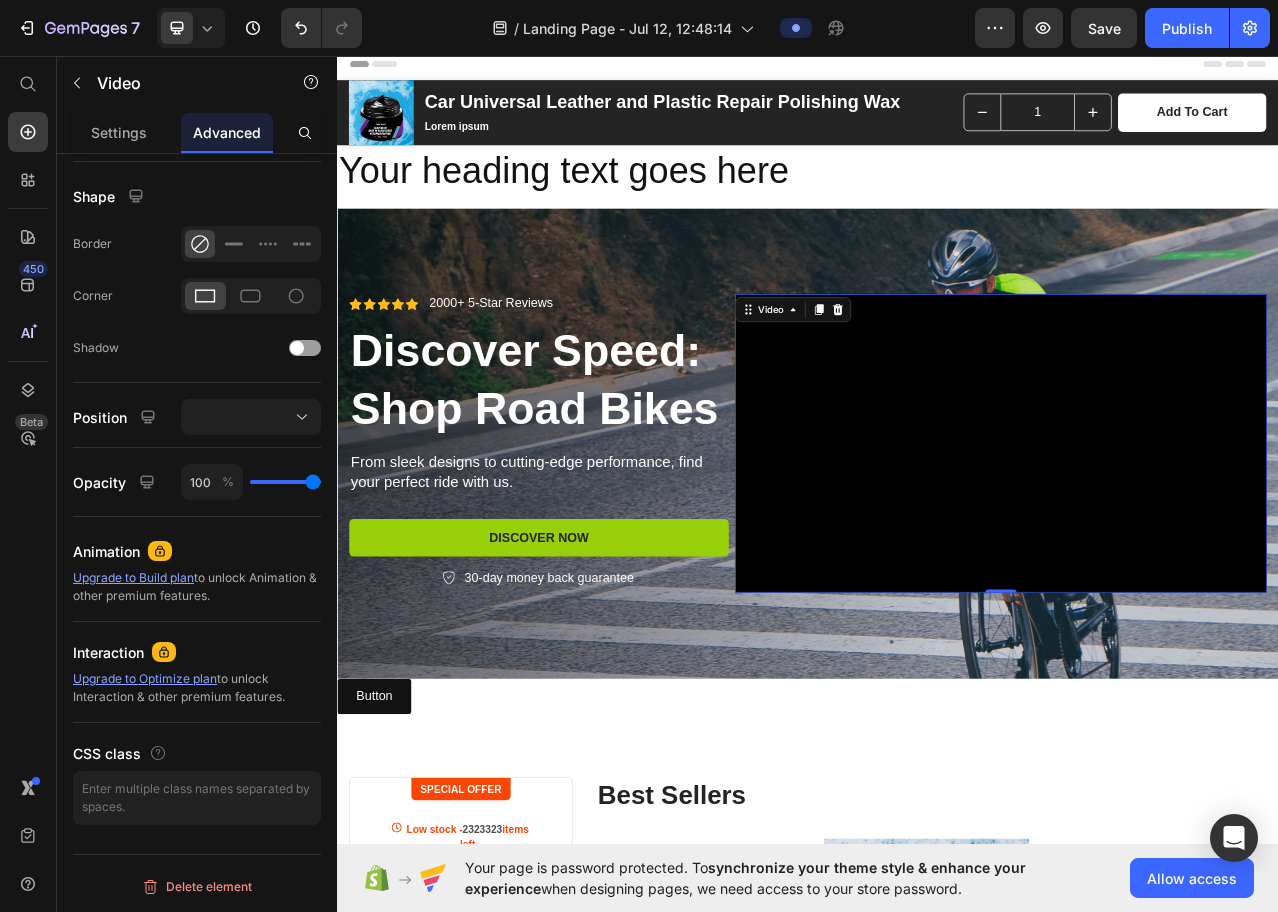 click on "Video   0" at bounding box center [1183, 551] 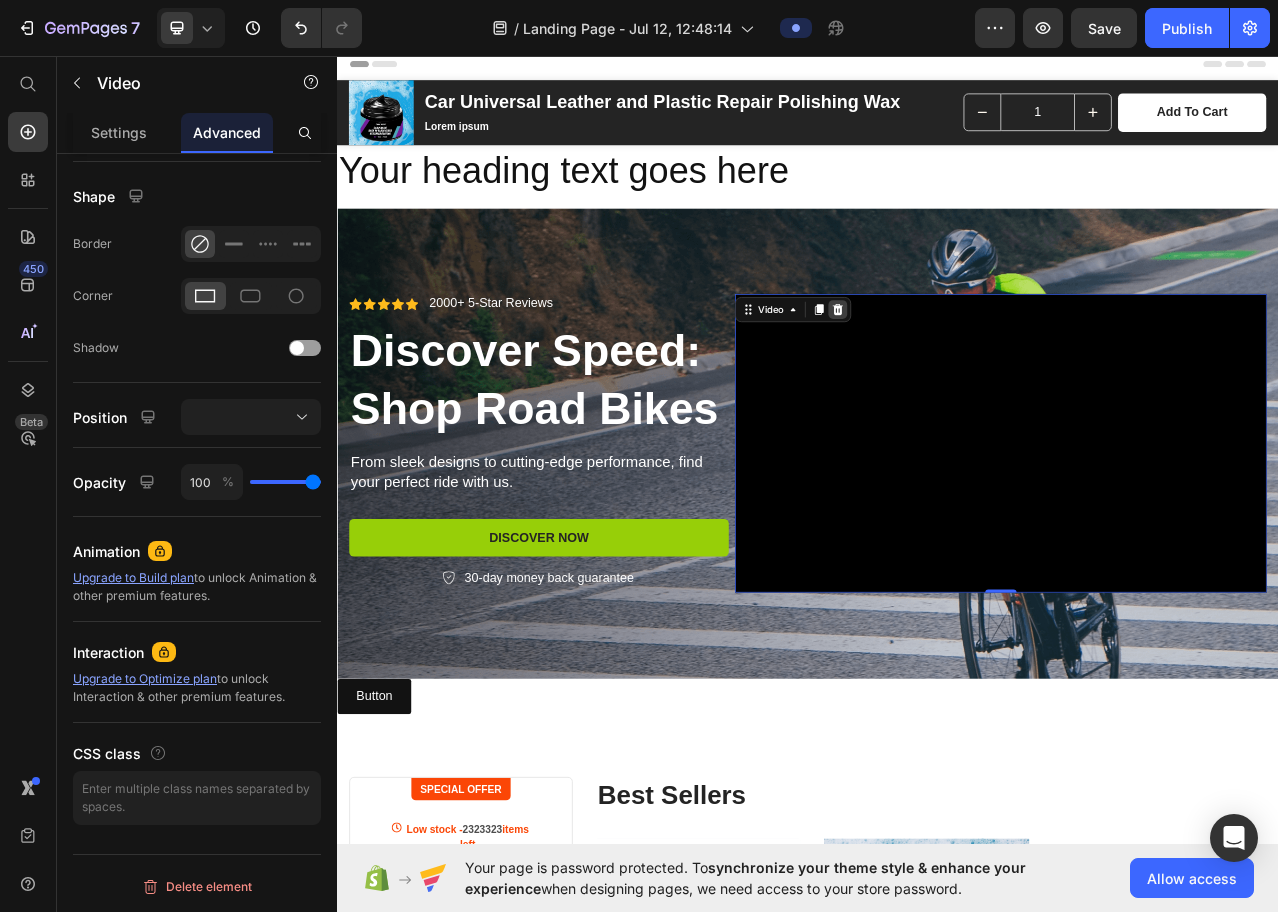 click 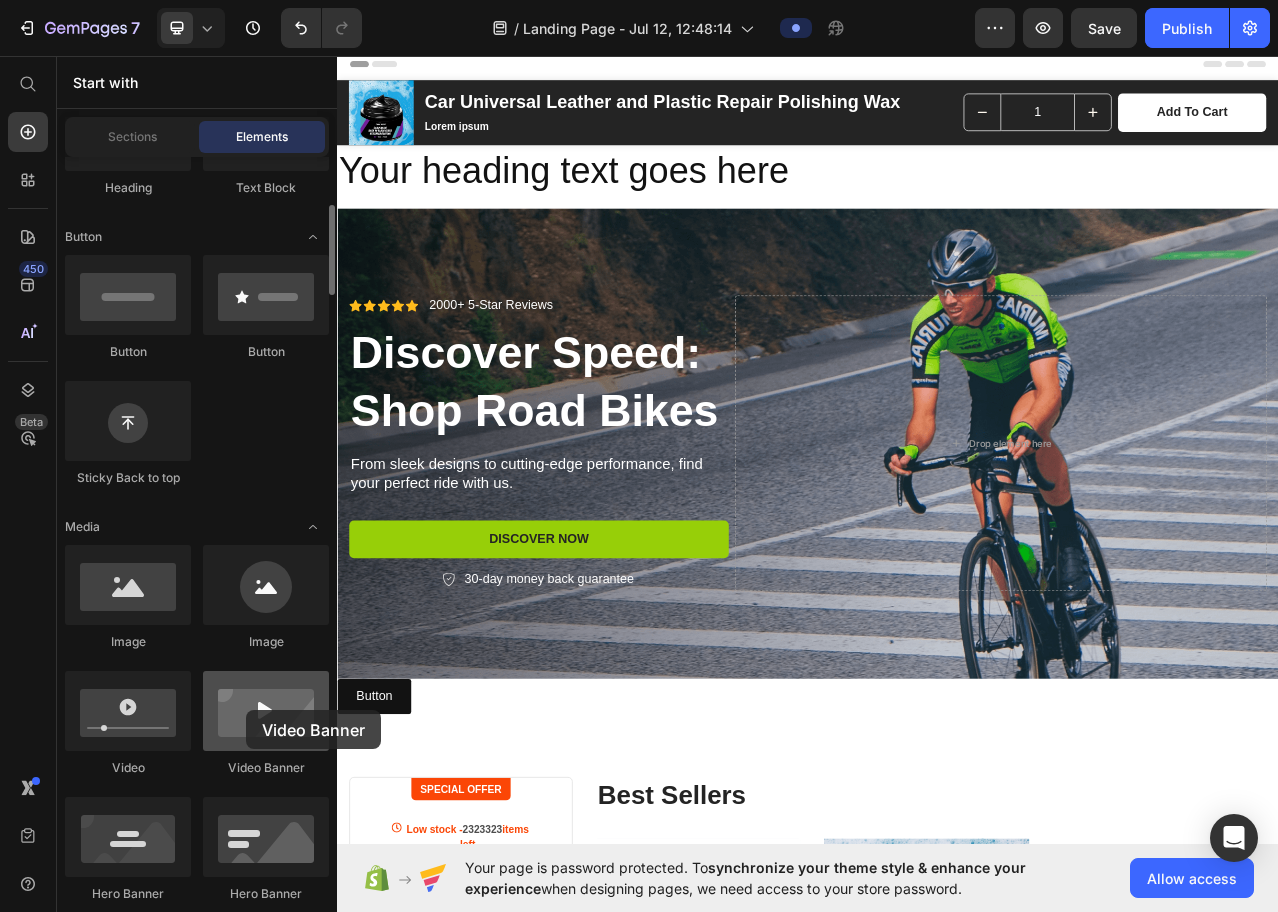 click at bounding box center (266, 711) 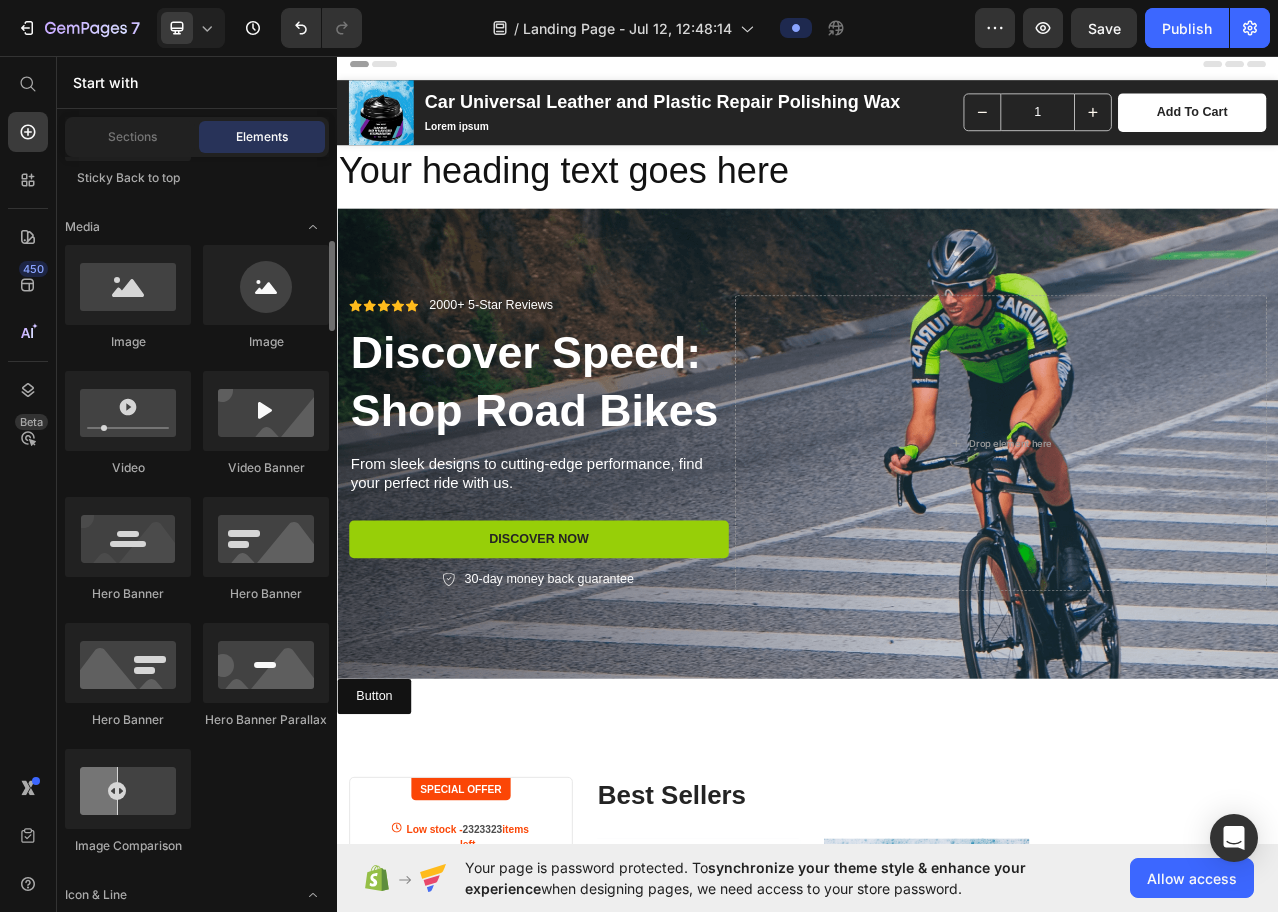 scroll, scrollTop: 600, scrollLeft: 0, axis: vertical 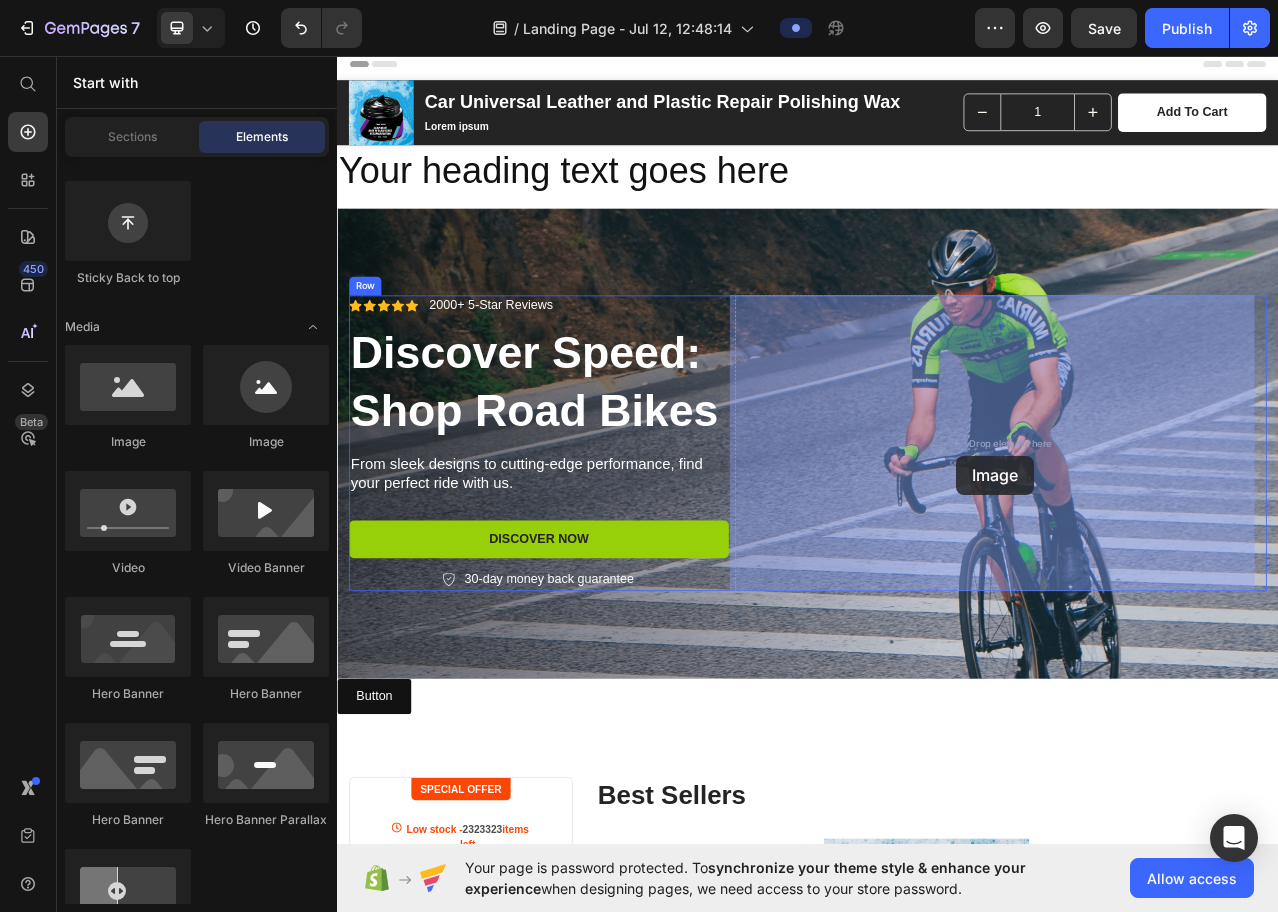 drag, startPoint x: 593, startPoint y: 451, endPoint x: 1127, endPoint y: 567, distance: 546.45404 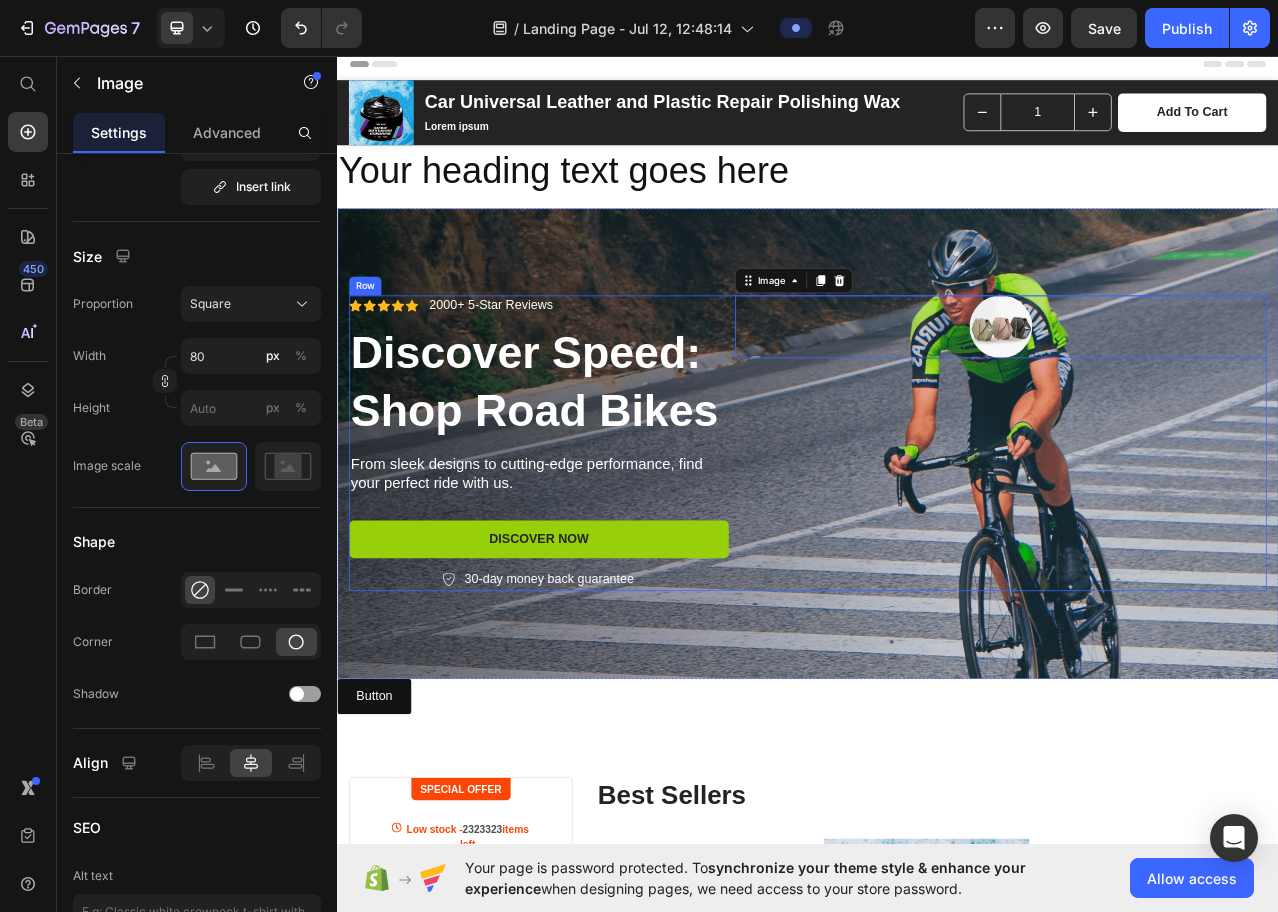 scroll, scrollTop: 0, scrollLeft: 0, axis: both 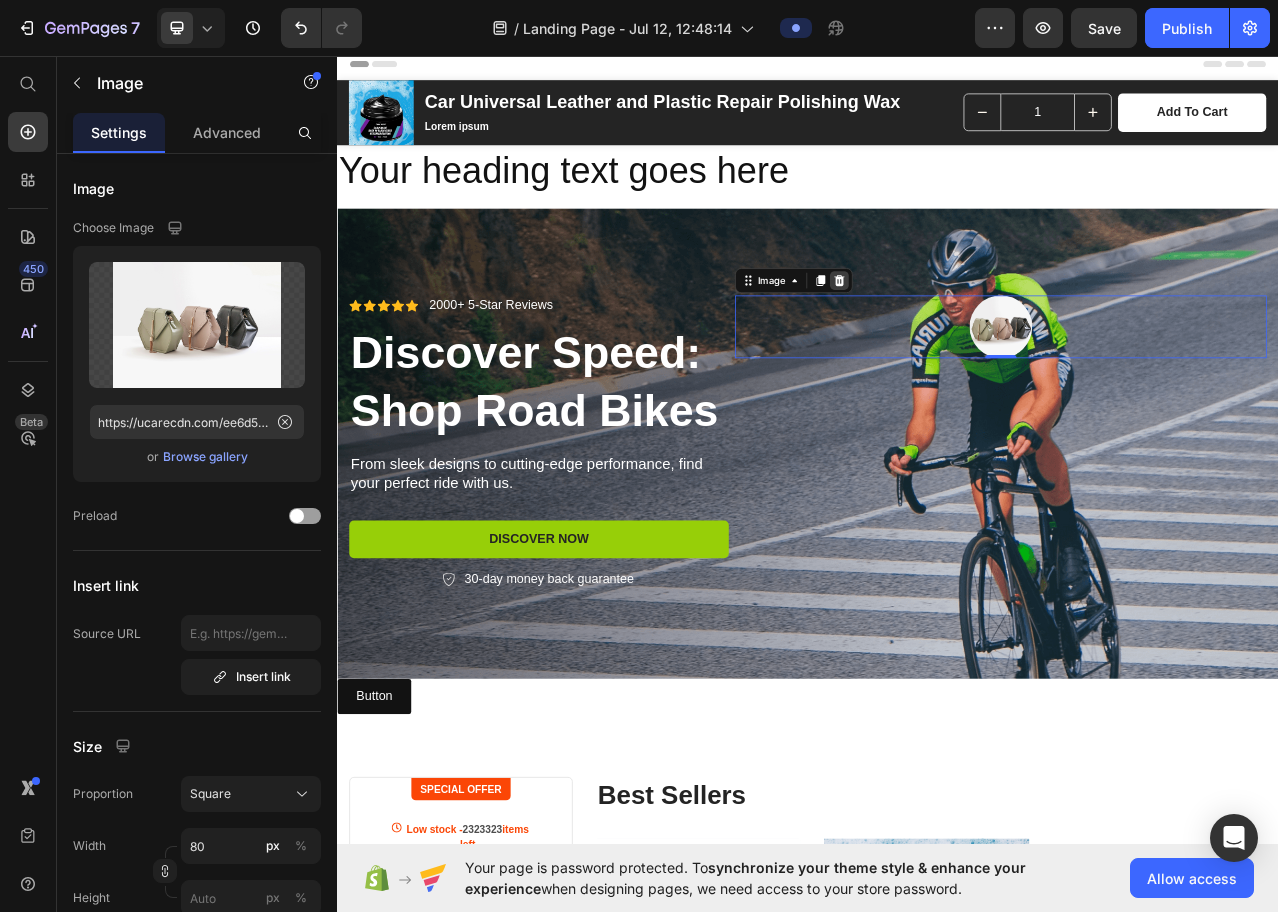click 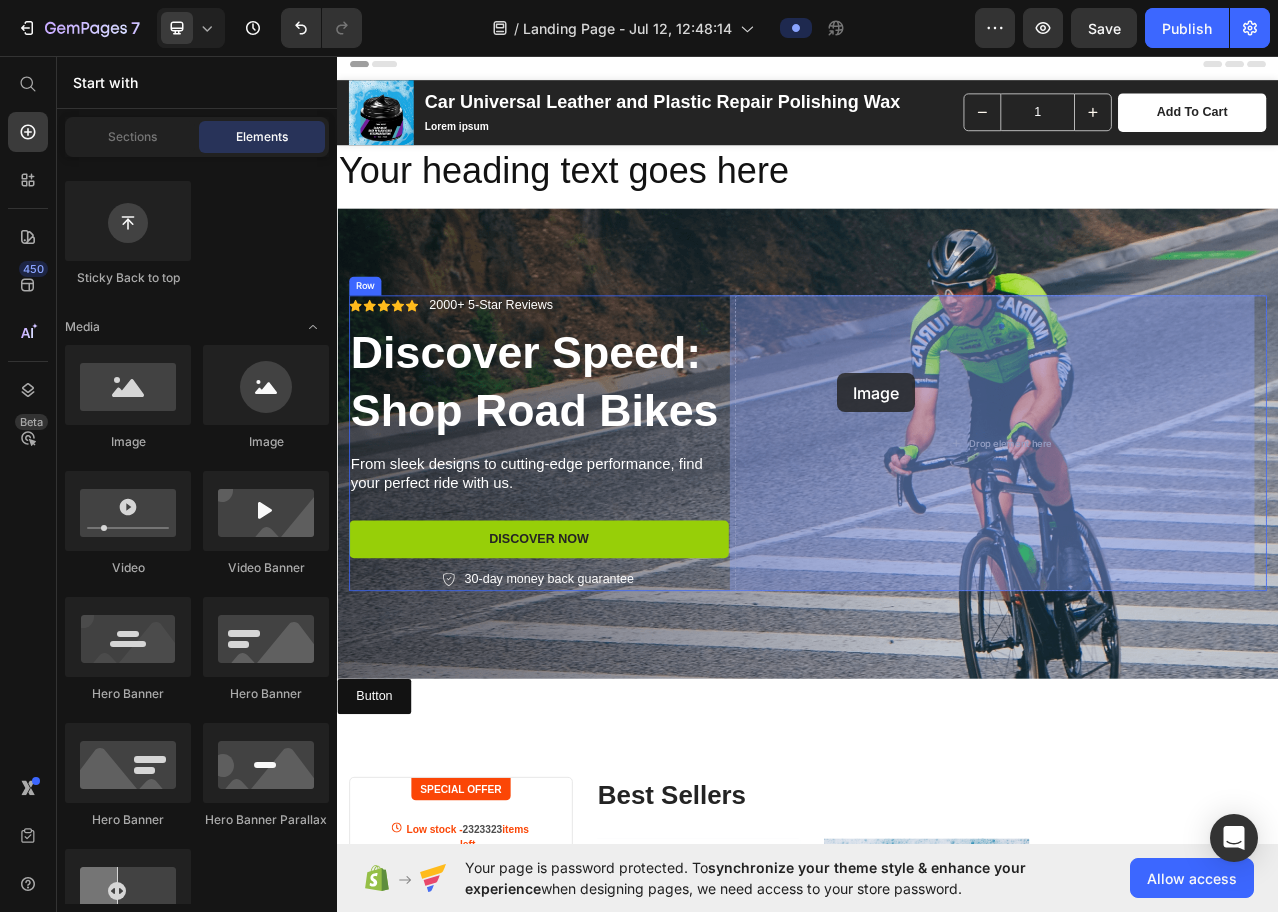 drag, startPoint x: 455, startPoint y: 449, endPoint x: 982, endPoint y: 452, distance: 527.00854 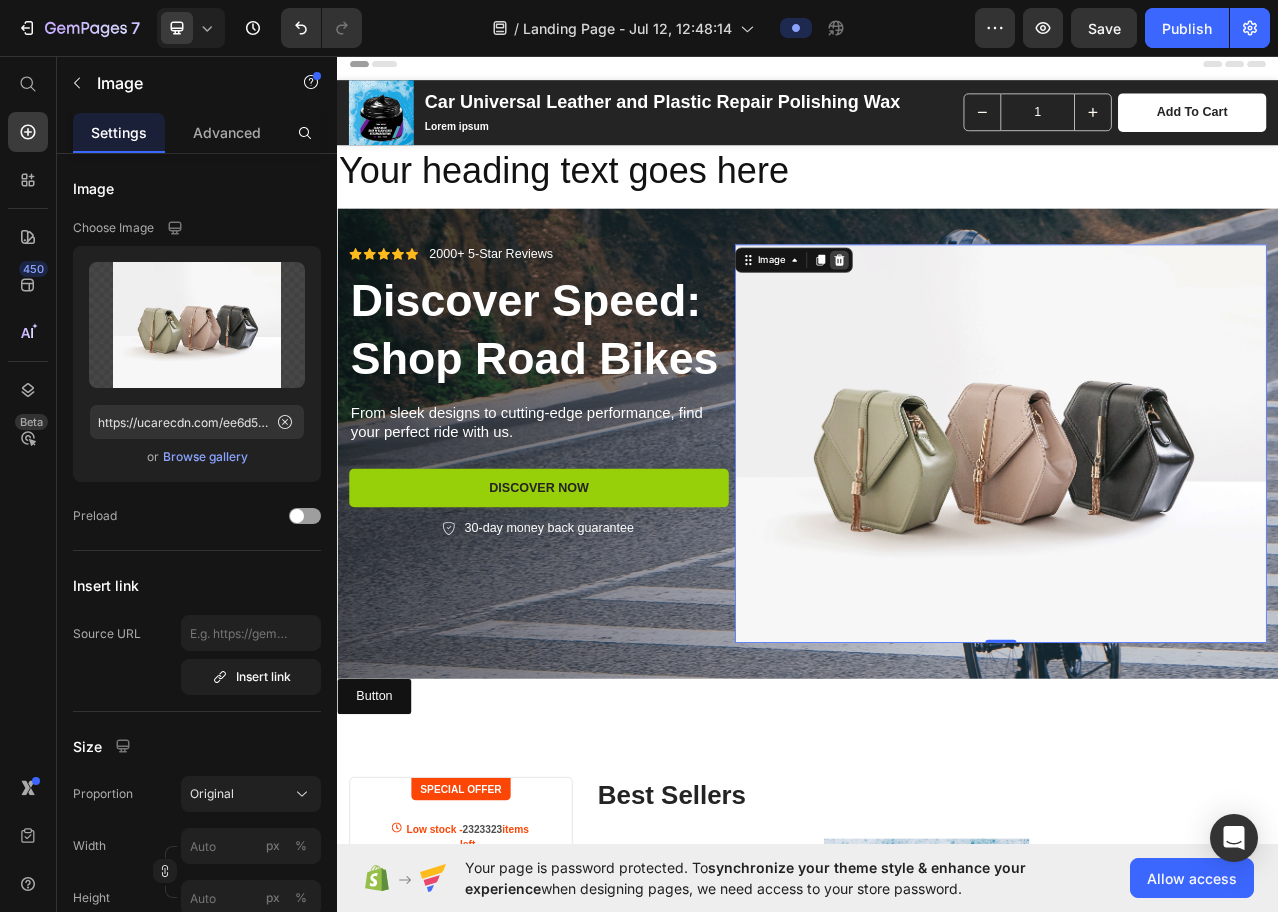 click 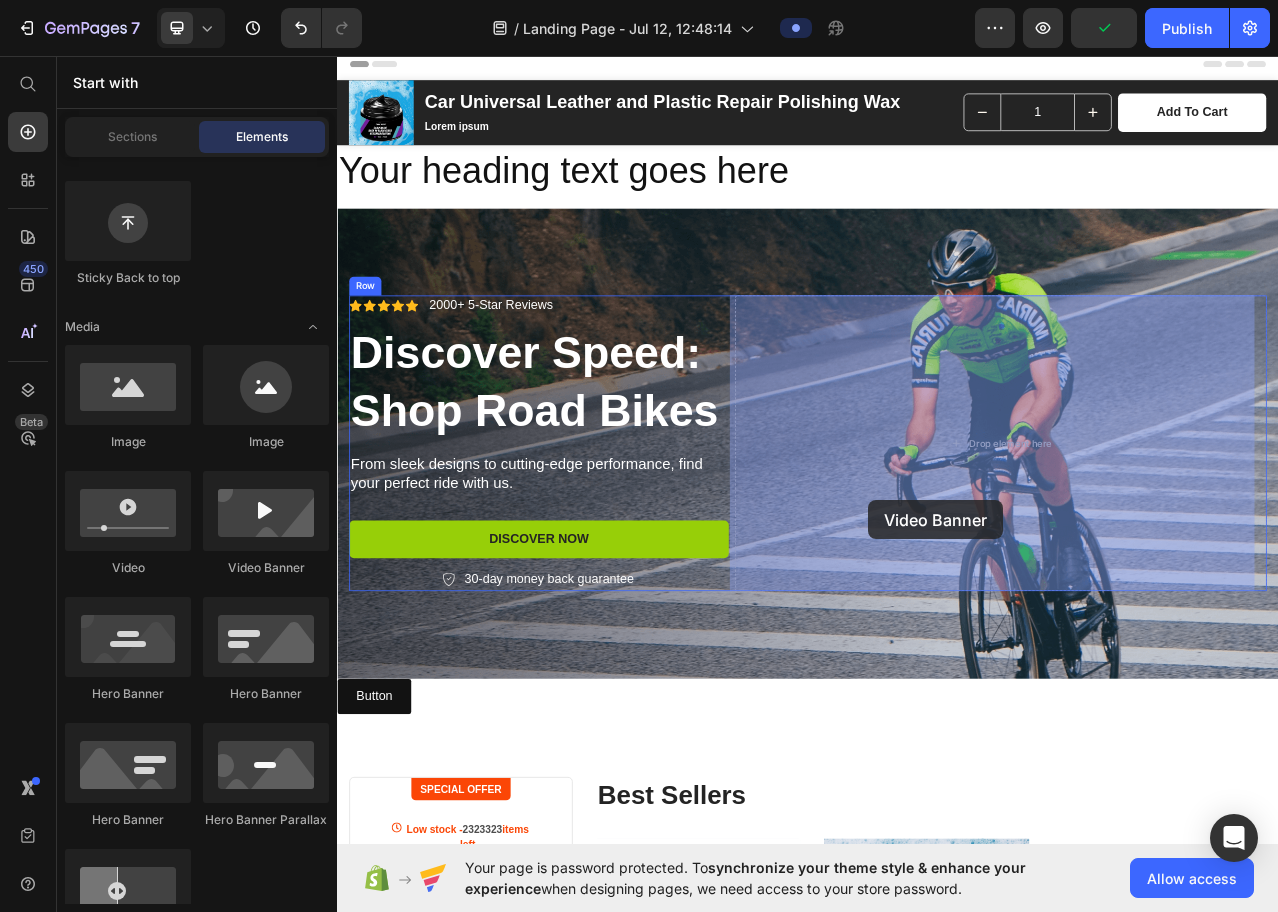 drag, startPoint x: 611, startPoint y: 601, endPoint x: 1015, endPoint y: 621, distance: 404.49475 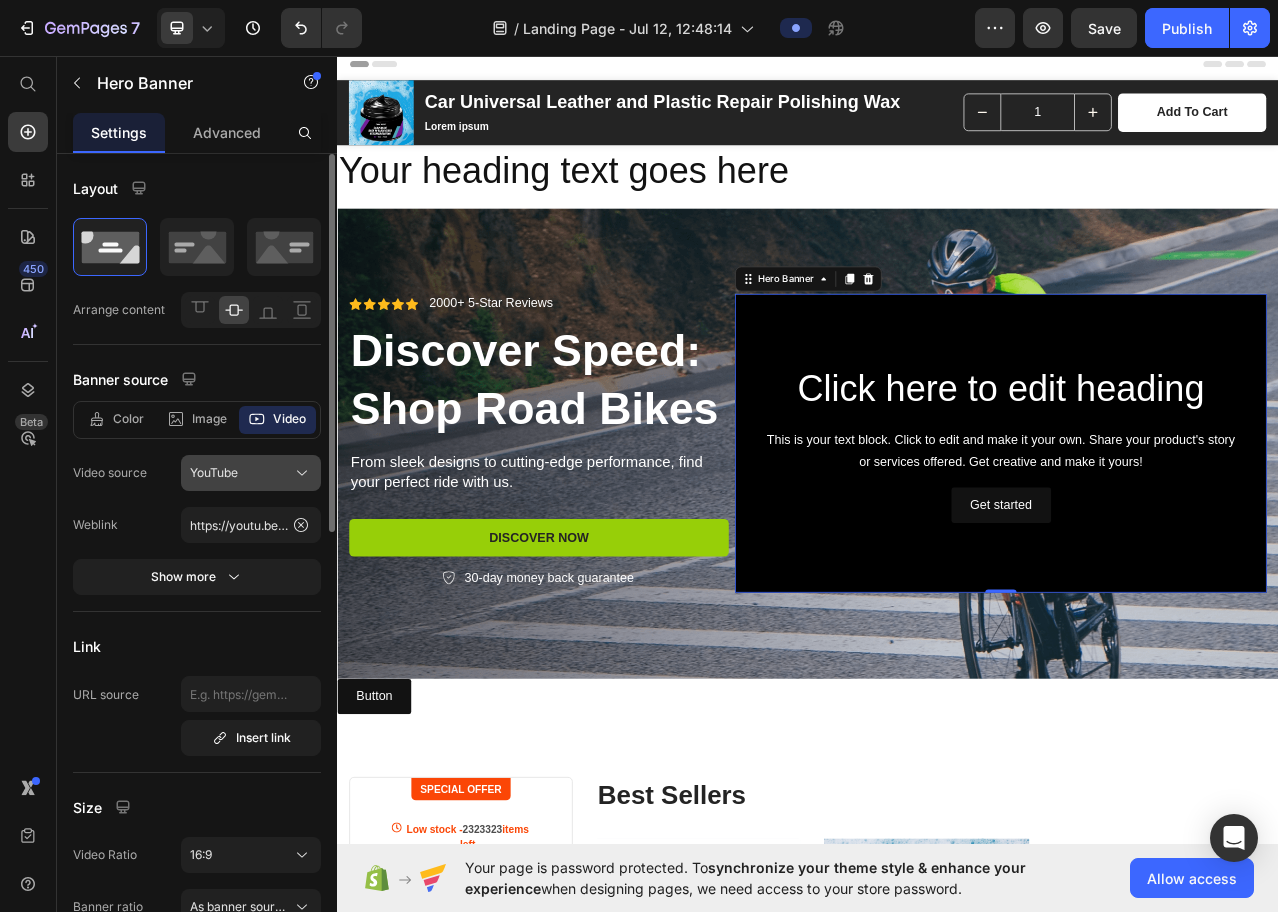 click on "YouTube" at bounding box center [251, 473] 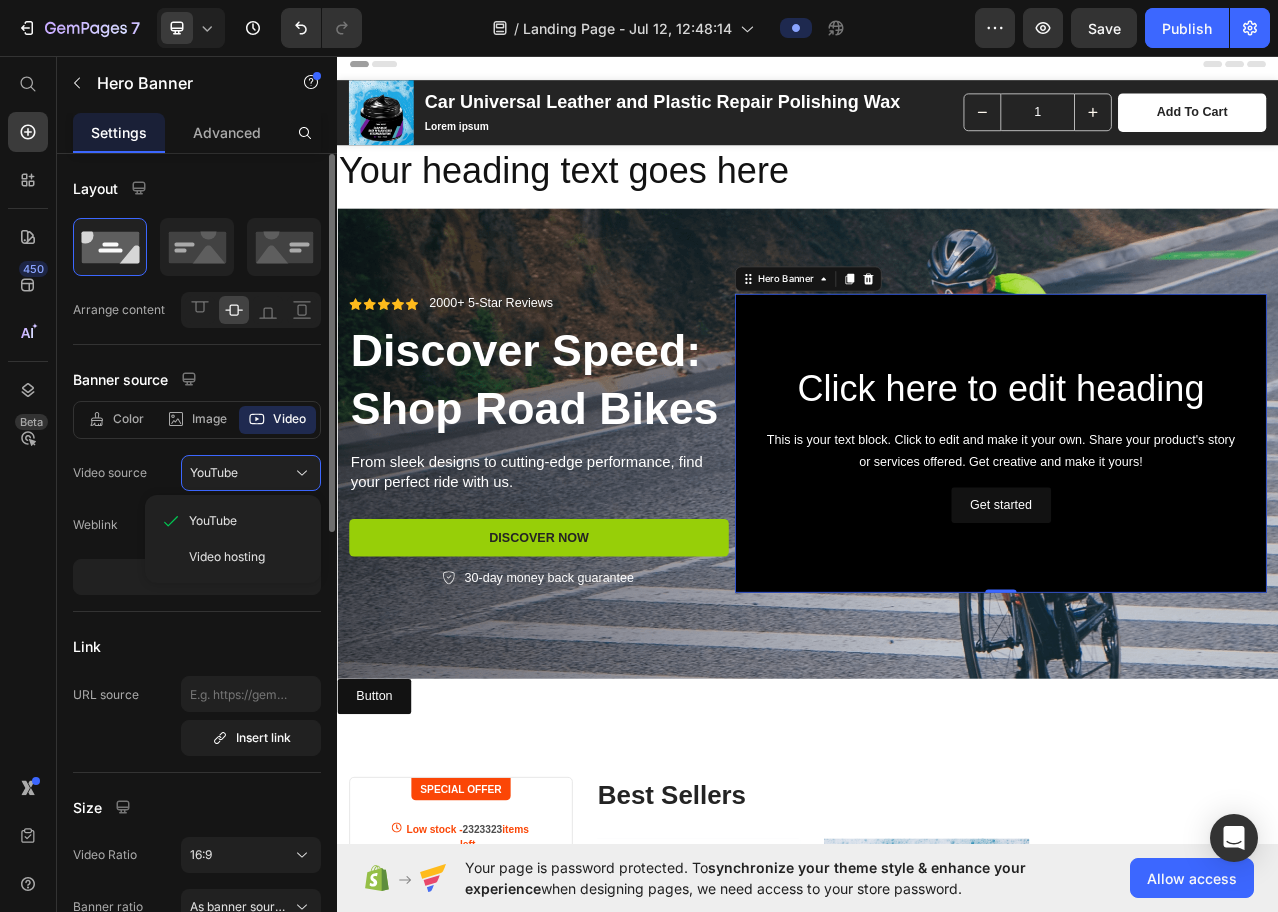 click on "Video source" at bounding box center [110, 473] 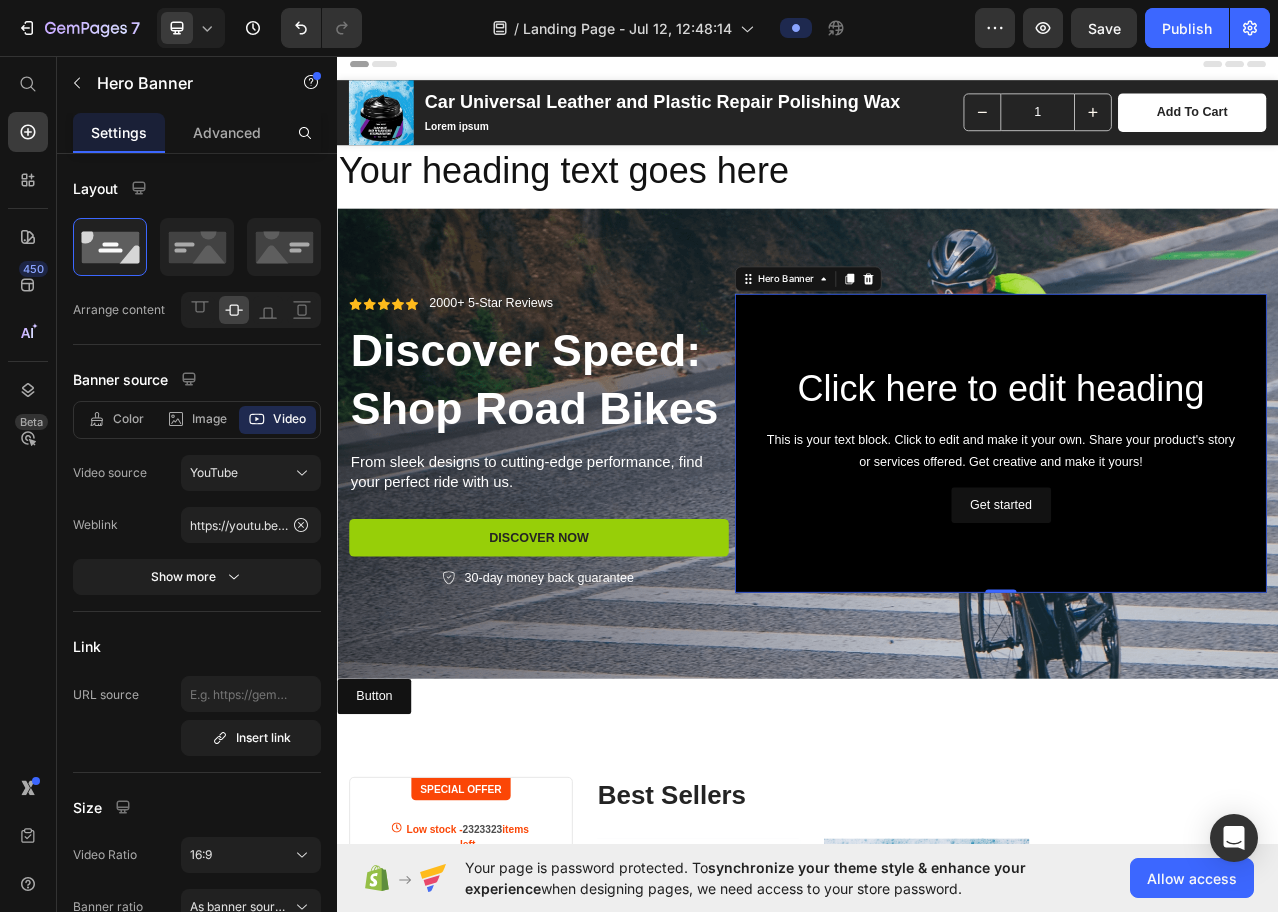 click at bounding box center [937, 552] 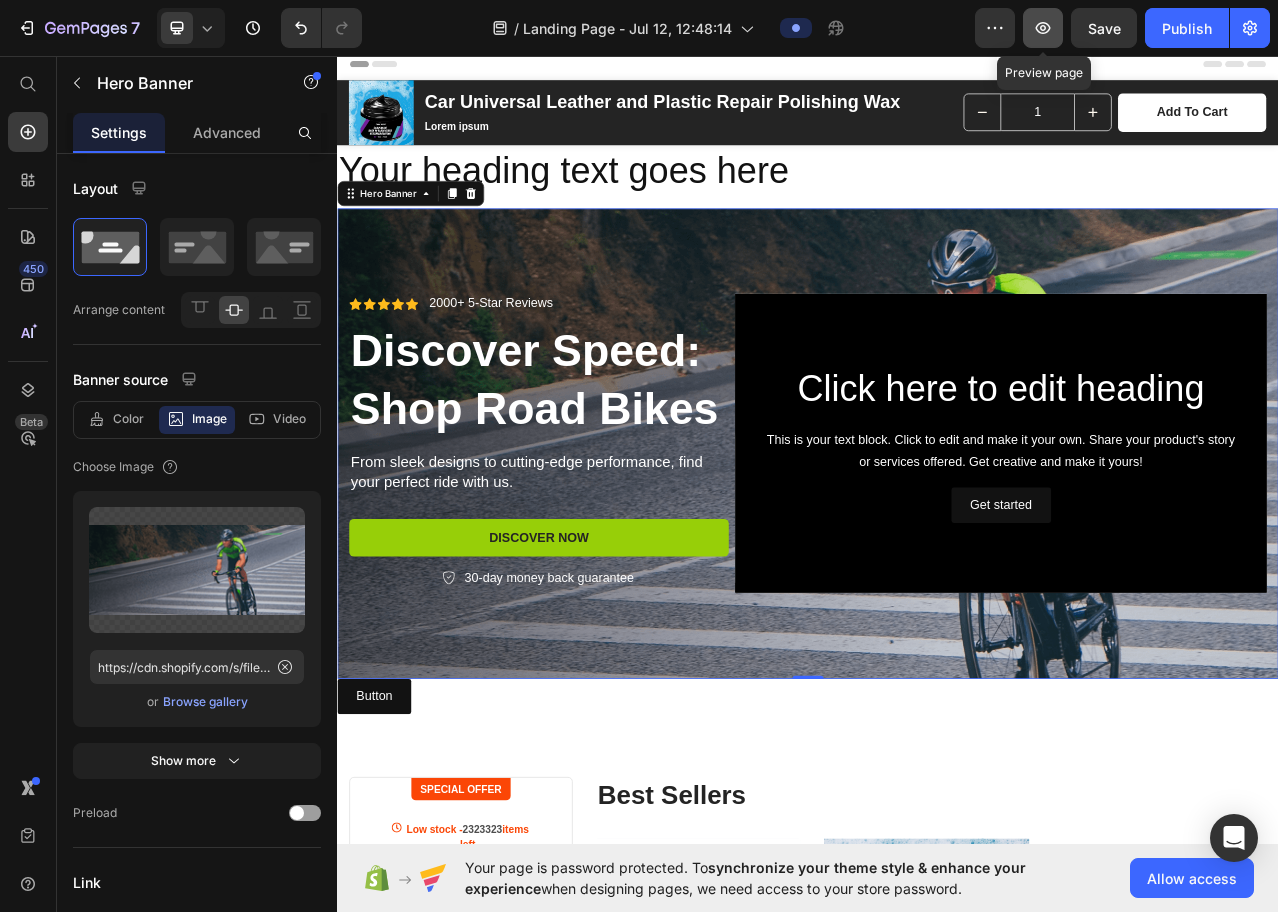 click 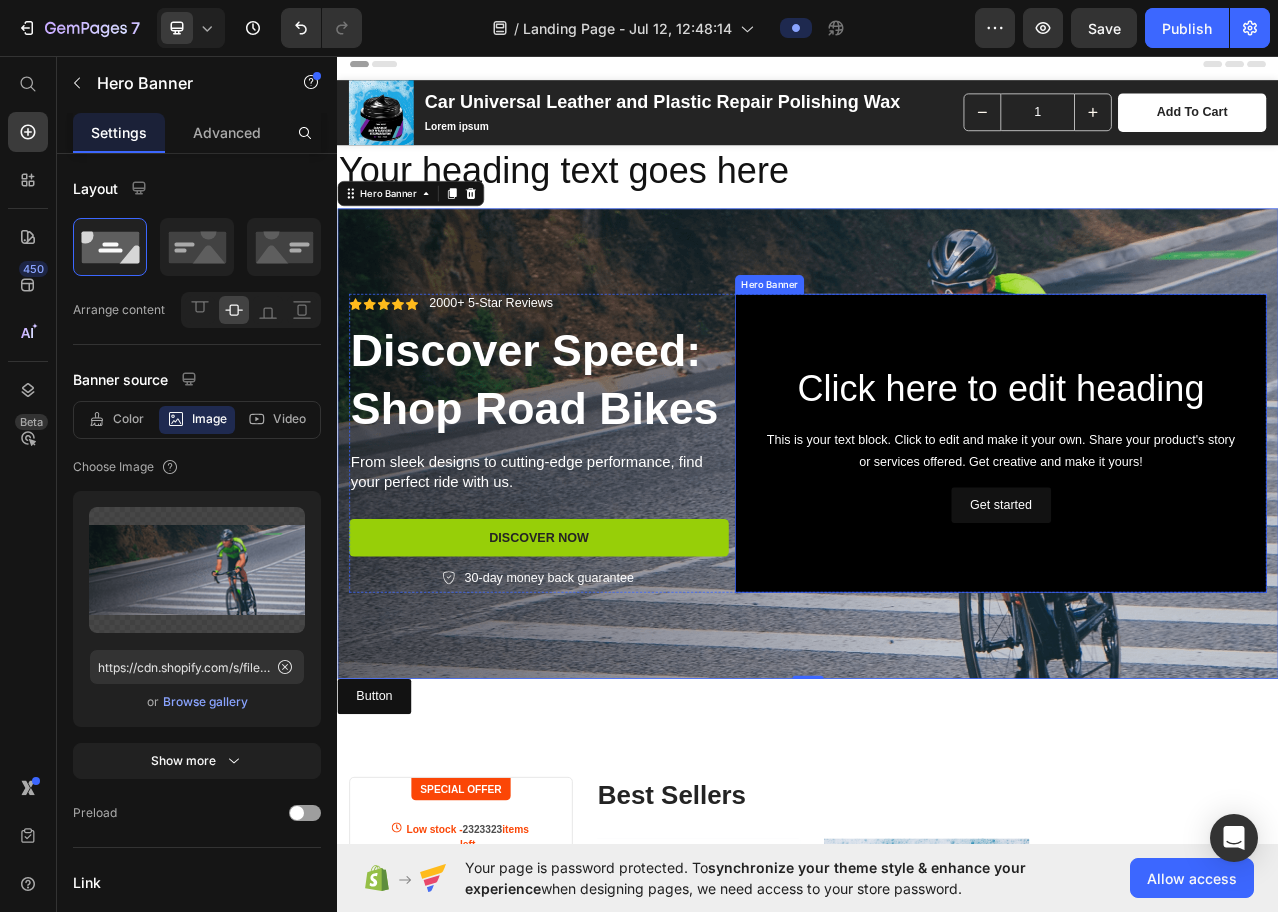 click on "Click here to edit heading Heading This is your text block. Click to edit and make it your own. Share your product's story                   or services offered. Get creative and make it yours! Text Block Get started Button" at bounding box center [1183, 552] 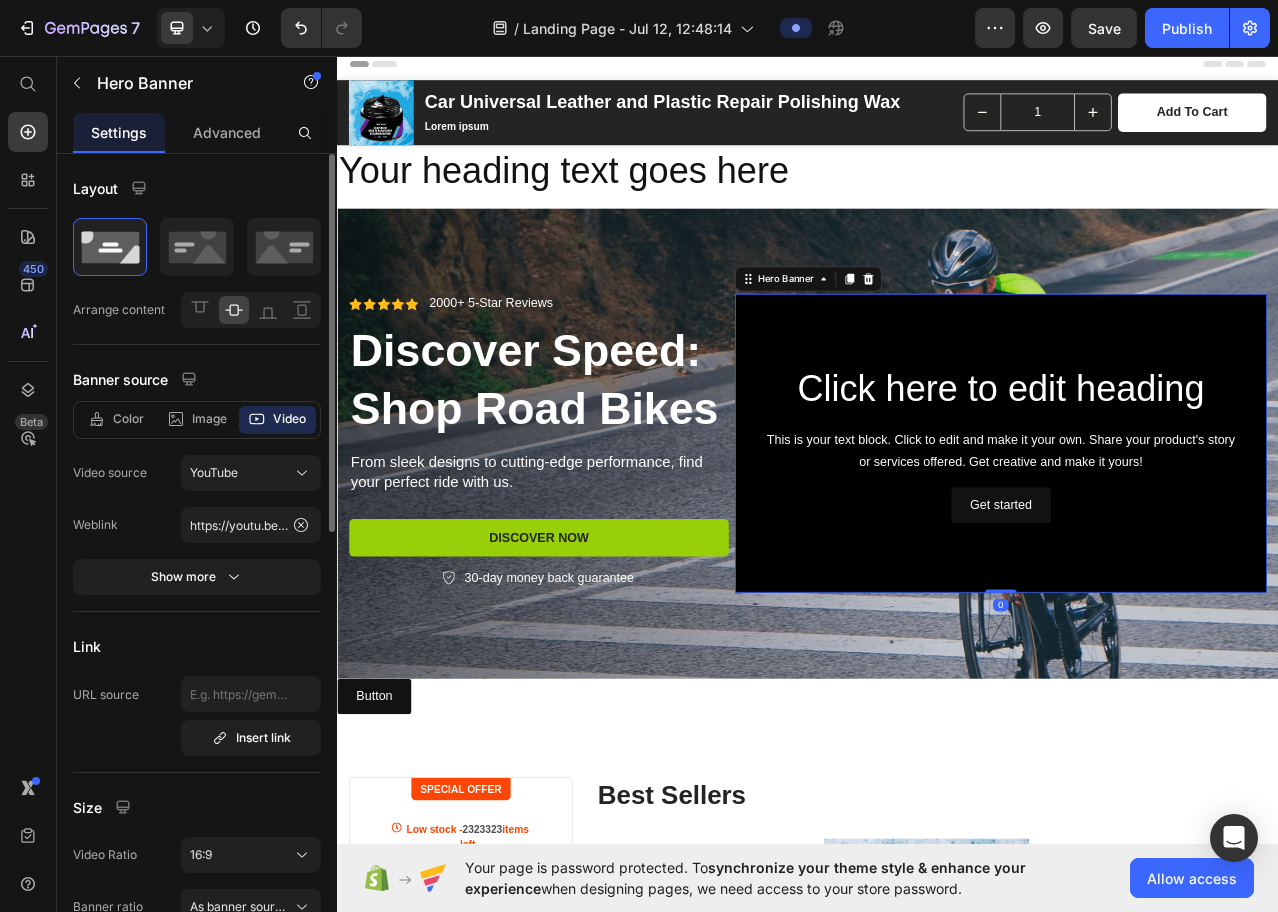scroll, scrollTop: 300, scrollLeft: 0, axis: vertical 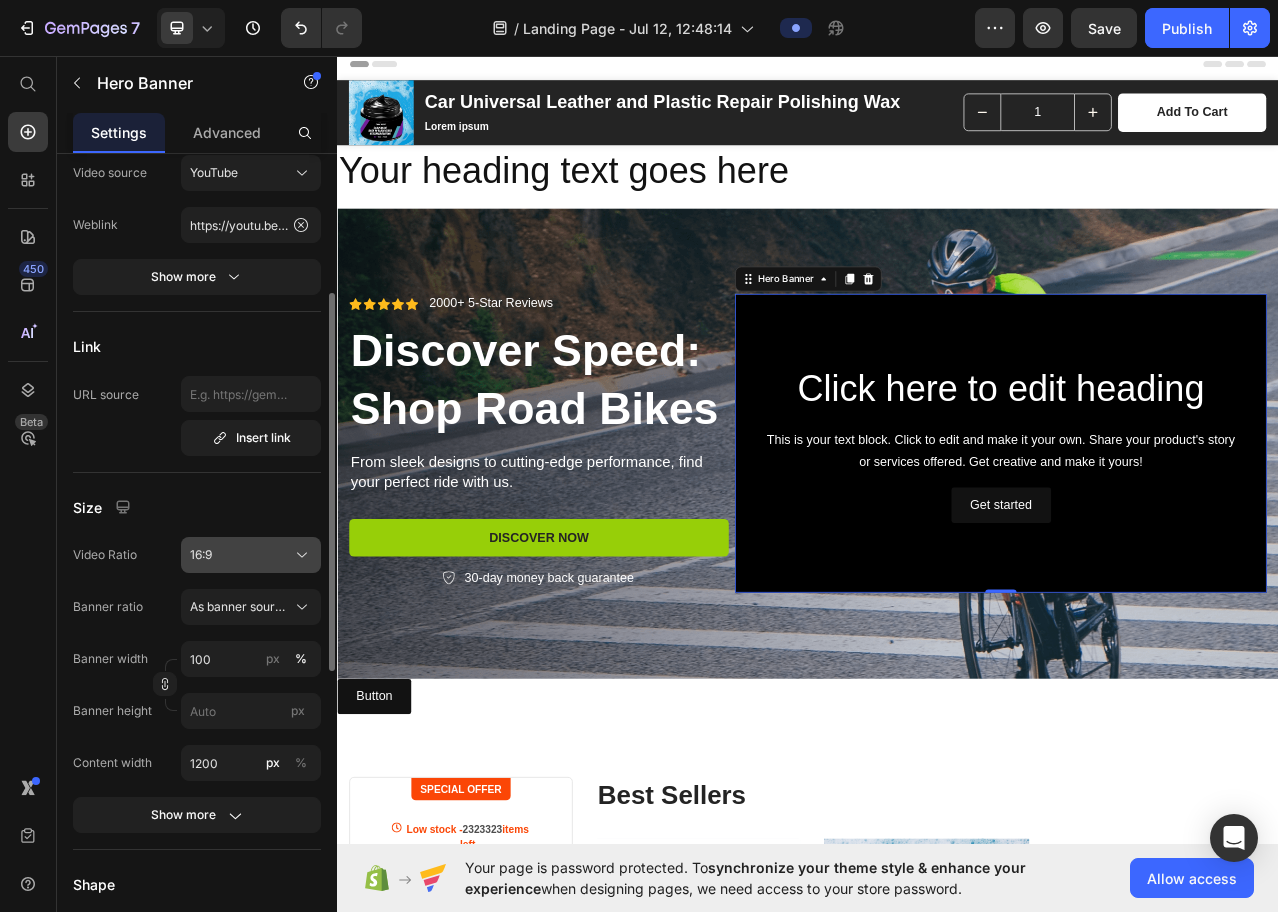 click on "16:9" at bounding box center [251, 555] 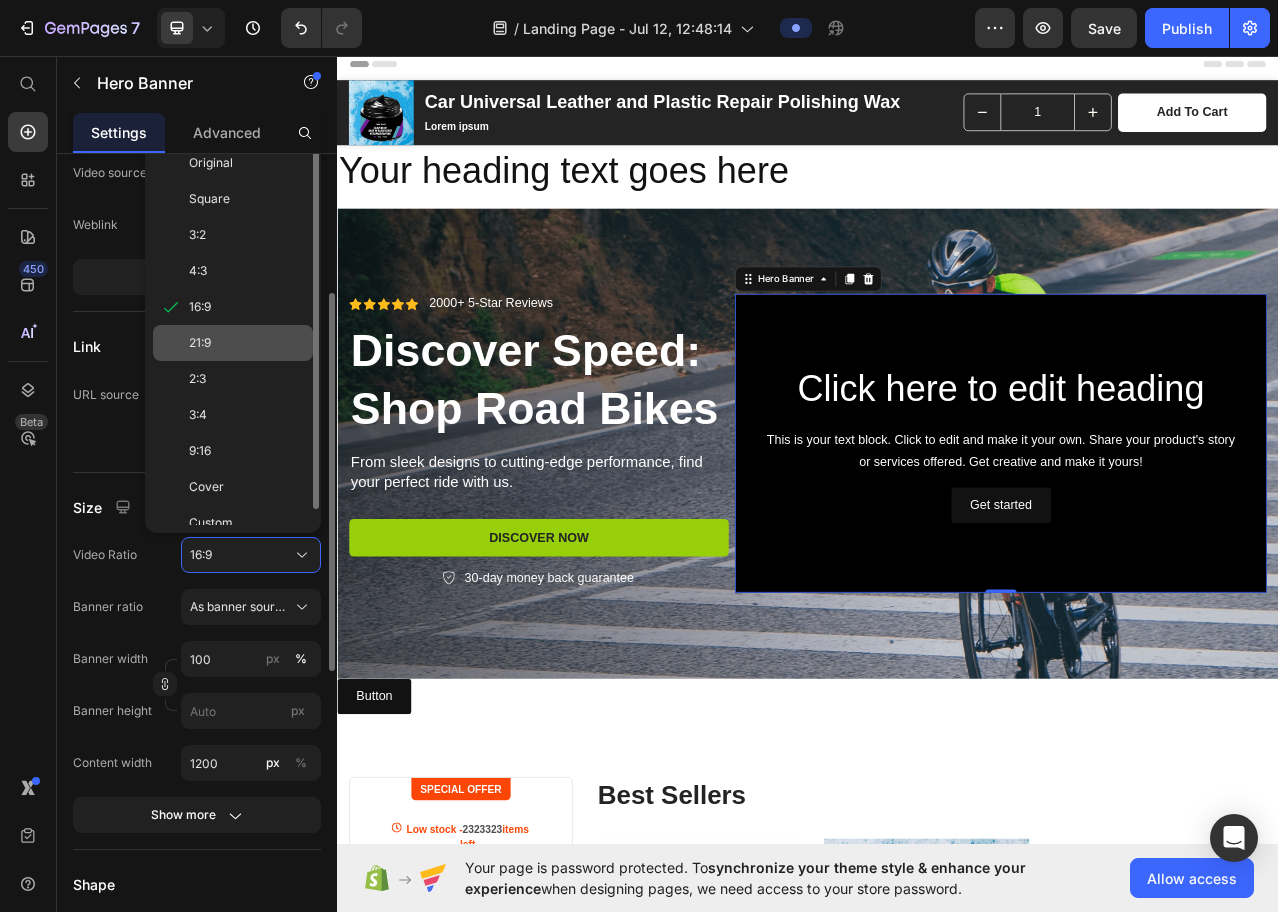 click on "21:9" at bounding box center (200, 343) 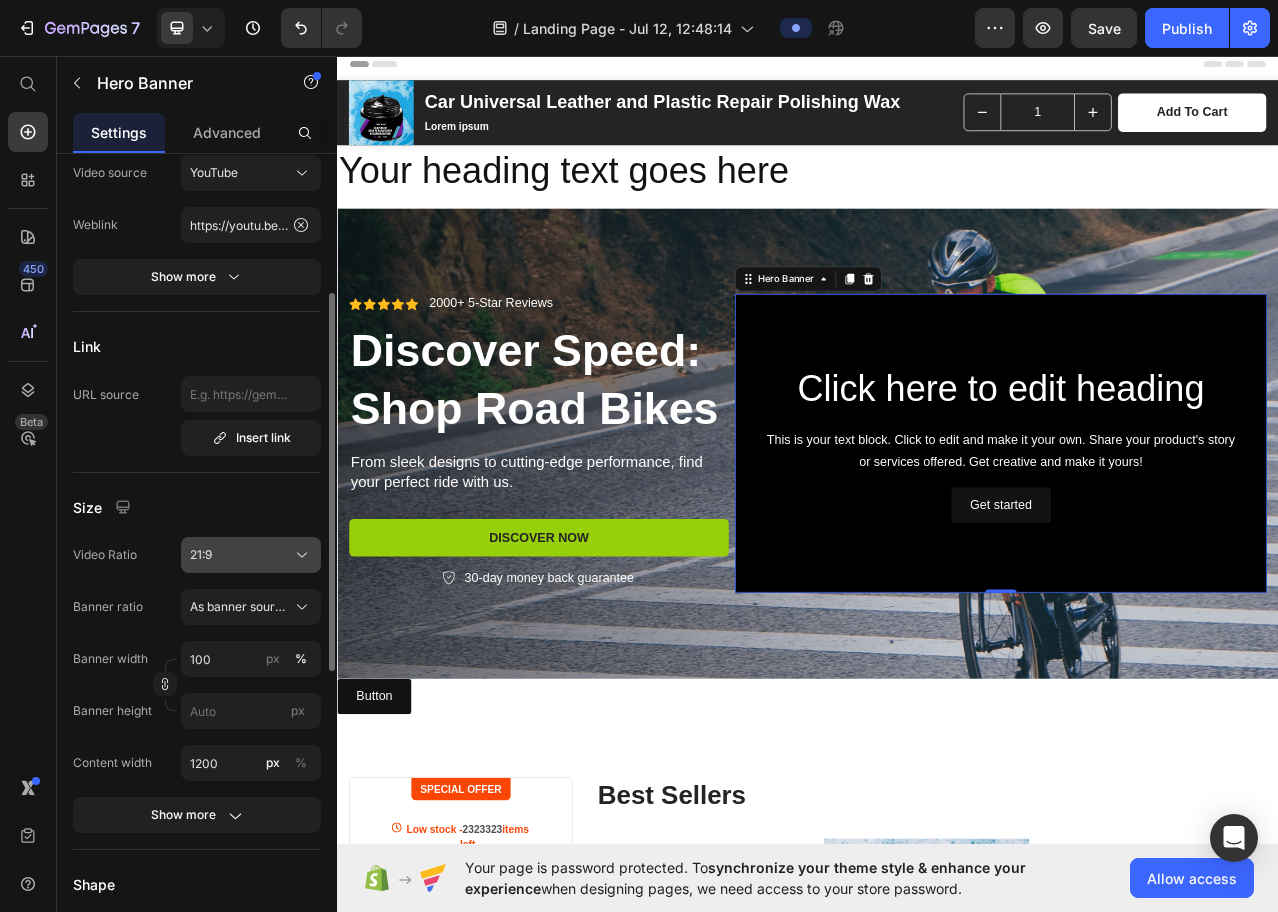 click on "21:9" 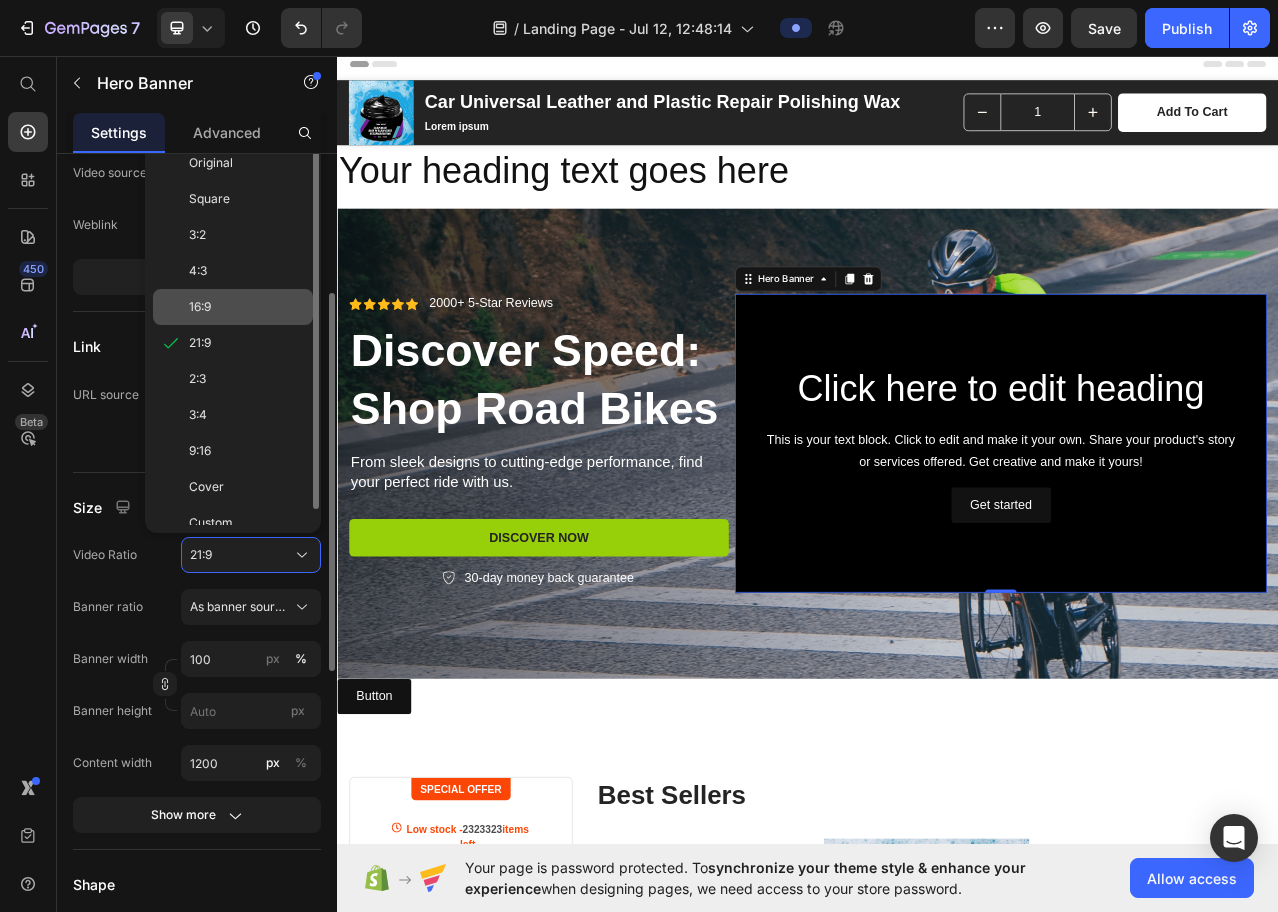click on "16:9" at bounding box center [247, 307] 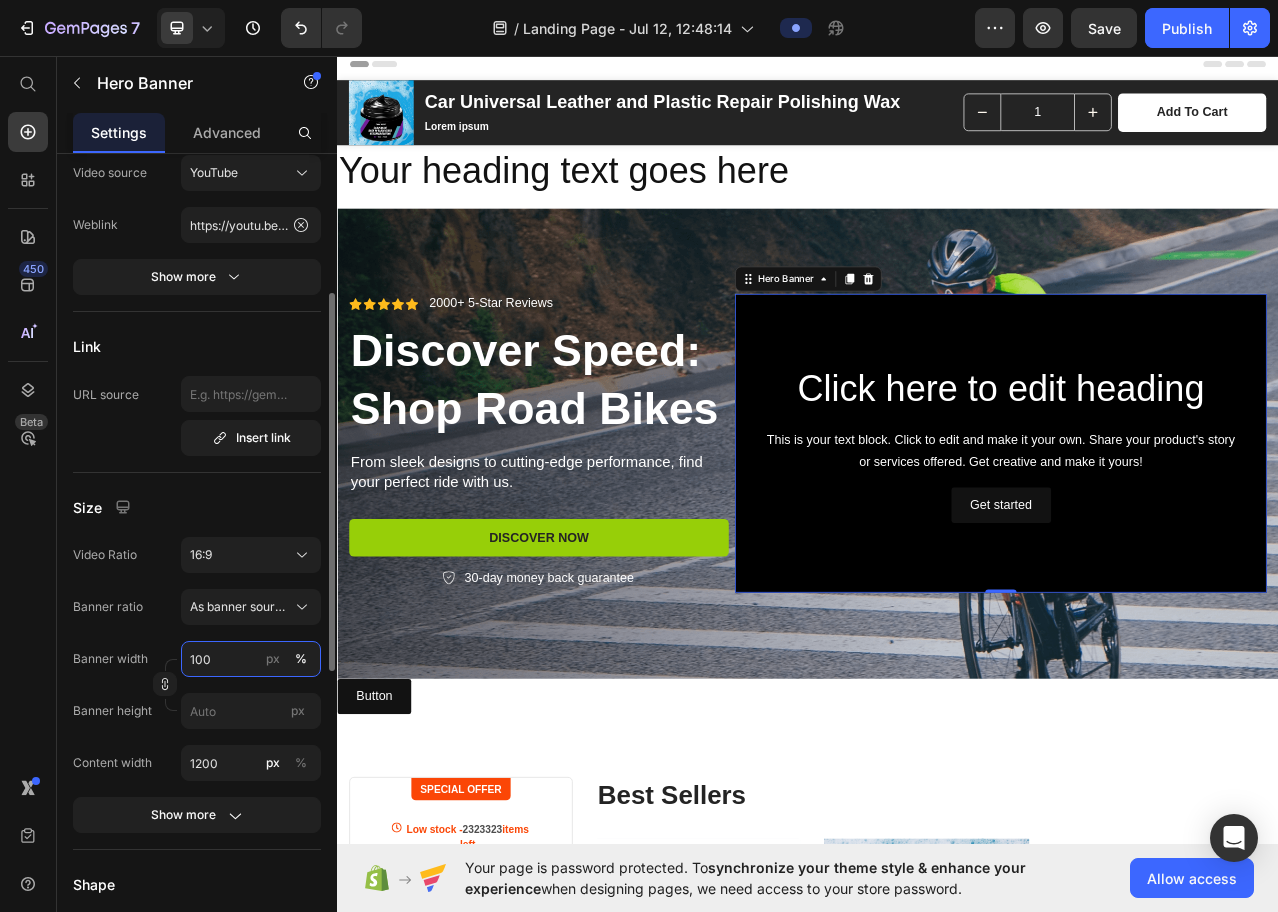 click on "100" at bounding box center [251, 659] 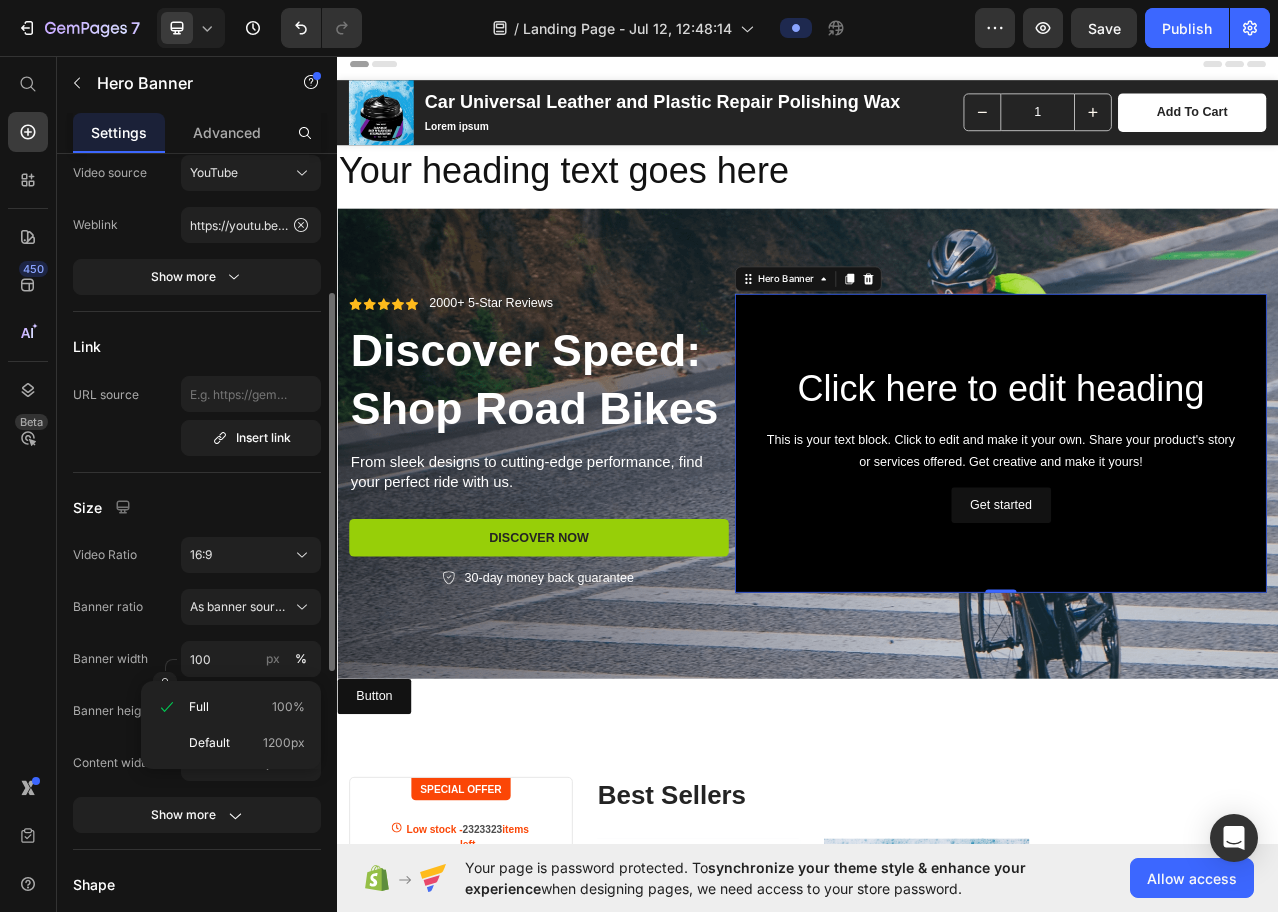 click on "Banner width" at bounding box center (110, 659) 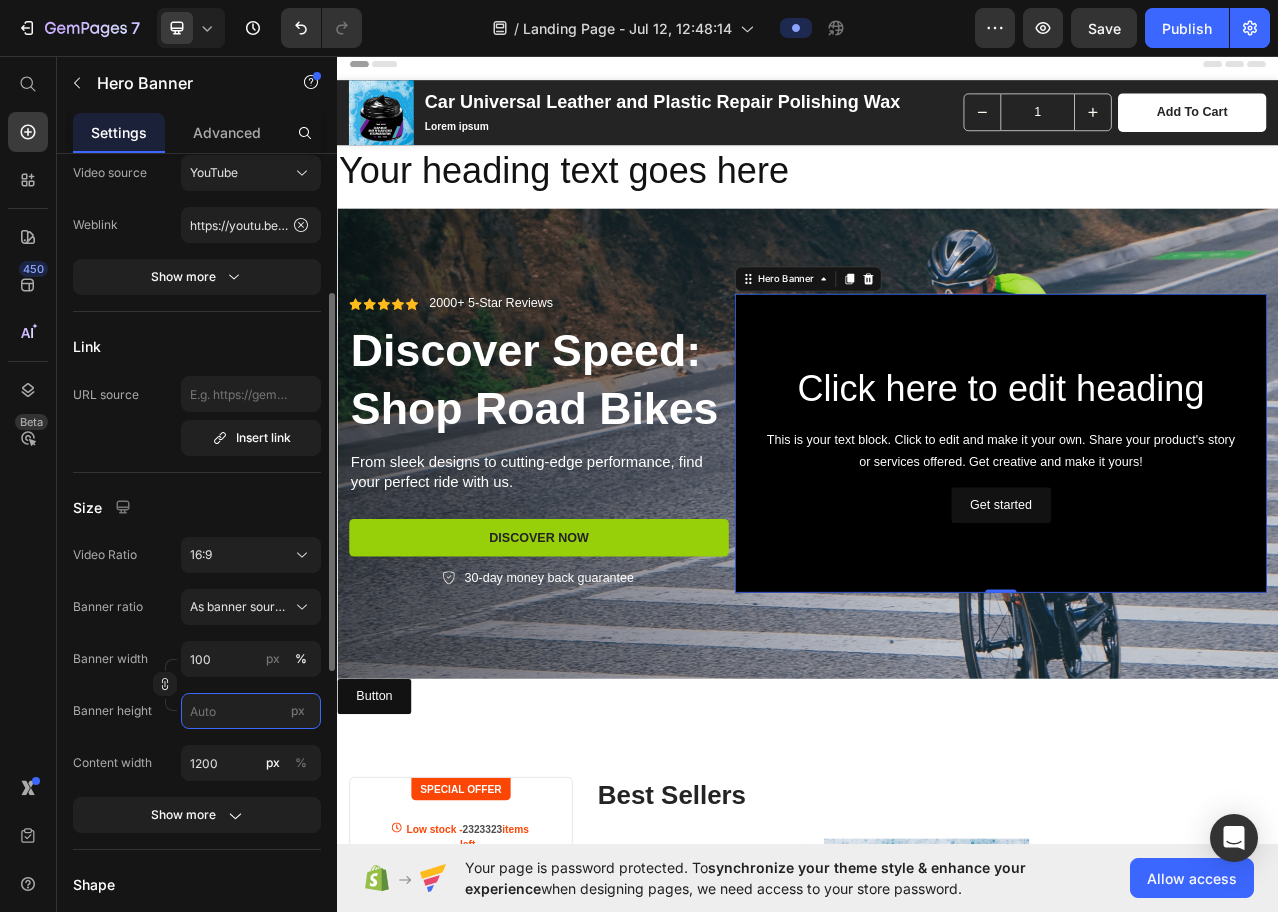 click on "px" at bounding box center (251, 711) 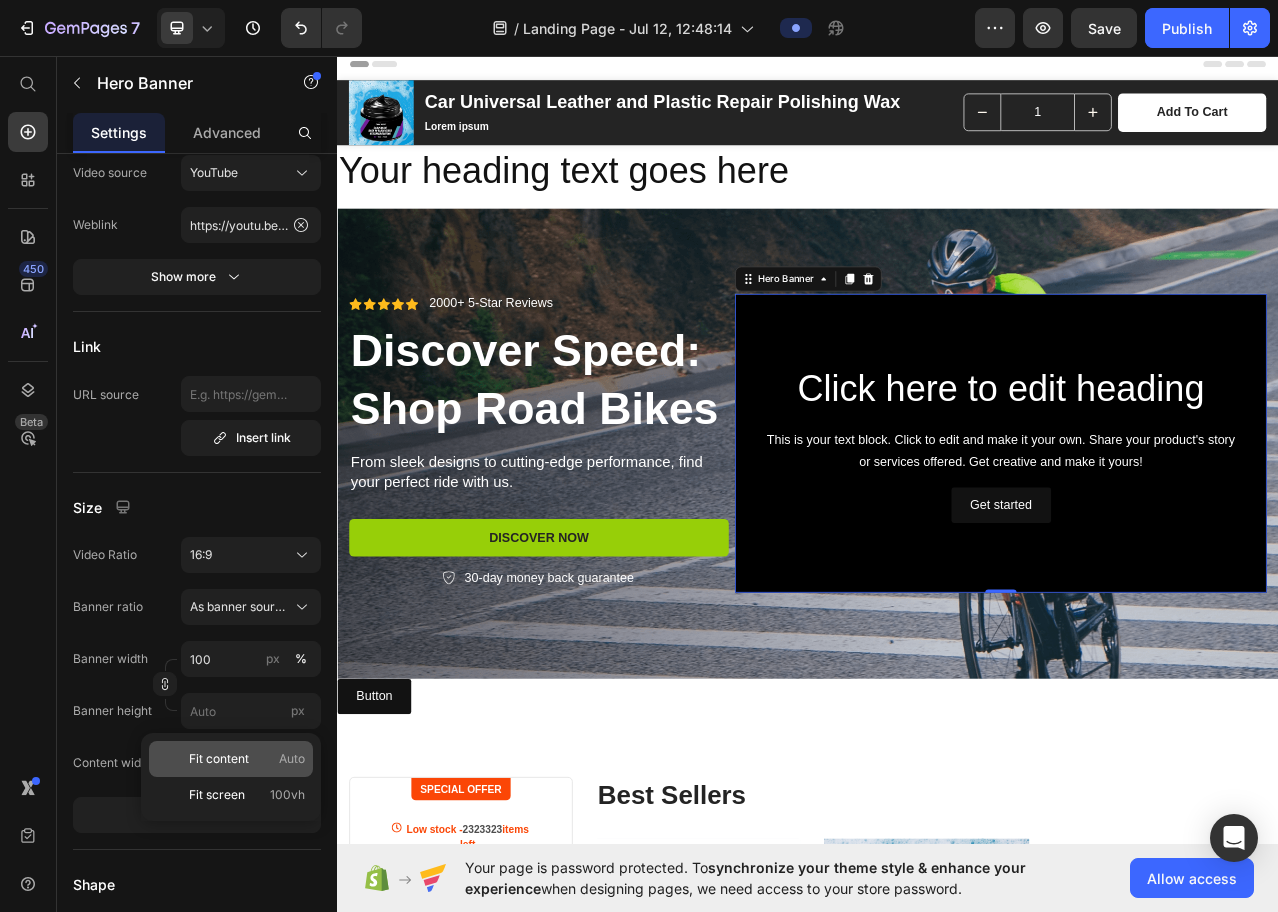 click on "Fit content" at bounding box center [219, 759] 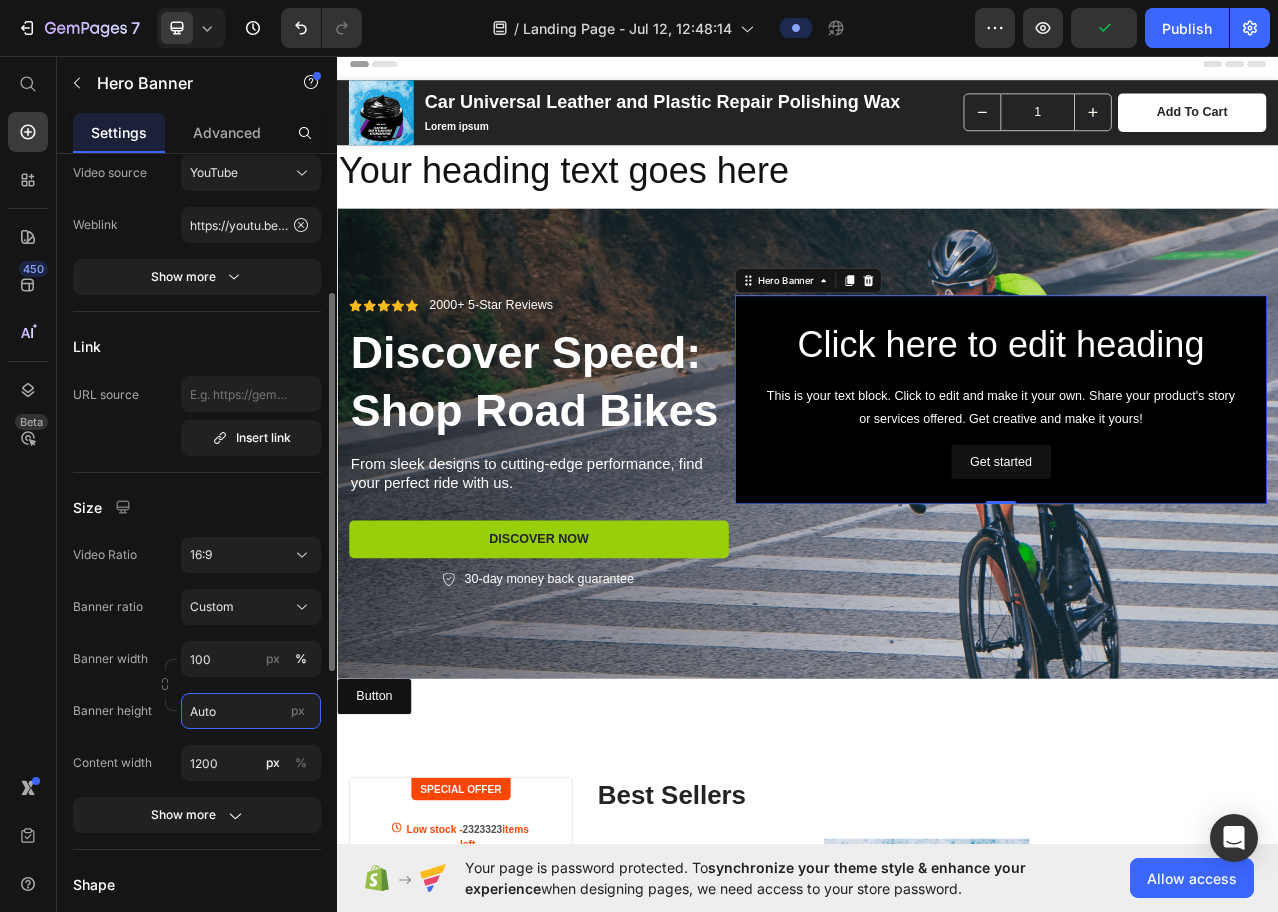 click on "Auto" at bounding box center (251, 711) 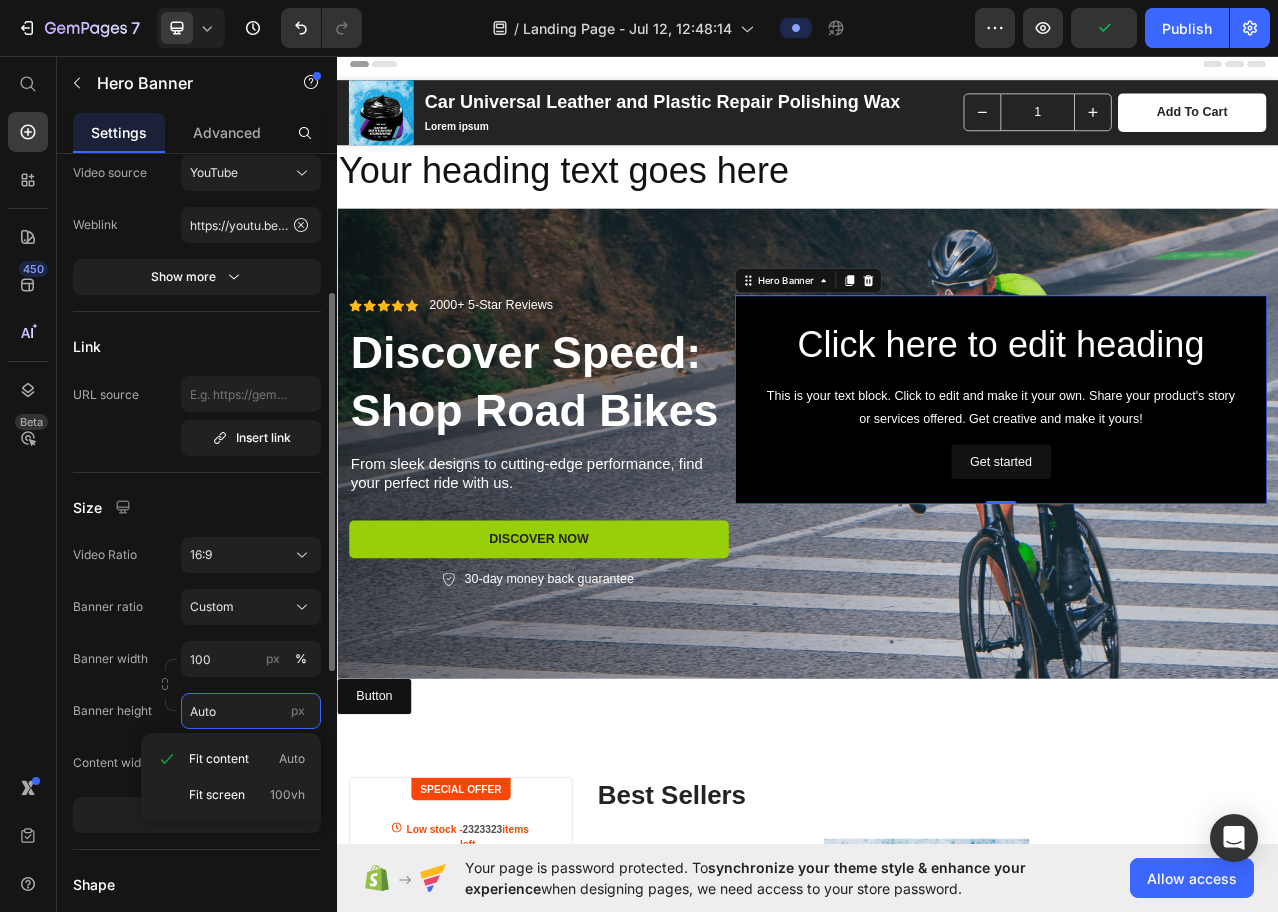 click on "Auto" at bounding box center [251, 711] 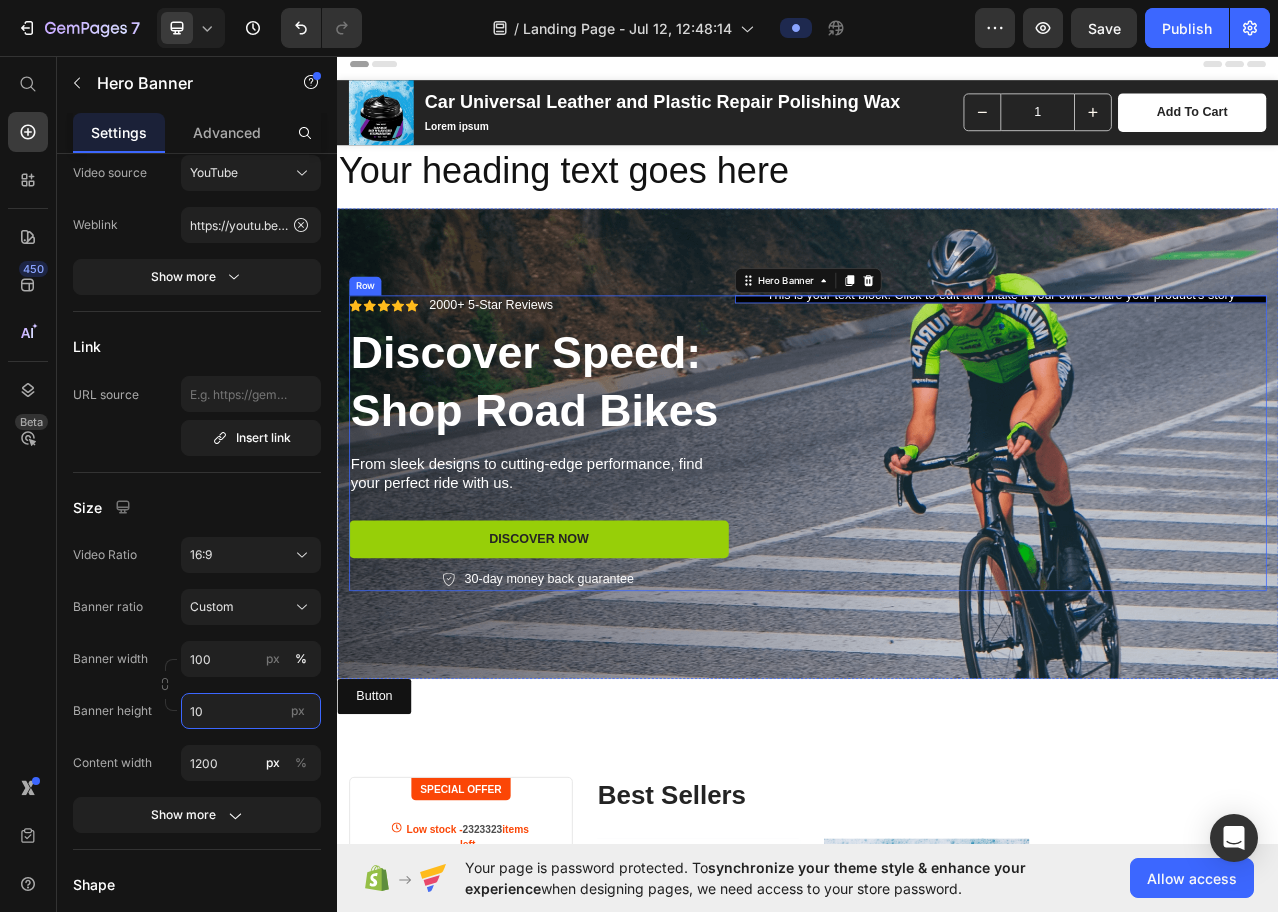 type on "1" 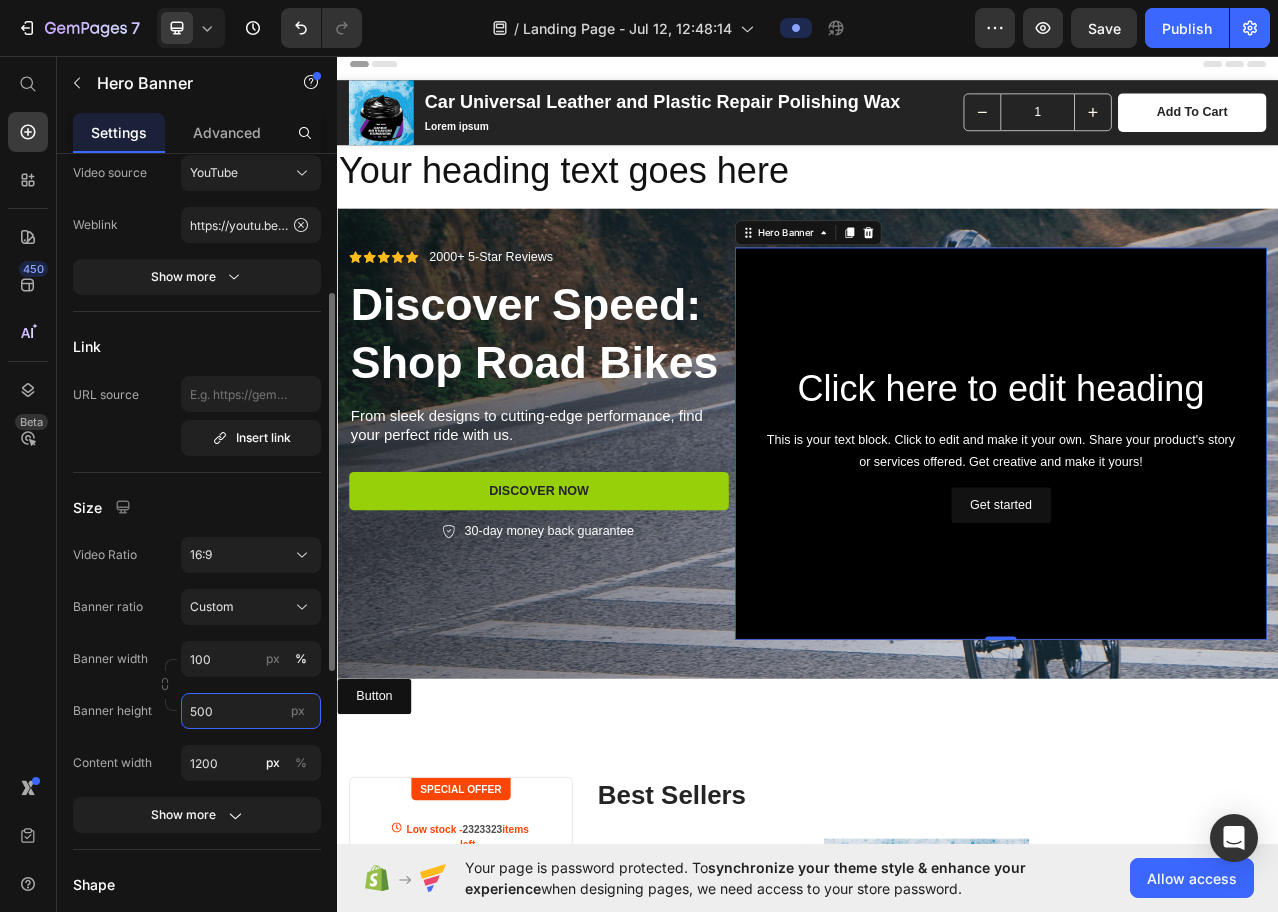 drag, startPoint x: 252, startPoint y: 715, endPoint x: 179, endPoint y: 713, distance: 73.02739 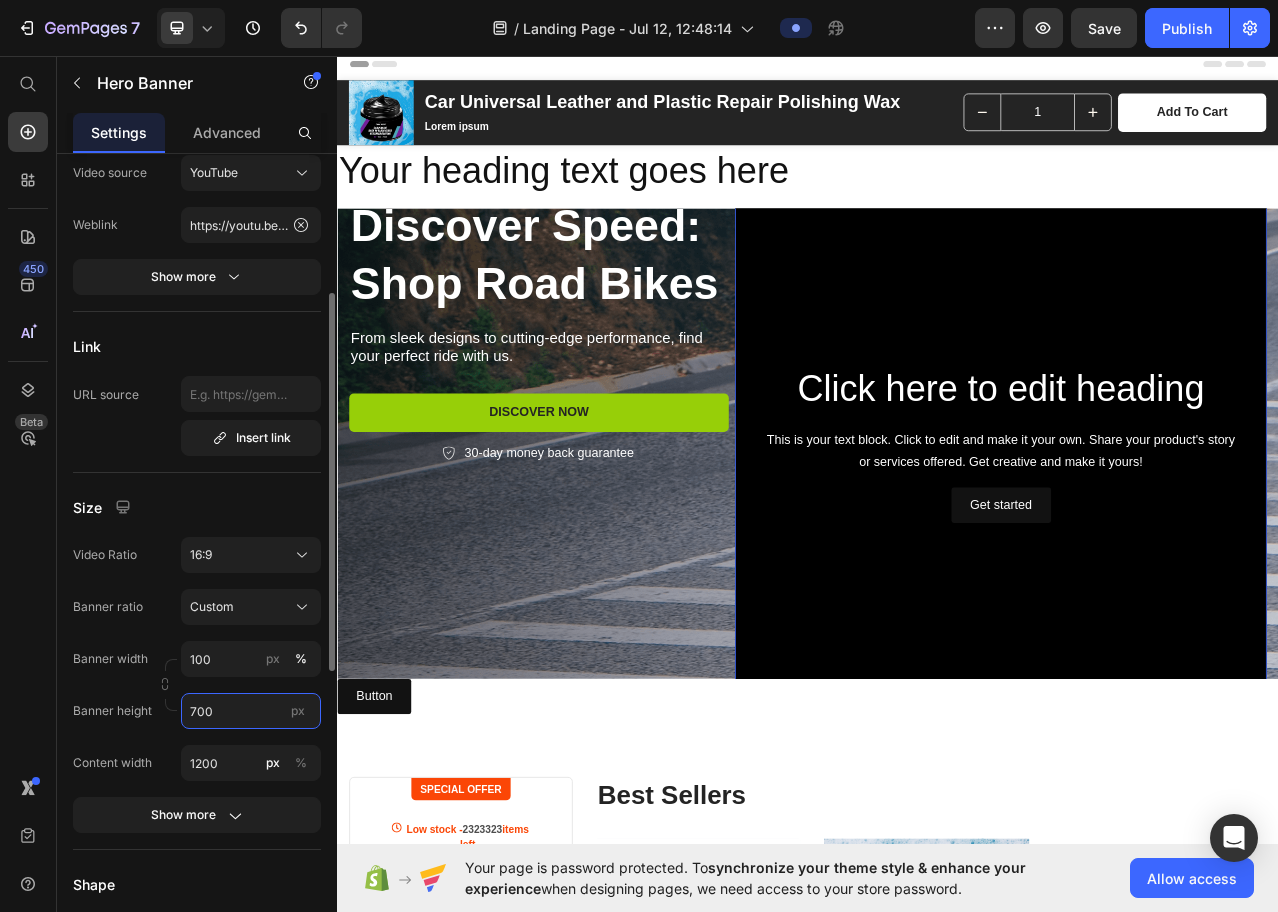 drag, startPoint x: 237, startPoint y: 716, endPoint x: 175, endPoint y: 718, distance: 62.03225 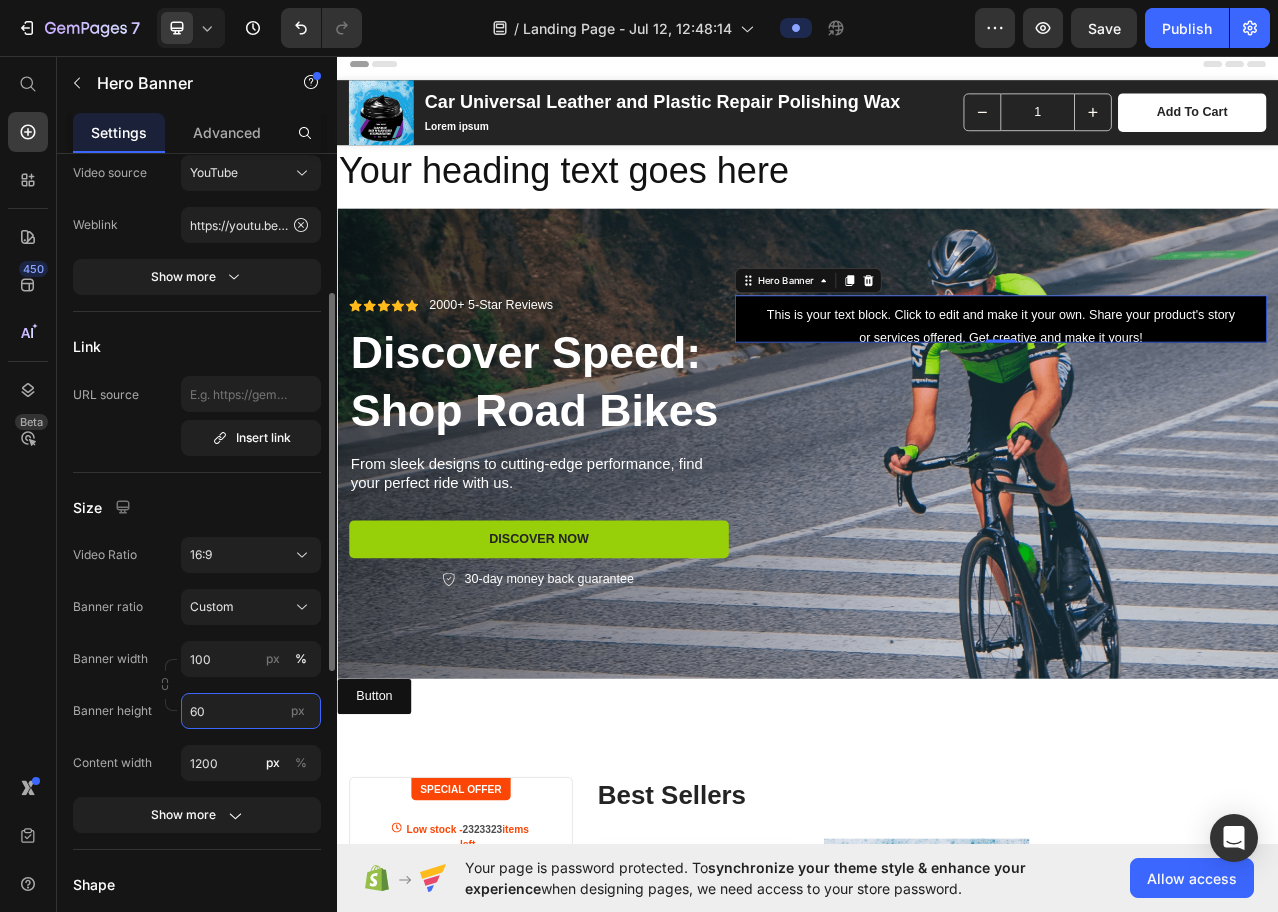 type on "6" 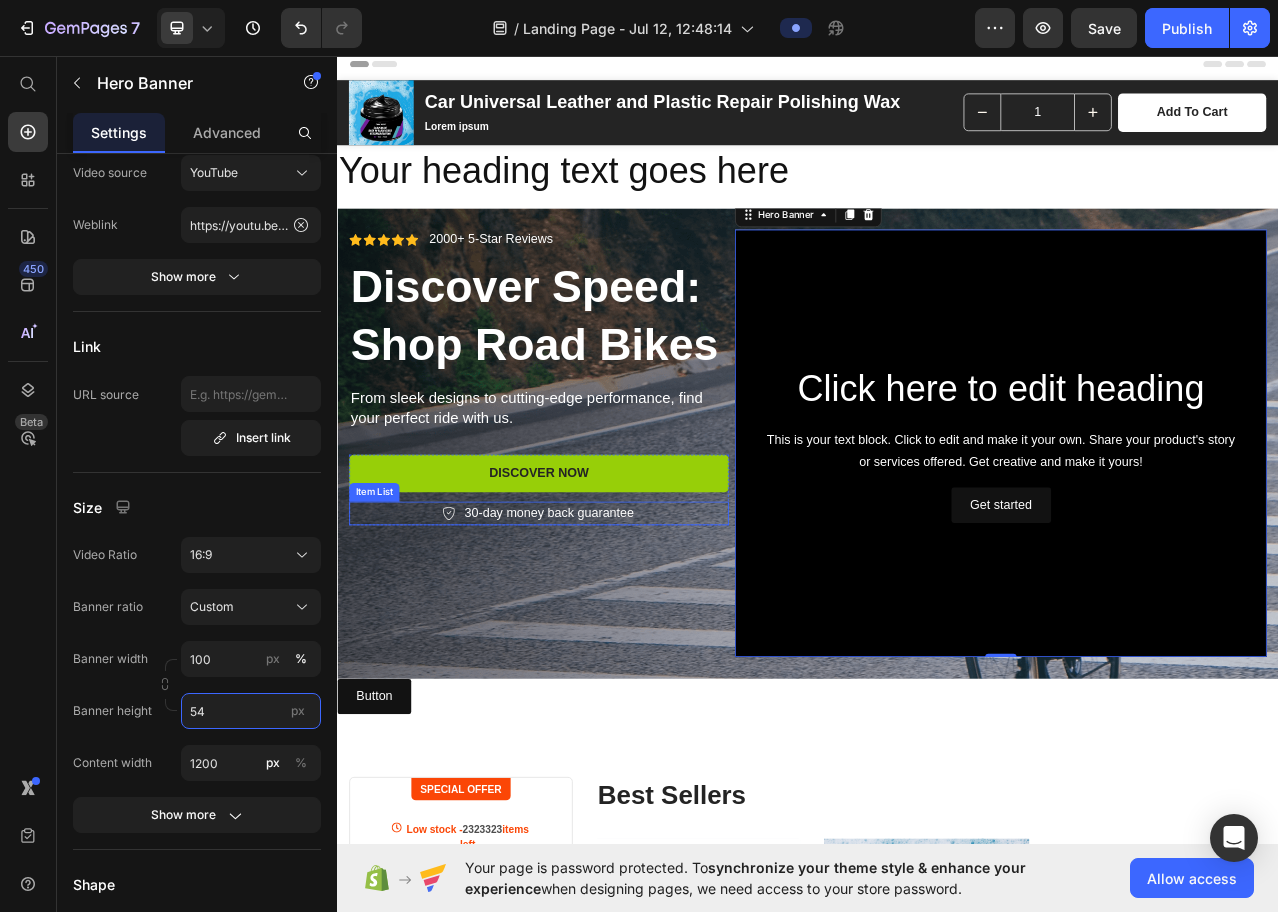 type on "5" 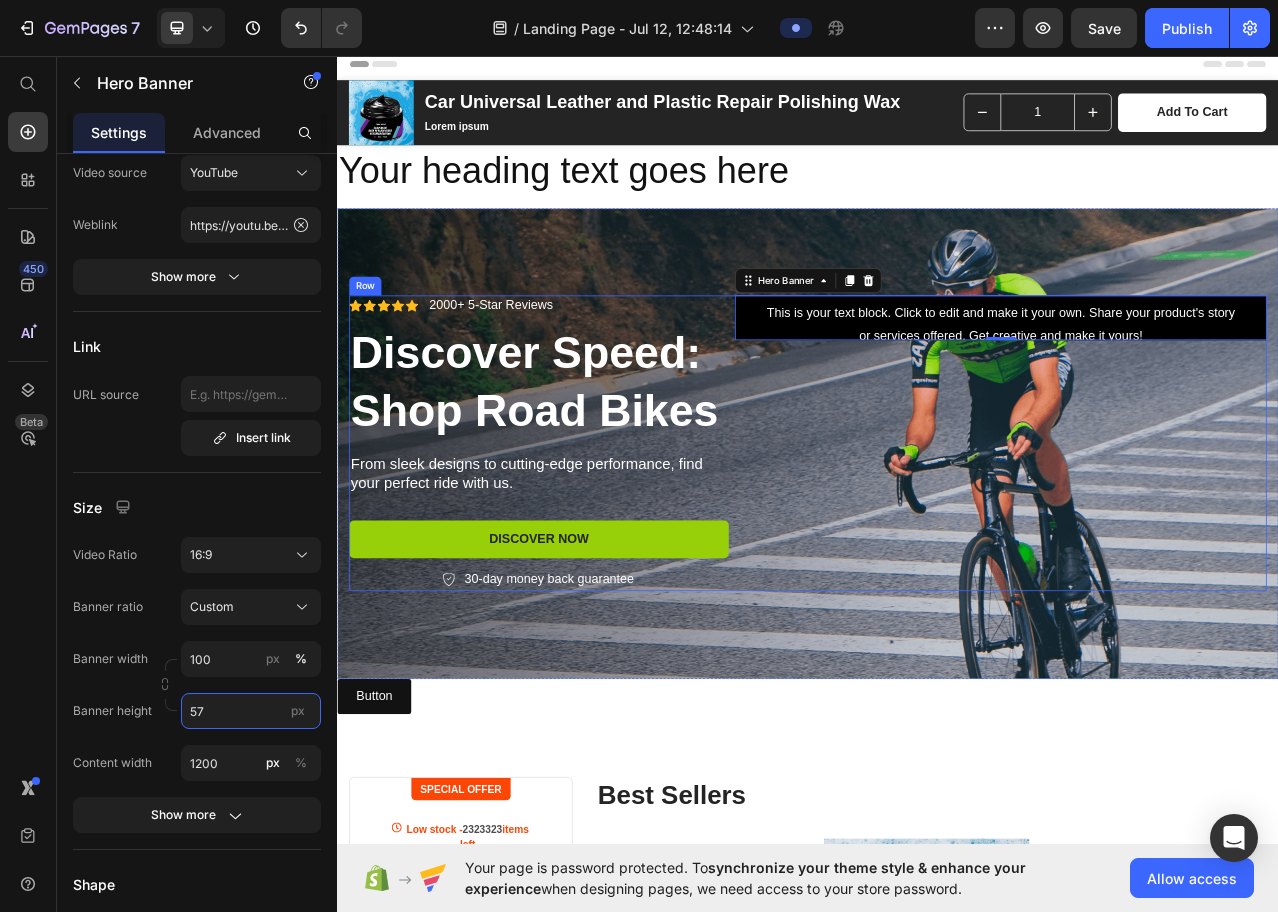 type on "570" 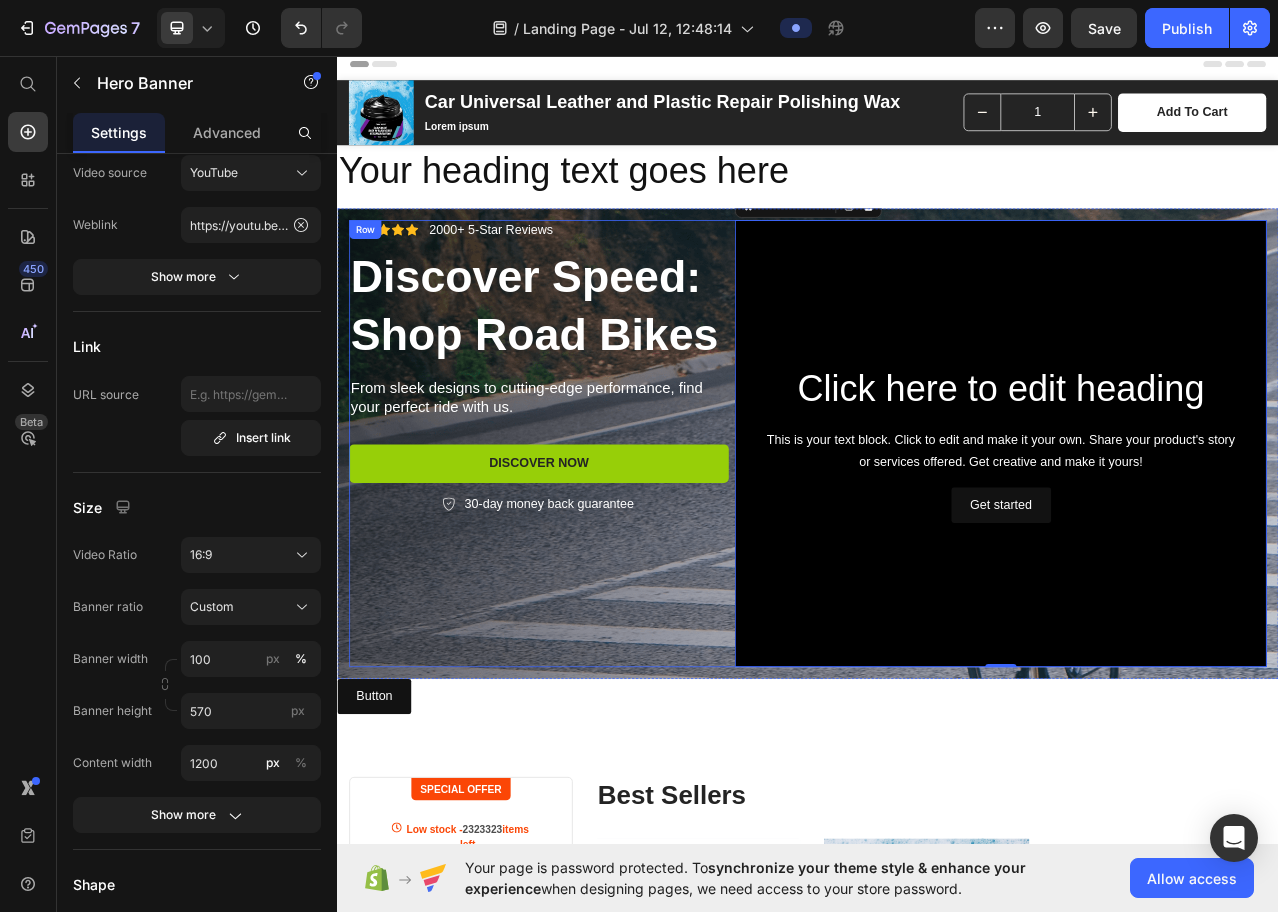 click on "Icon Icon Icon Icon Icon Icon List 2000+ 5-Star Reviews Text Block Row Discover Speed: Shop Road Bikes Heading From sleek designs to cutting-edge performance, find your perfect ride with us. Text Block Discover Now Button
30-day money back guarantee Item List Row" at bounding box center [594, 552] 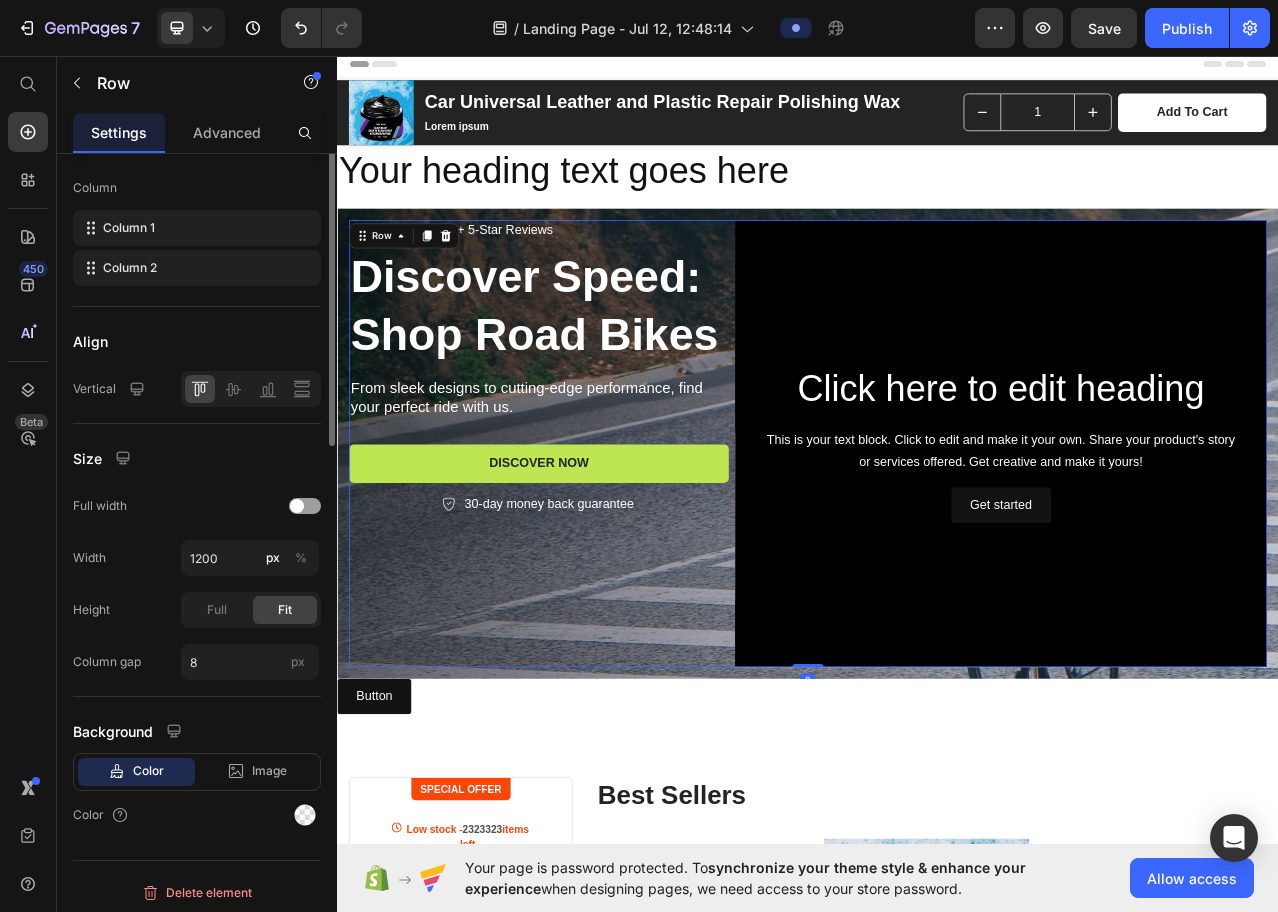 scroll, scrollTop: 0, scrollLeft: 0, axis: both 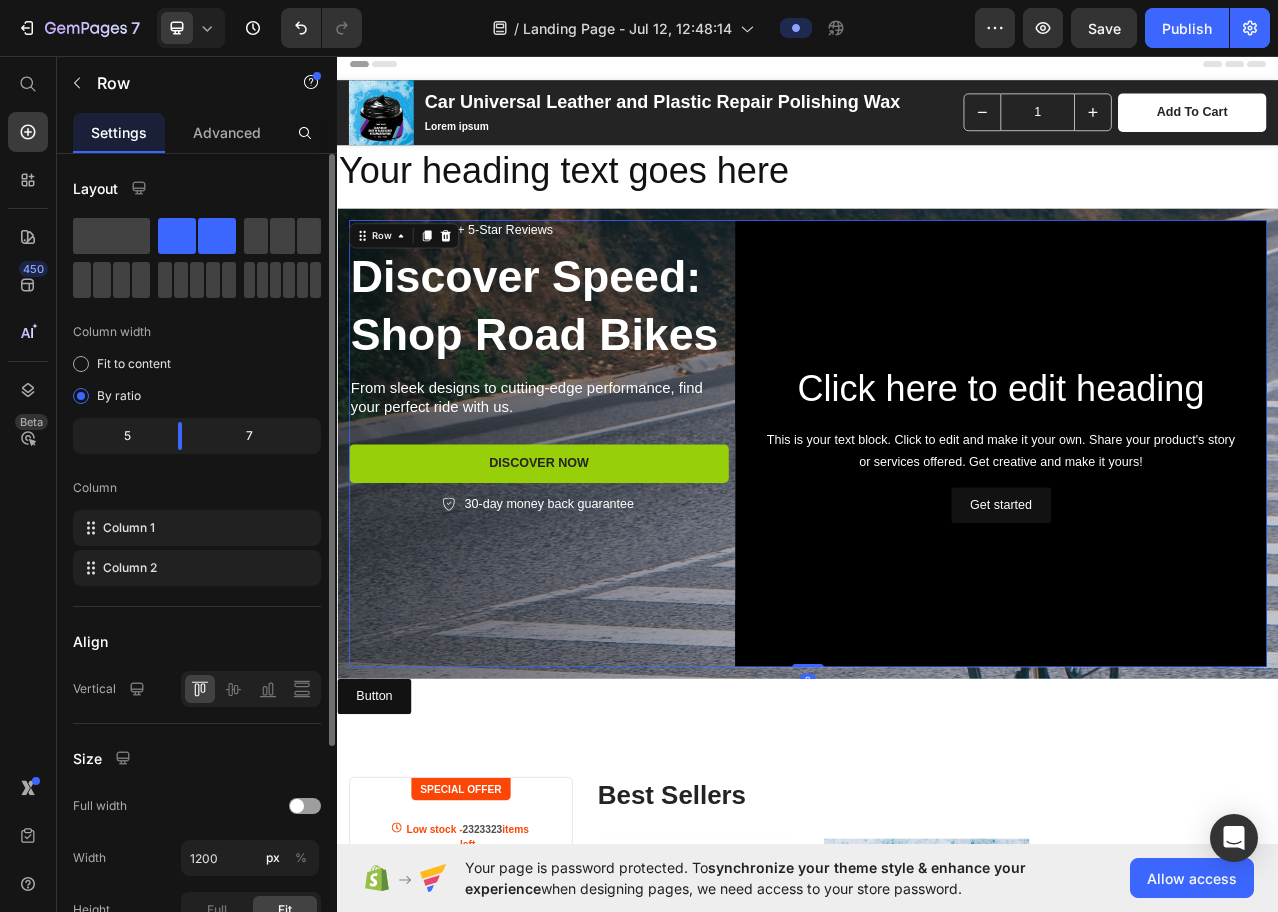 click on "Icon Icon Icon Icon Icon Icon List 2000+ 5-Star Reviews Text Block Row Discover Speed: Shop Road Bikes Heading From sleek designs to cutting-edge performance, find your perfect ride with us. Text Block Discover Now Button
30-day money back guarantee Item List Row" at bounding box center [594, 552] 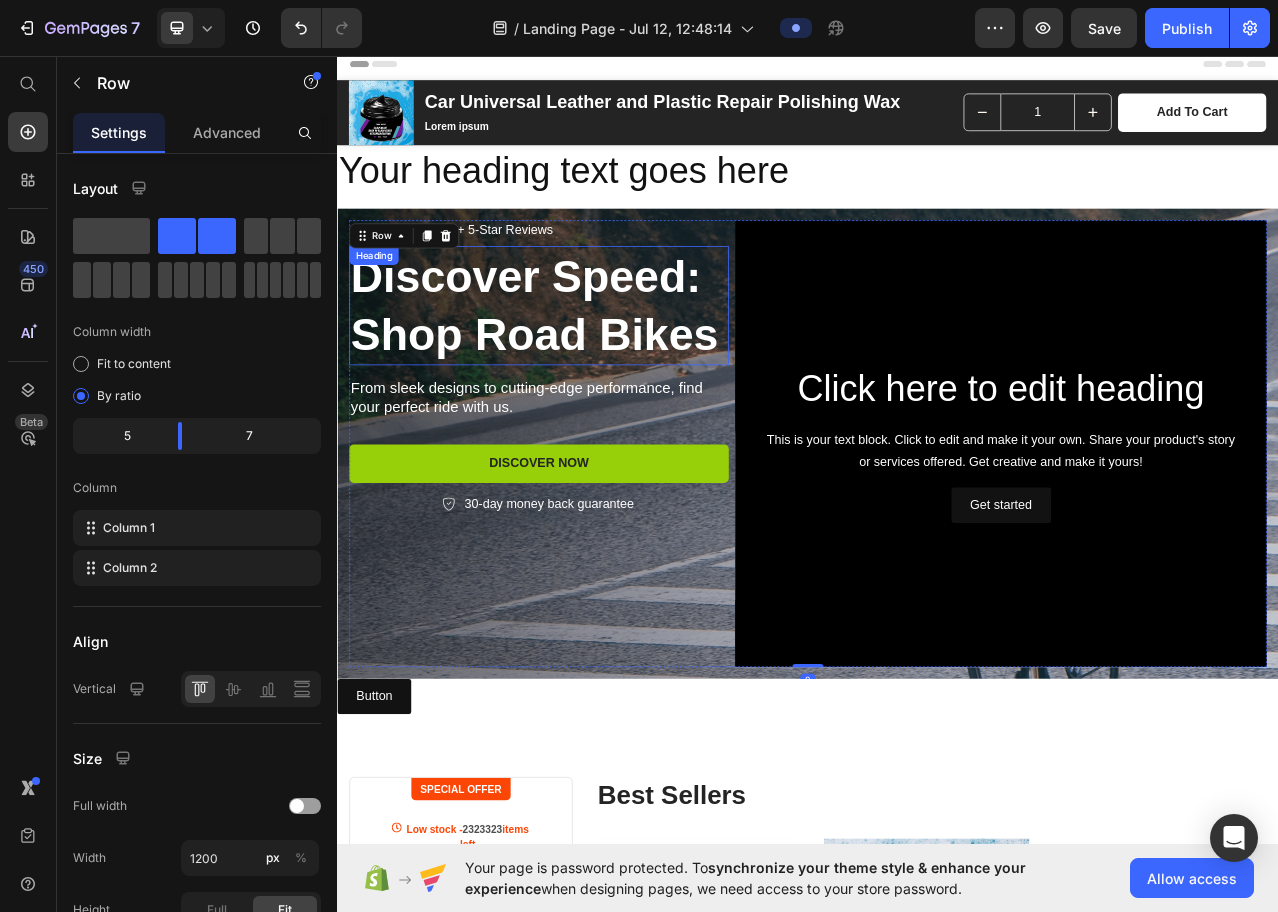 click on "Discover Speed: Shop Road Bikes" at bounding box center (594, 376) 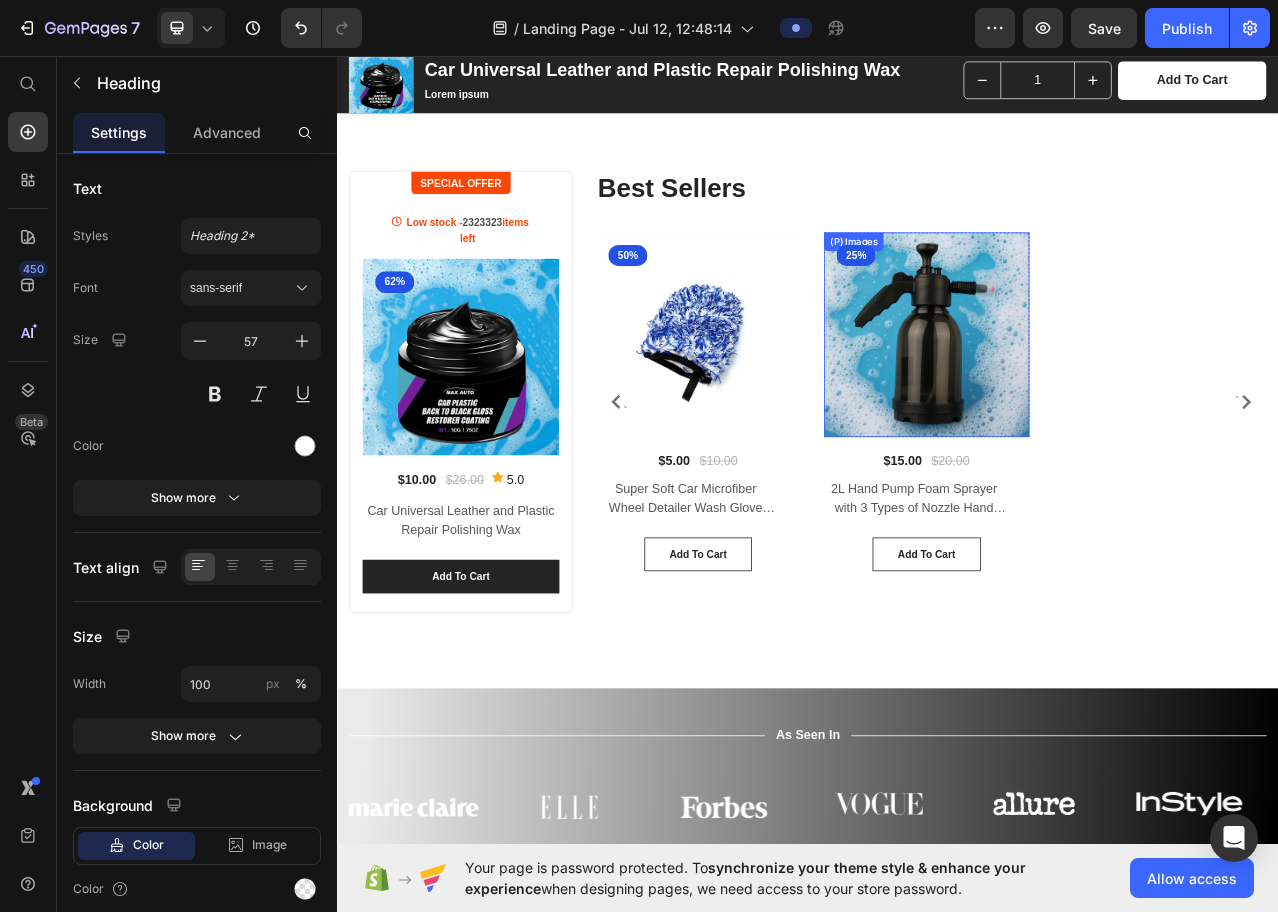 scroll, scrollTop: 800, scrollLeft: 0, axis: vertical 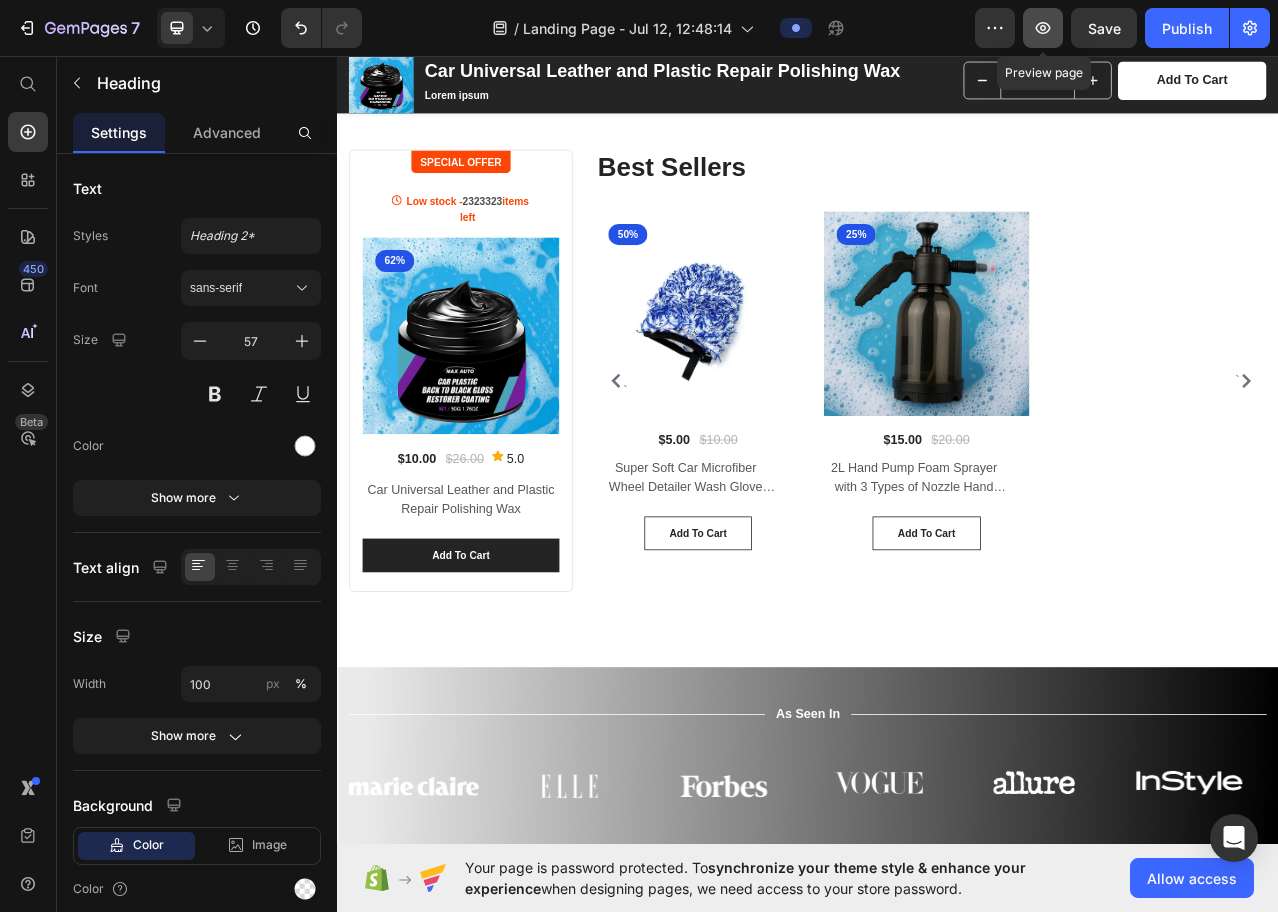 click 